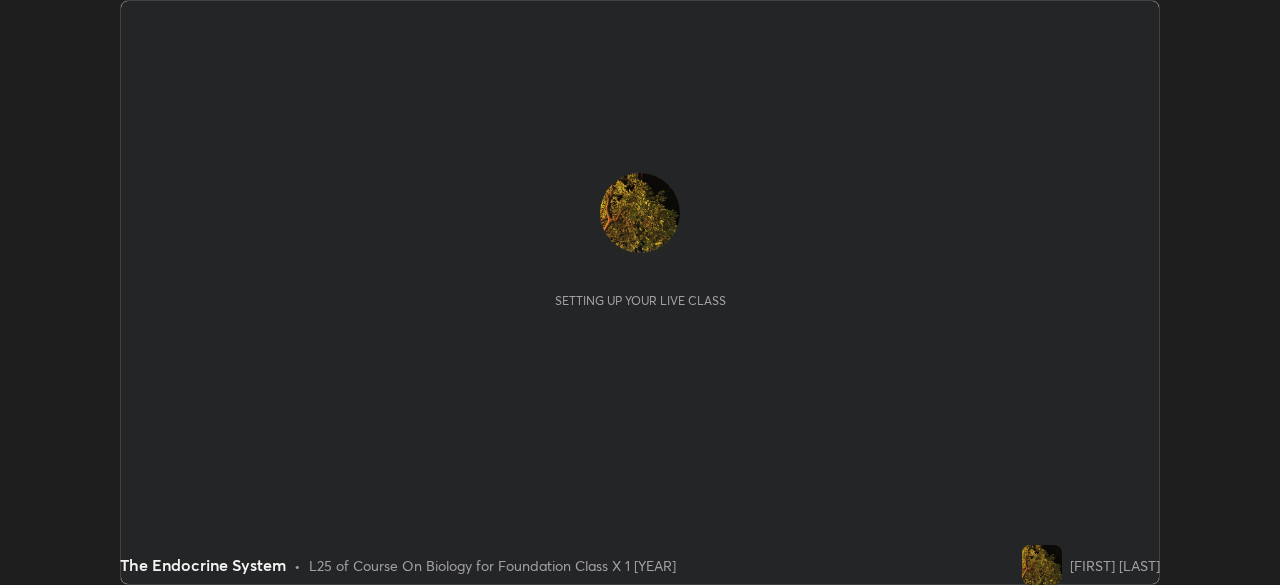 scroll, scrollTop: 0, scrollLeft: 0, axis: both 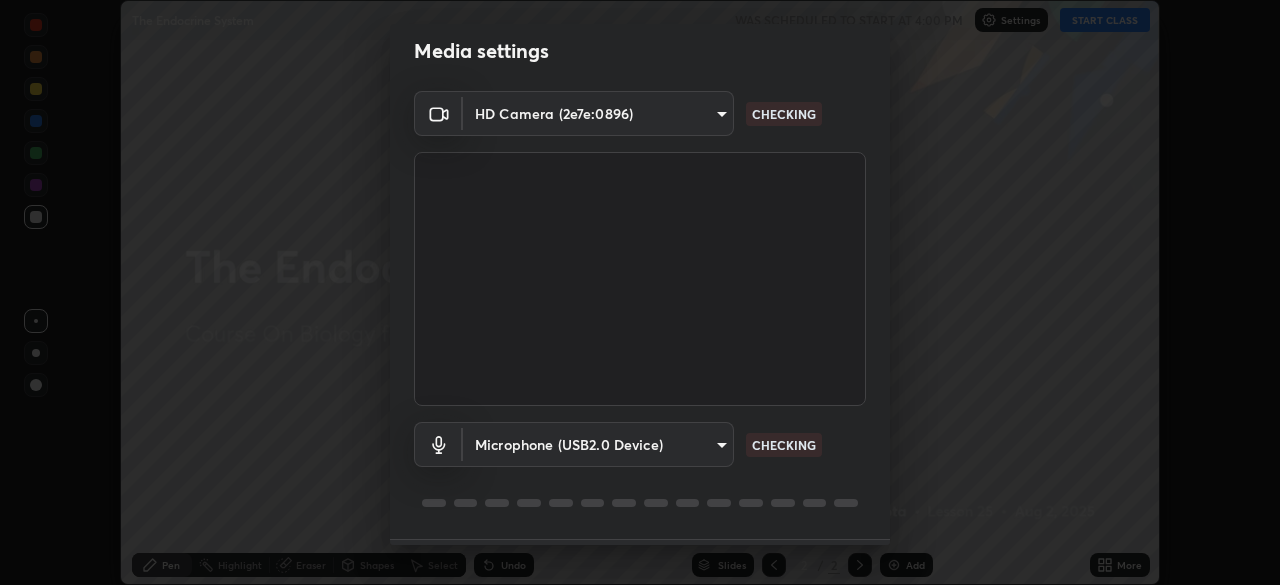 click on "Erase all The Endocrine System WAS SCHEDULED TO START AT  4:00 PM Settings START CLASS Setting up your live class The Endocrine System • L25 of Course On Biology for Foundation Class X 1 [YEAR] [FIRST] [LAST] Pen Highlight Eraser Shapes Select Undo Slides 2 / 2 Add More Enable hand raising Enable raise hand to speak to learners. Once enabled, chat will be turned off temporarily. Enable x   No doubts shared Encourage your learners to ask a doubt for better clarity Report an issue Reason for reporting Buffering Chat not working Audio - Video sync issue Educator video quality low ​ Attach an image Report Media settings HD Camera (2e7e:0896) [HASH] CHECKING Microphone (USB2.0 Device) [HASH] CHECKING 1 / 5 Next" at bounding box center [640, 292] 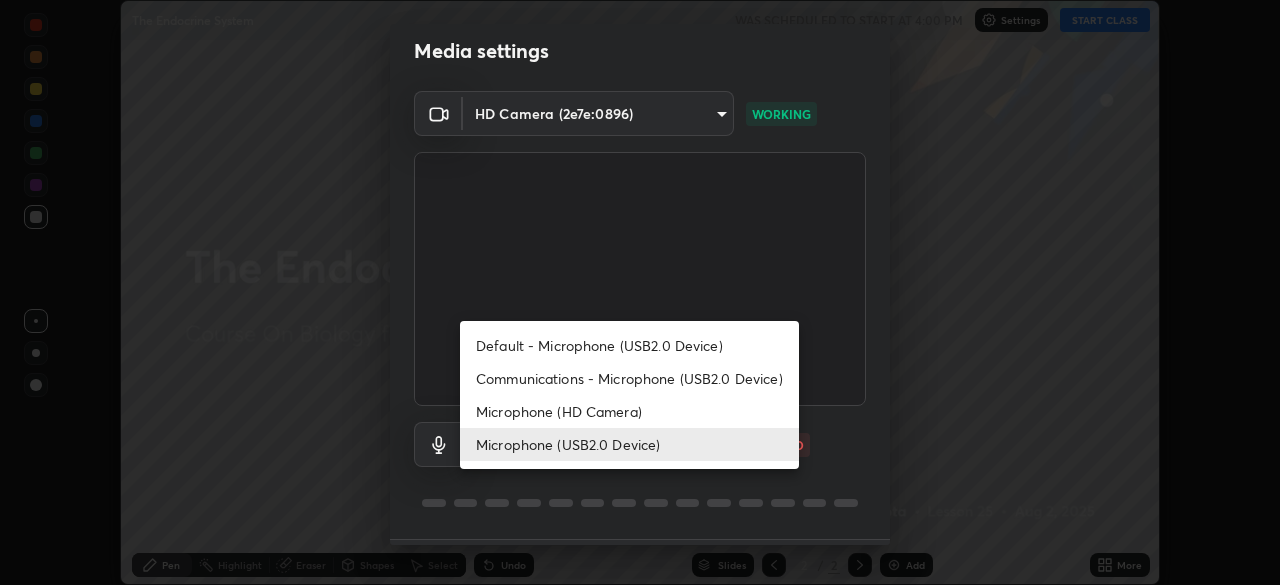 click on "Default - Microphone (USB2.0 Device)" at bounding box center (629, 345) 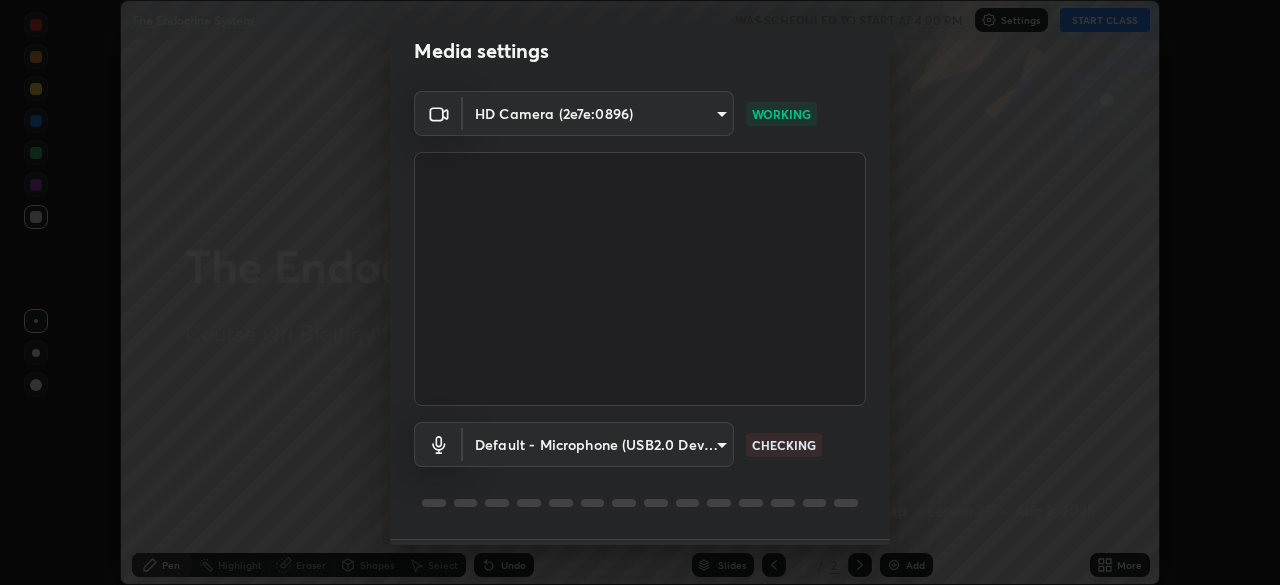 click on "Erase all The Endocrine System WAS SCHEDULED TO START AT  4:00 PM Settings START CLASS Setting up your live class The Endocrine System • L25 of Course On Biology for Foundation Class X 1 [YEAR] [FIRST] [LAST] Pen Highlight Eraser Shapes Select Undo Slides 2 / 2 Add More Enable hand raising Enable raise hand to speak to learners. Once enabled, chat will be turned off temporarily. Enable x   No doubts shared Encourage your learners to ask a doubt for better clarity Report an issue Reason for reporting Buffering Chat not working Audio - Video sync issue Educator video quality low ​ Attach an image Report Media settings HD Camera (2e7e:0896) [HASH] WORKING Default - Microphone (USB2.0 Device) default CHECKING 1 / 5 Next" at bounding box center (640, 292) 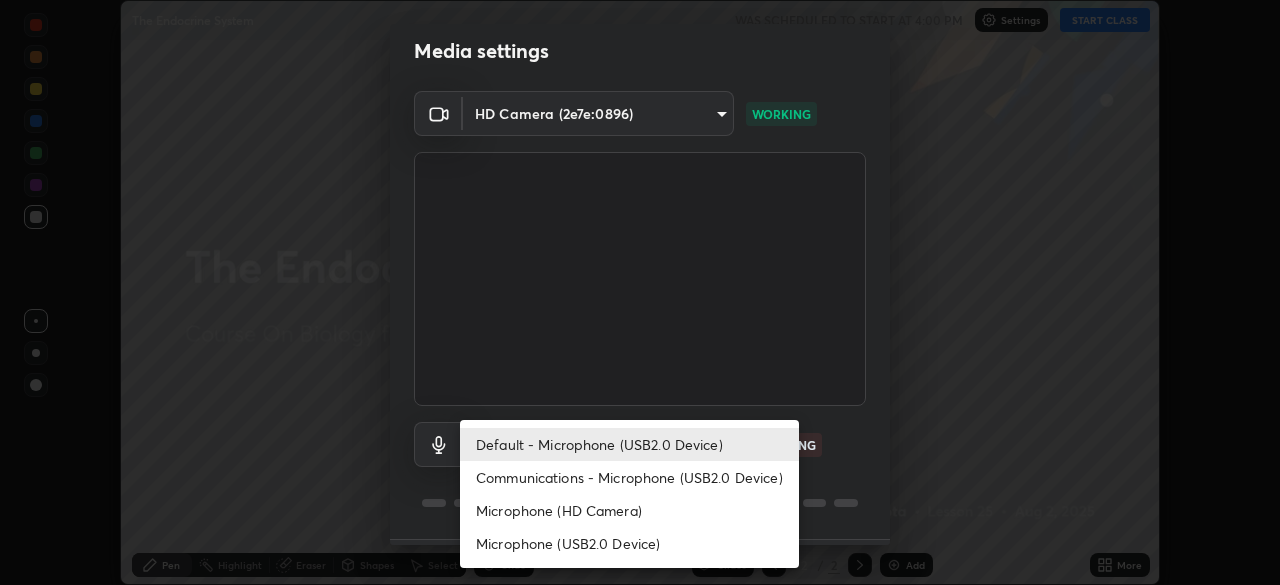 click on "Microphone (USB2.0 Device)" at bounding box center (629, 543) 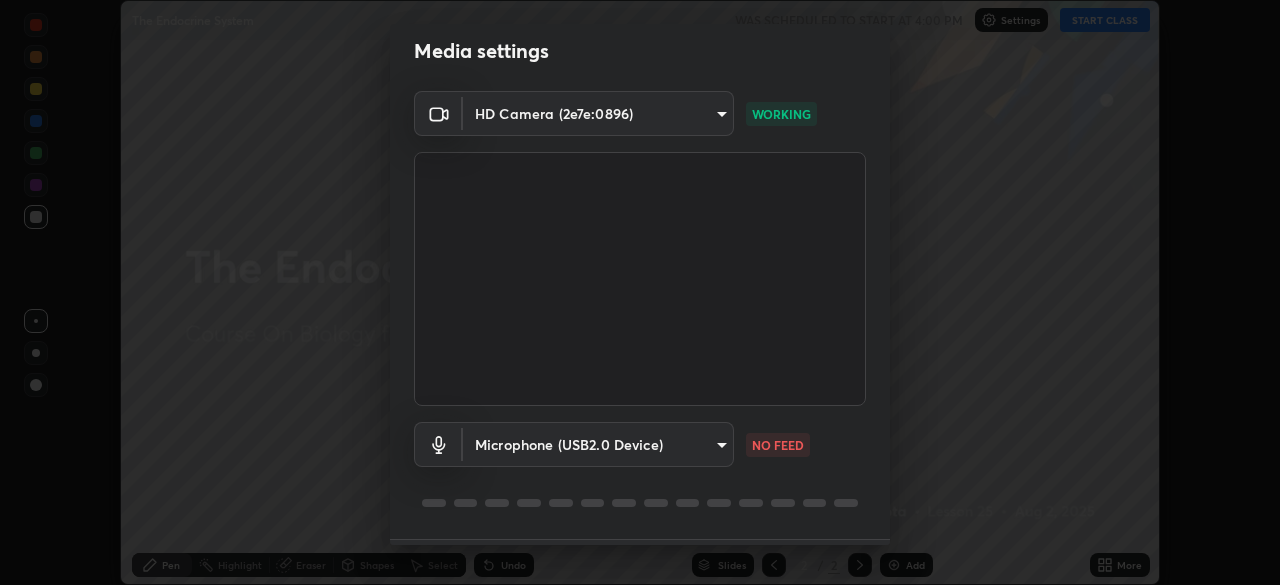 click on "Erase all The Endocrine System WAS SCHEDULED TO START AT  4:00 PM Settings START CLASS Setting up your live class The Endocrine System • L25 of Course On Biology for Foundation Class X 1 [YEAR] [FIRST] [LAST] Pen Highlight Eraser Shapes Select Undo Slides 2 / 2 Add More Enable hand raising Enable raise hand to speak to learners. Once enabled, chat will be turned off temporarily. Enable x   No doubts shared Encourage your learners to ask a doubt for better clarity Report an issue Reason for reporting Buffering Chat not working Audio - Video sync issue Educator video quality low ​ Attach an image Report Media settings HD Camera (2e7e:0896) [HASH] WORKING Microphone (USB2.0 Device) [HASH] NO FEED 1 / 5 Next" at bounding box center [640, 292] 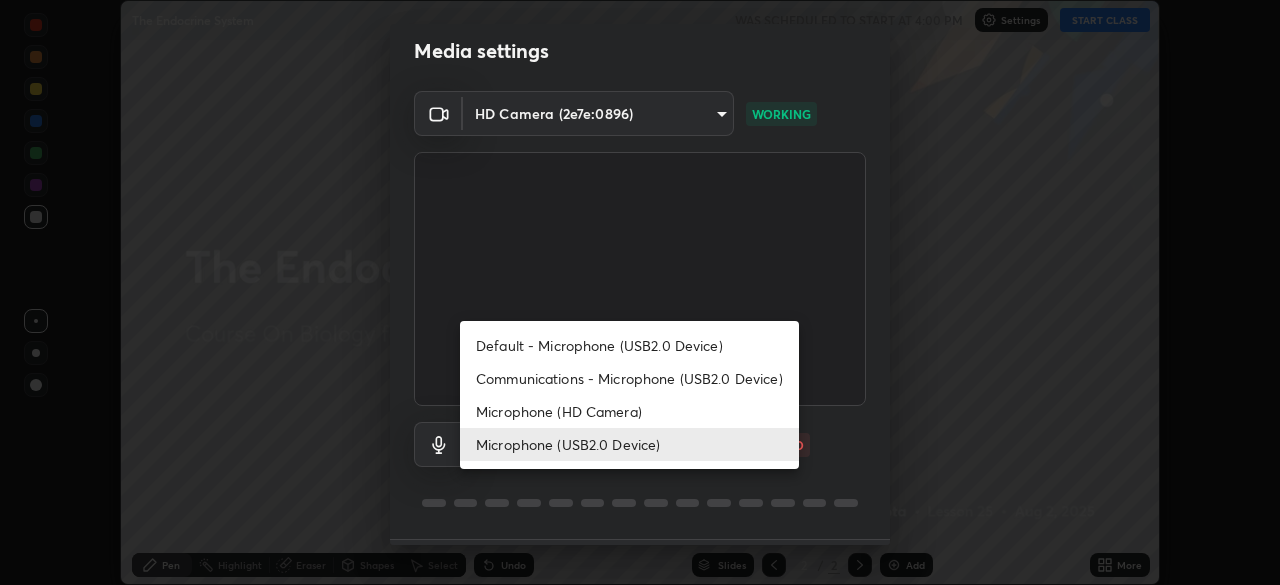 click on "Communications - Microphone (USB2.0 Device)" at bounding box center [629, 378] 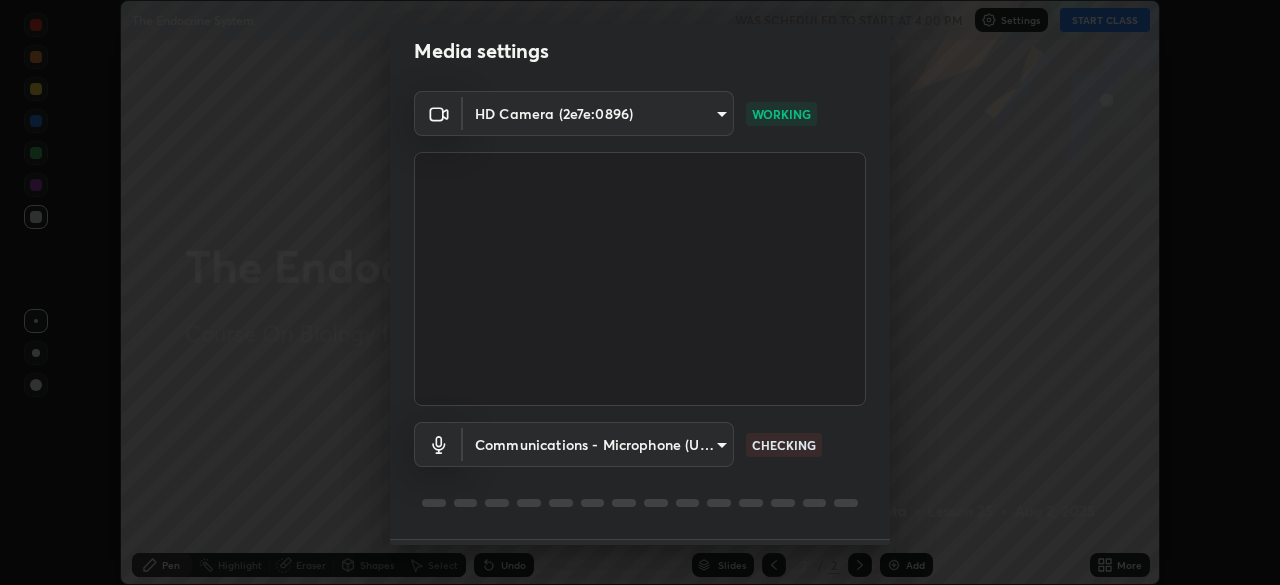 click on "Erase all The Endocrine System WAS SCHEDULED TO START AT  4:00 PM Settings START CLASS Setting up your live class The Endocrine System • L25 of Course On Biology for Foundation Class X 1 [YEAR] [FIRST] [LAST] Pen Highlight Eraser Shapes Select Undo Slides 2 / 2 Add More Enable hand raising Enable raise hand to speak to learners. Once enabled, chat will be turned off temporarily. Enable x   No doubts shared Encourage your learners to ask a doubt for better clarity Report an issue Reason for reporting Buffering Chat not working Audio - Video sync issue Educator video quality low ​ Attach an image Report Media settings HD Camera (2e7e:0896) [HASH] WORKING Communications - Microphone (USB2.0 Device) communications CHECKING 1 / 5 Next" at bounding box center [640, 292] 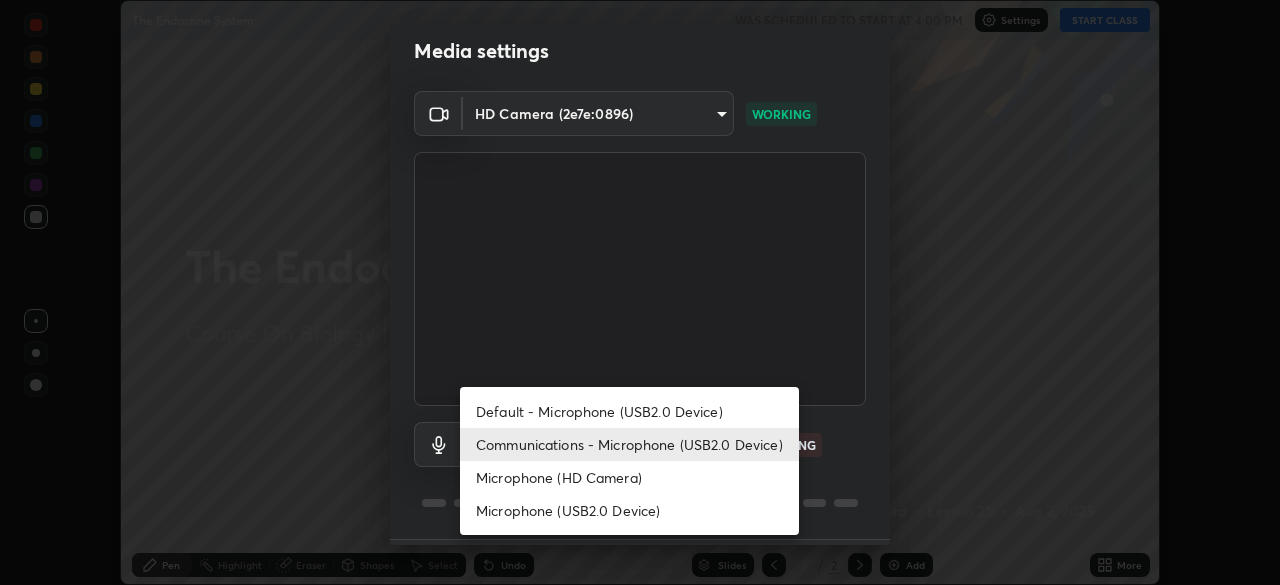 click on "Microphone (USB2.0 Device)" at bounding box center (629, 510) 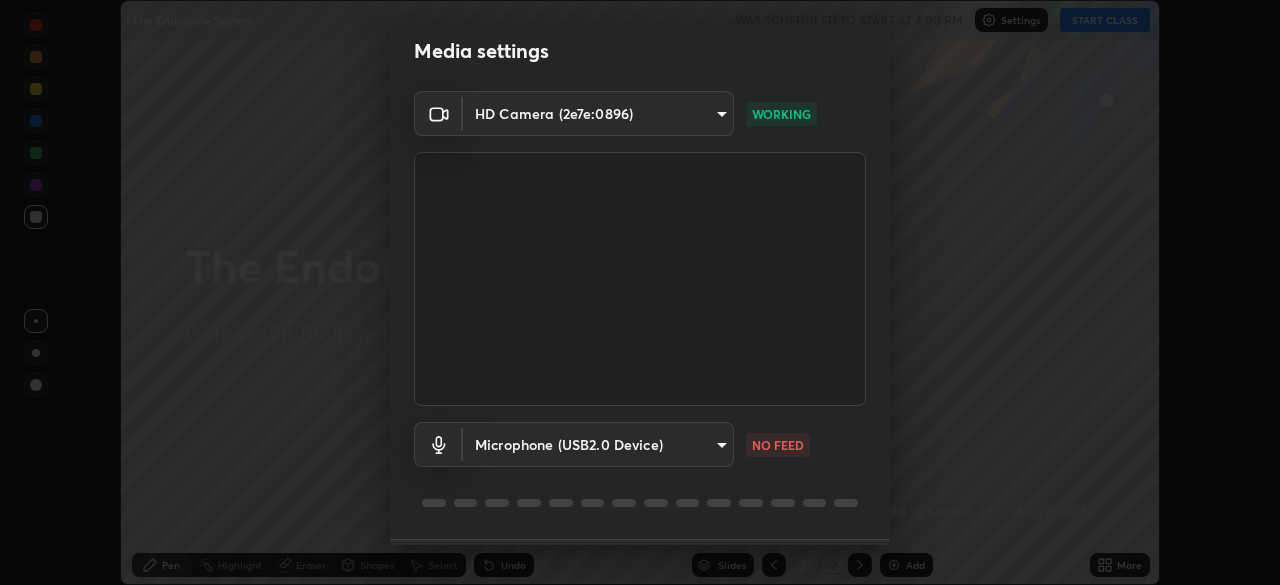 click on "Erase all The Endocrine System WAS SCHEDULED TO START AT  4:00 PM Settings START CLASS Setting up your live class The Endocrine System • L25 of Course On Biology for Foundation Class X 1 [YEAR] [FIRST] [LAST] Pen Highlight Eraser Shapes Select Undo Slides 2 / 2 Add More Enable hand raising Enable raise hand to speak to learners. Once enabled, chat will be turned off temporarily. Enable x   No doubts shared Encourage your learners to ask a doubt for better clarity Report an issue Reason for reporting Buffering Chat not working Audio - Video sync issue Educator video quality low ​ Attach an image Report Media settings HD Camera (2e7e:0896) [HASH] WORKING Microphone (USB2.0 Device) [HASH] NO FEED 1 / 5 Next" at bounding box center (640, 292) 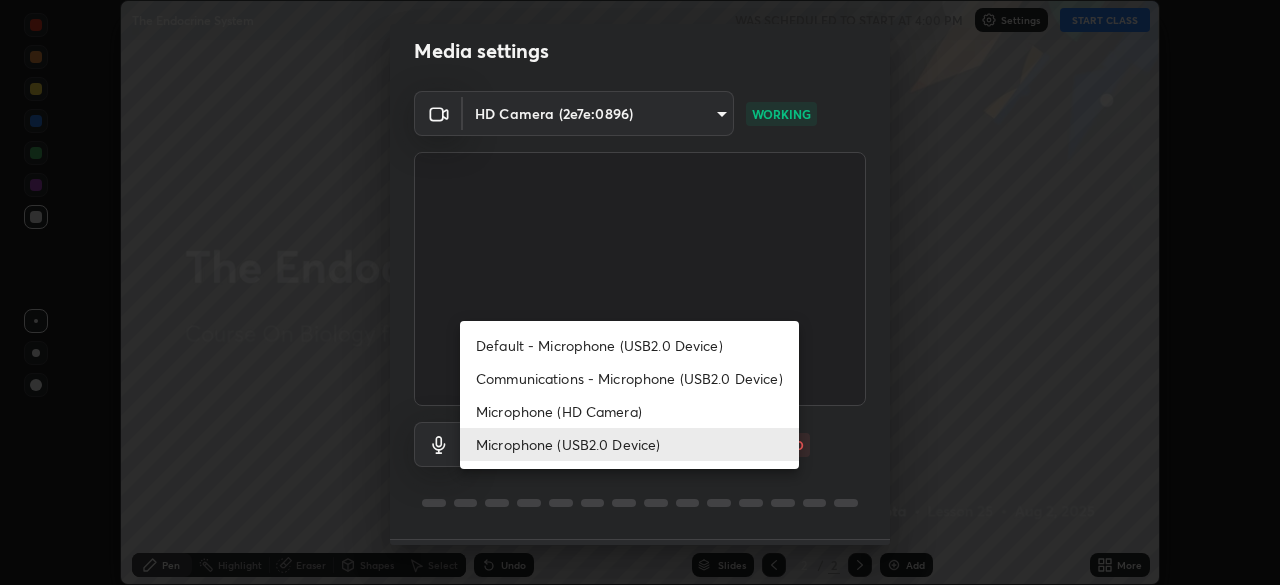 click on "Communications - Microphone (USB2.0 Device)" at bounding box center (629, 378) 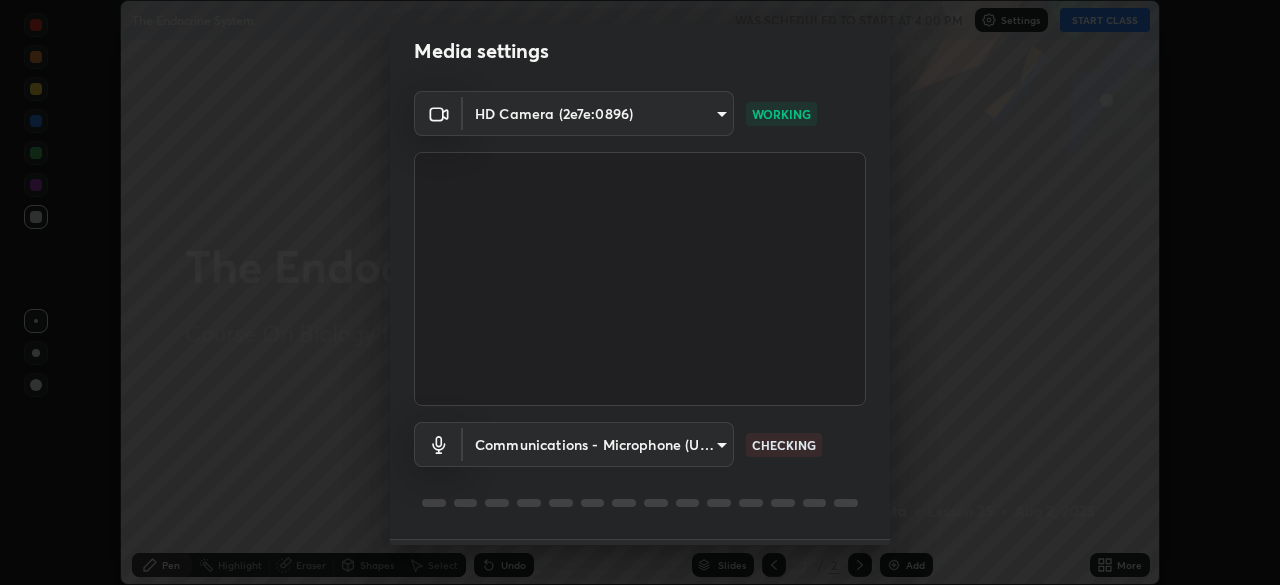click on "Erase all The Endocrine System WAS SCHEDULED TO START AT  4:00 PM Settings START CLASS Setting up your live class The Endocrine System • L25 of Course On Biology for Foundation Class X 1 [YEAR] [FIRST] [LAST] Pen Highlight Eraser Shapes Select Undo Slides 2 / 2 Add More Enable hand raising Enable raise hand to speak to learners. Once enabled, chat will be turned off temporarily. Enable x   No doubts shared Encourage your learners to ask a doubt for better clarity Report an issue Reason for reporting Buffering Chat not working Audio - Video sync issue Educator video quality low ​ Attach an image Report Media settings HD Camera (2e7e:0896) [HASH] WORKING Communications - Microphone (USB2.0 Device) communications CHECKING 1 / 5 Next" at bounding box center (640, 292) 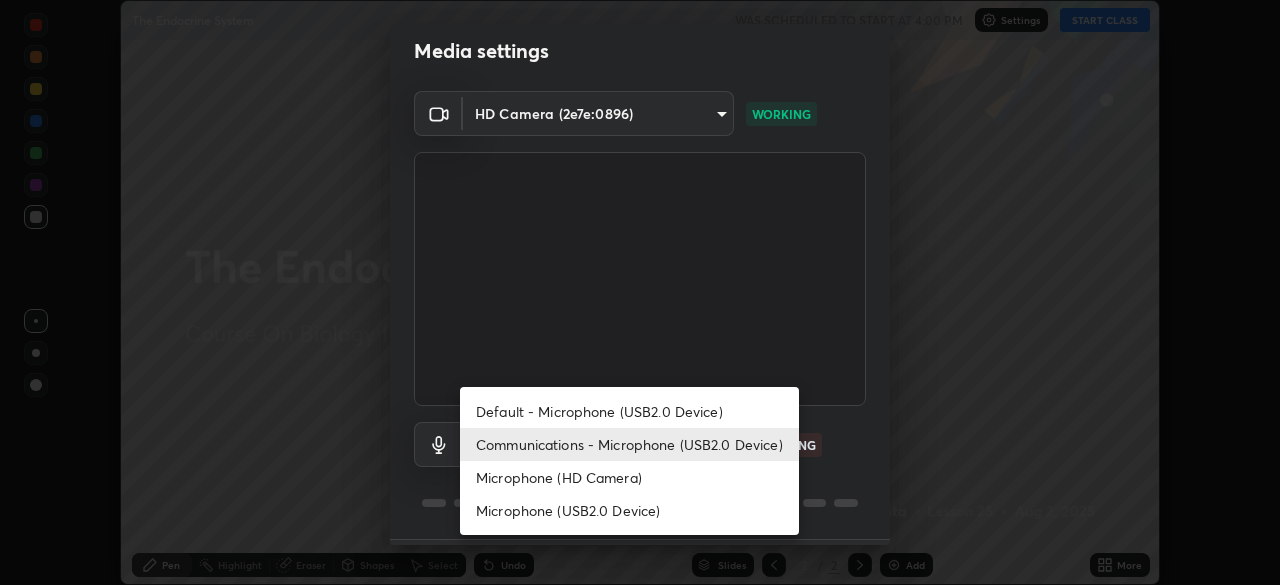 click on "Default - Microphone (USB2.0 Device)" at bounding box center [629, 411] 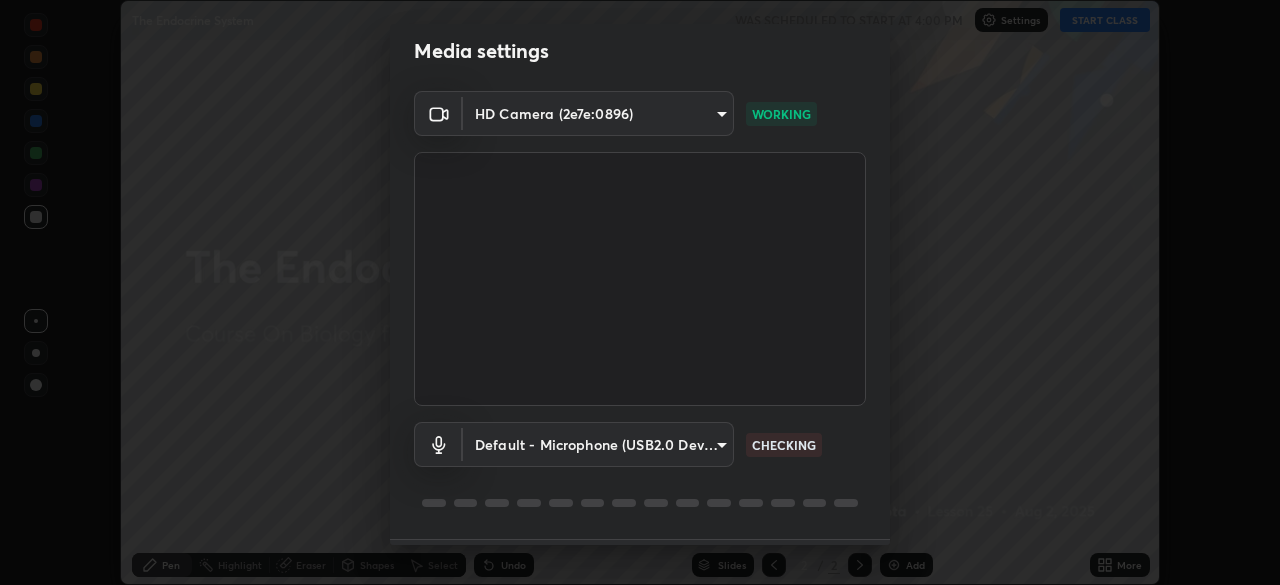 click on "Erase all The Endocrine System WAS SCHEDULED TO START AT  4:00 PM Settings START CLASS Setting up your live class The Endocrine System • L25 of Course On Biology for Foundation Class X 1 [YEAR] [FIRST] [LAST] Pen Highlight Eraser Shapes Select Undo Slides 2 / 2 Add More Enable hand raising Enable raise hand to speak to learners. Once enabled, chat will be turned off temporarily. Enable x   No doubts shared Encourage your learners to ask a doubt for better clarity Report an issue Reason for reporting Buffering Chat not working Audio - Video sync issue Educator video quality low ​ Attach an image Report Media settings HD Camera (2e7e:0896) [HASH] WORKING Default - Microphone (USB2.0 Device) default CHECKING 1 / 5 Next" at bounding box center (640, 292) 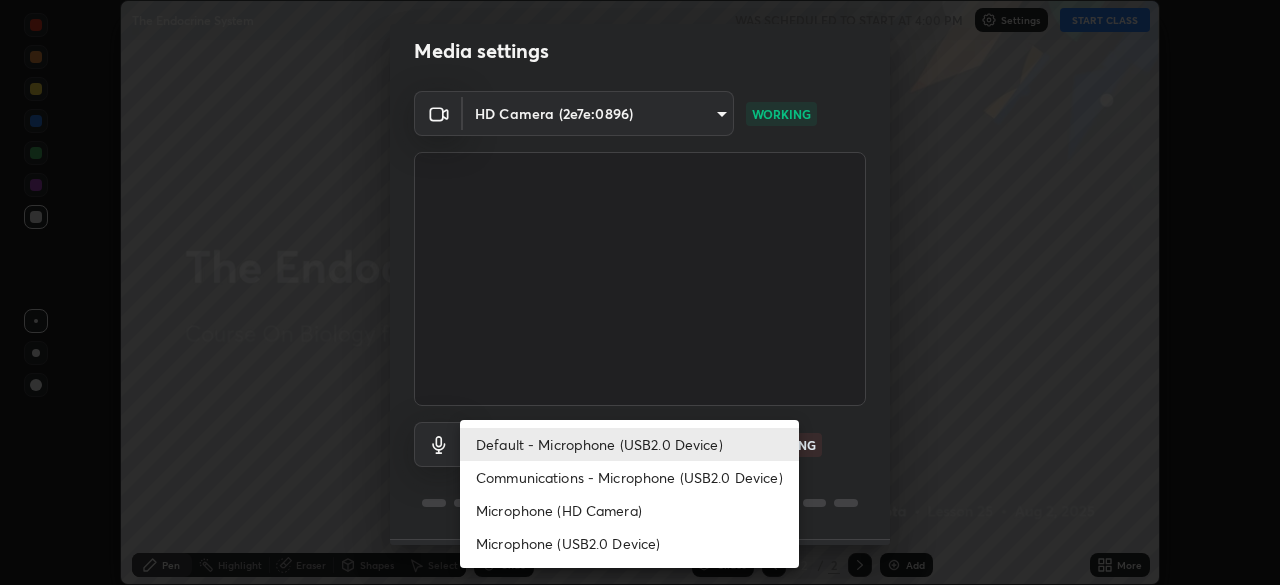 click on "Microphone (USB2.0 Device)" at bounding box center (629, 543) 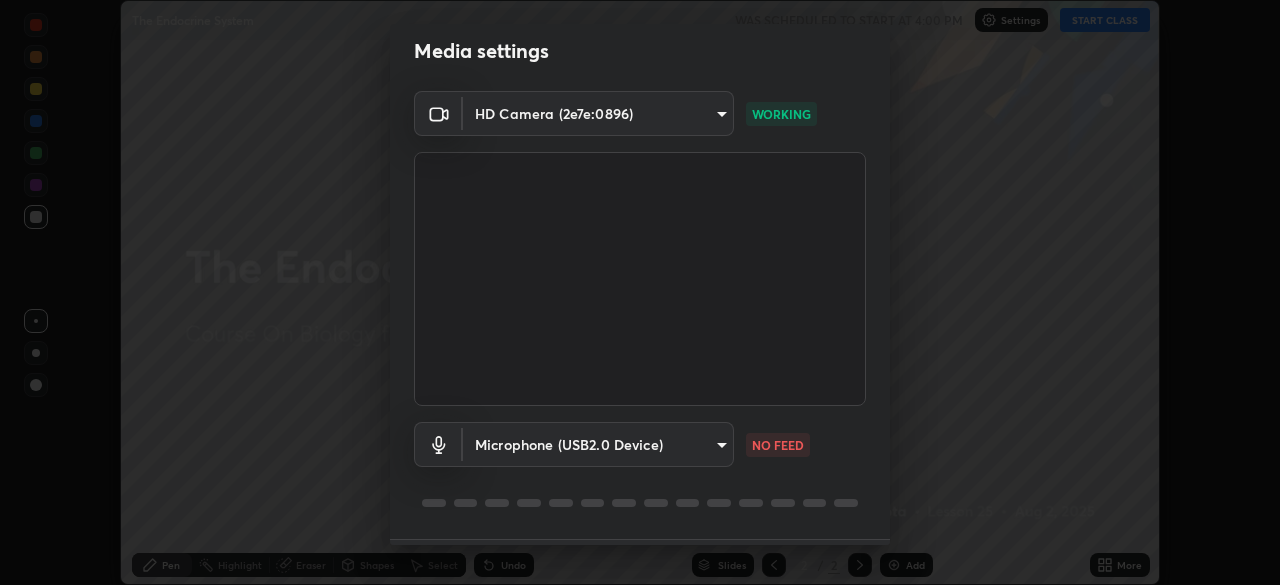 click on "Erase all The Endocrine System WAS SCHEDULED TO START AT  4:00 PM Settings START CLASS Setting up your live class The Endocrine System • L25 of Course On Biology for Foundation Class X 1 [YEAR] [FIRST] [LAST] Pen Highlight Eraser Shapes Select Undo Slides 2 / 2 Add More Enable hand raising Enable raise hand to speak to learners. Once enabled, chat will be turned off temporarily. Enable x   No doubts shared Encourage your learners to ask a doubt for better clarity Report an issue Reason for reporting Buffering Chat not working Audio - Video sync issue Educator video quality low ​ Attach an image Report Media settings HD Camera (2e7e:0896) [HASH] WORKING Microphone (USB2.0 Device) [HASH] NO FEED 1 / 5 Next" at bounding box center (640, 292) 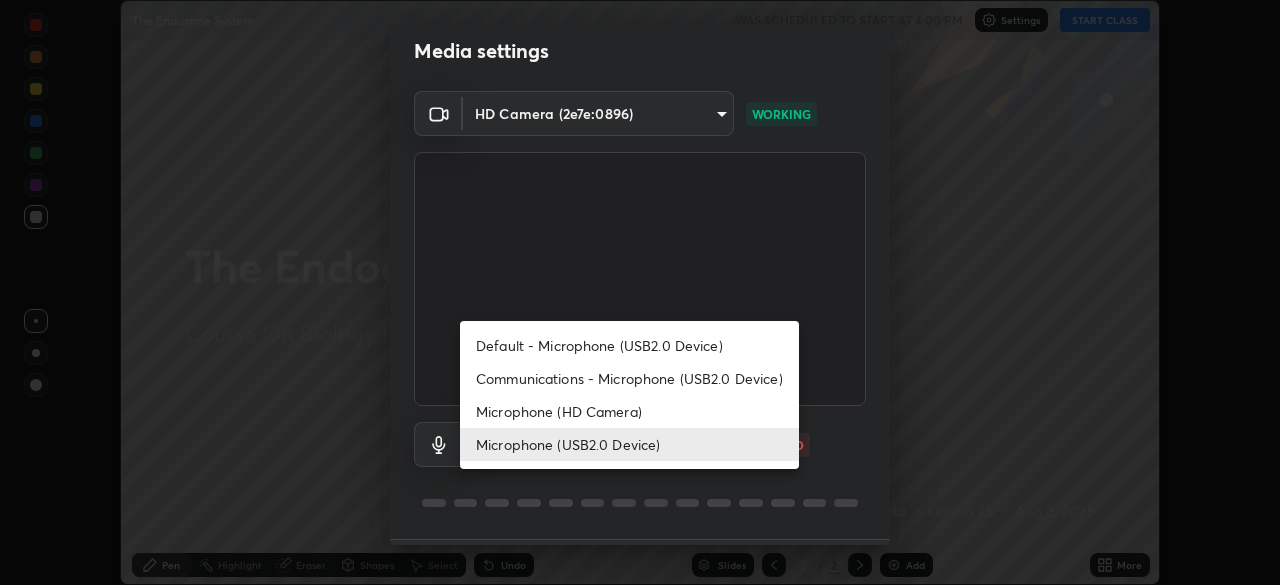 click on "Communications - Microphone (USB2.0 Device)" at bounding box center (629, 378) 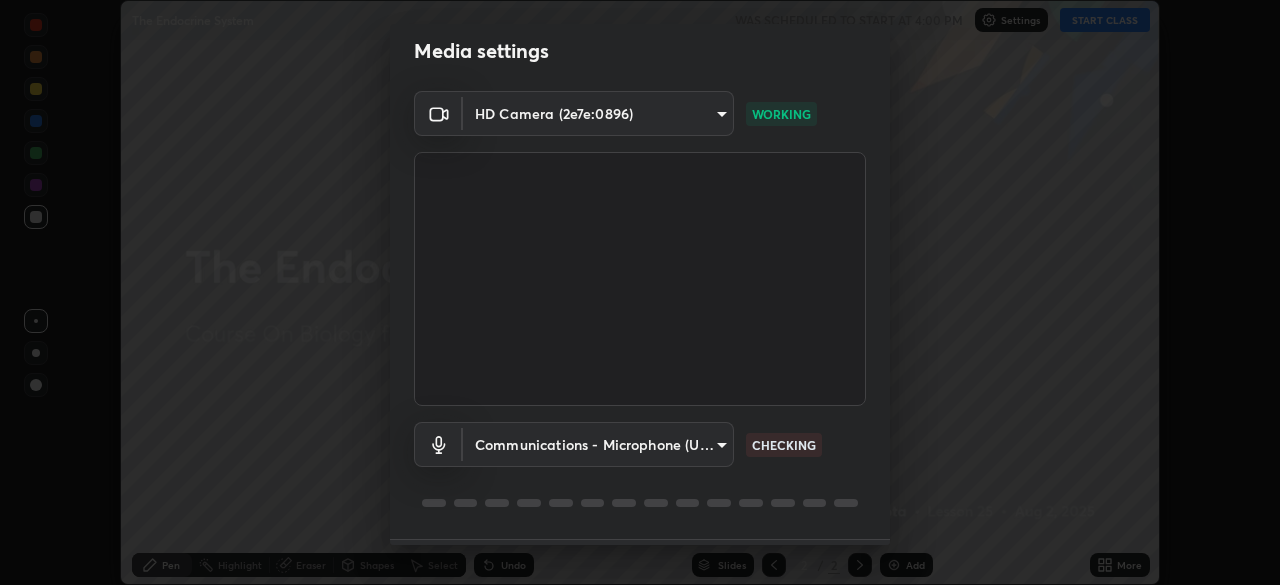 click on "Erase all The Endocrine System WAS SCHEDULED TO START AT  4:00 PM Settings START CLASS Setting up your live class The Endocrine System • L25 of Course On Biology for Foundation Class X 1 [YEAR] [FIRST] [LAST] Pen Highlight Eraser Shapes Select Undo Slides 2 / 2 Add More Enable hand raising Enable raise hand to speak to learners. Once enabled, chat will be turned off temporarily. Enable x   No doubts shared Encourage your learners to ask a doubt for better clarity Report an issue Reason for reporting Buffering Chat not working Audio - Video sync issue Educator video quality low ​ Attach an image Report Media settings HD Camera (2e7e:0896) [HASH] WORKING Communications - Microphone (USB2.0 Device) communications CHECKING 1 / 5 Next" at bounding box center [640, 292] 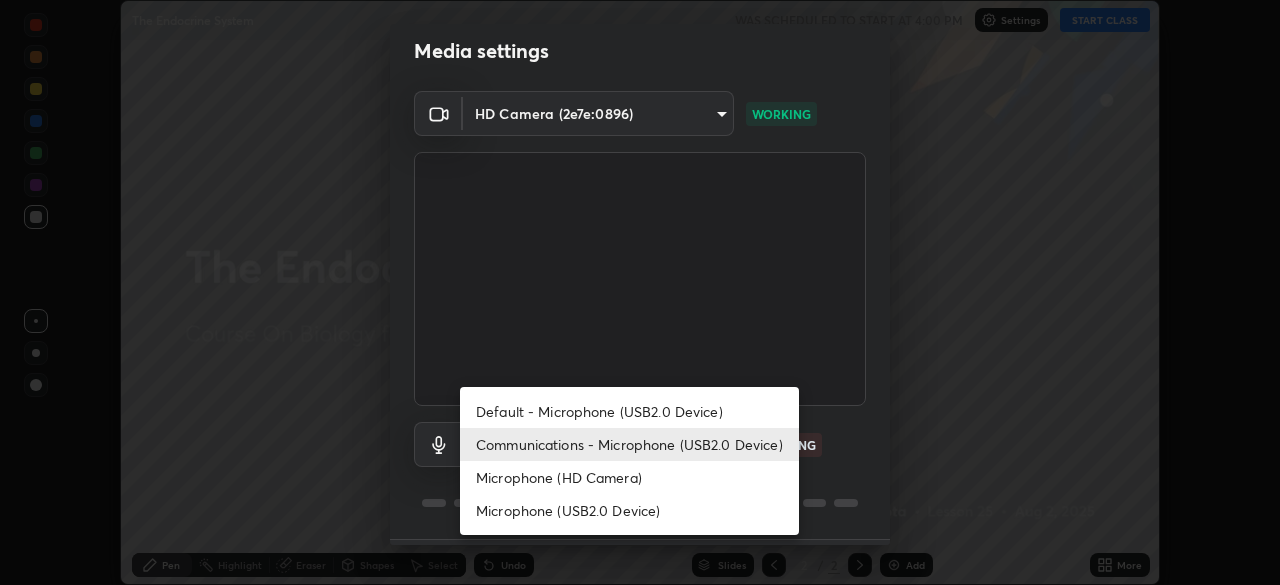 click on "Microphone (USB2.0 Device)" at bounding box center (629, 510) 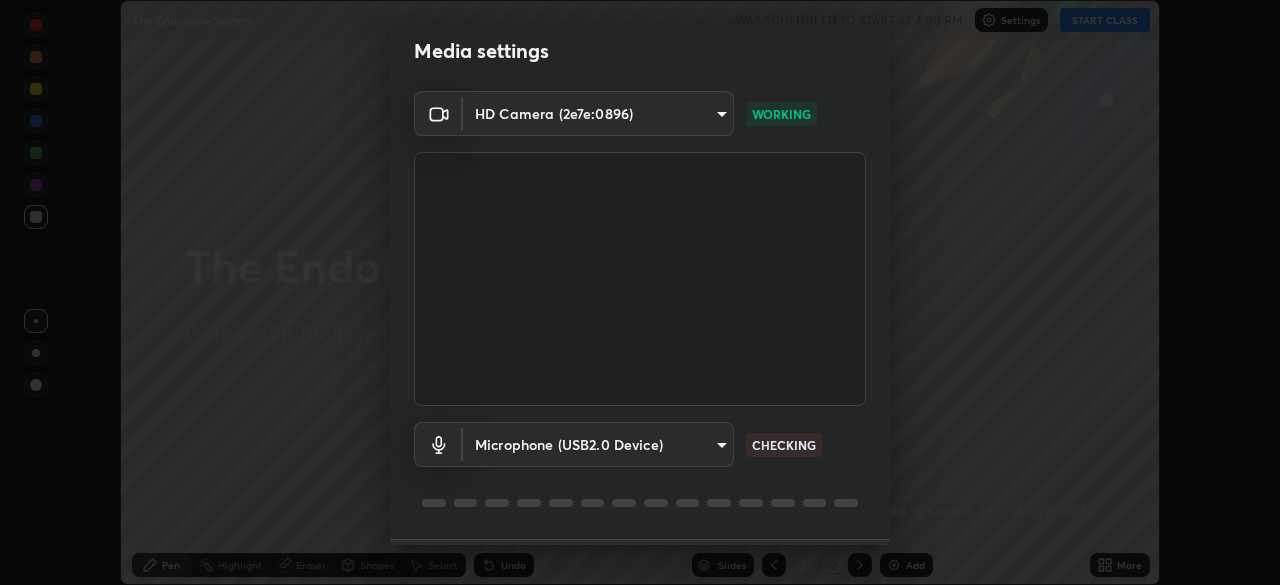 click on "Erase all The Endocrine System WAS SCHEDULED TO START AT  4:00 PM Settings START CLASS Setting up your live class The Endocrine System • L25 of Course On Biology for Foundation Class X 1 [YEAR] [FIRST] [LAST] Pen Highlight Eraser Shapes Select Undo Slides 2 / 2 Add More Enable hand raising Enable raise hand to speak to learners. Once enabled, chat will be turned off temporarily. Enable x   No doubts shared Encourage your learners to ask a doubt for better clarity Report an issue Reason for reporting Buffering Chat not working Audio - Video sync issue Educator video quality low ​ Attach an image Report Media settings HD Camera (2e7e:0896) [HASH] WORKING Microphone (USB2.0 Device) [HASH] CHECKING 1 / 5 Next" at bounding box center (640, 292) 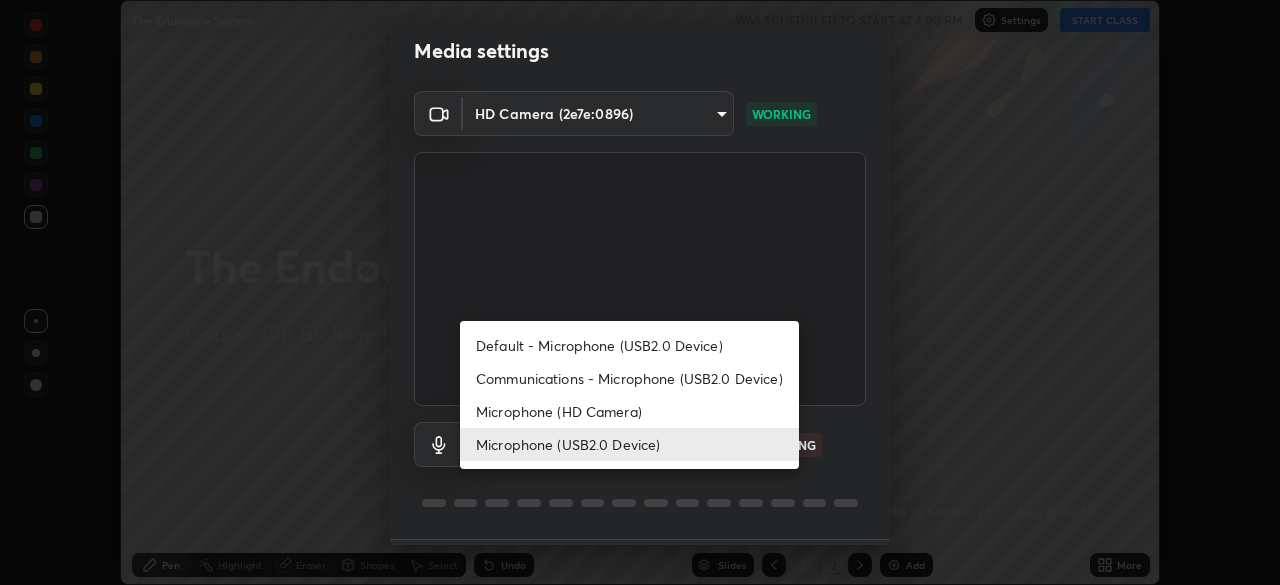 click on "Communications - Microphone (USB2.0 Device)" at bounding box center (629, 378) 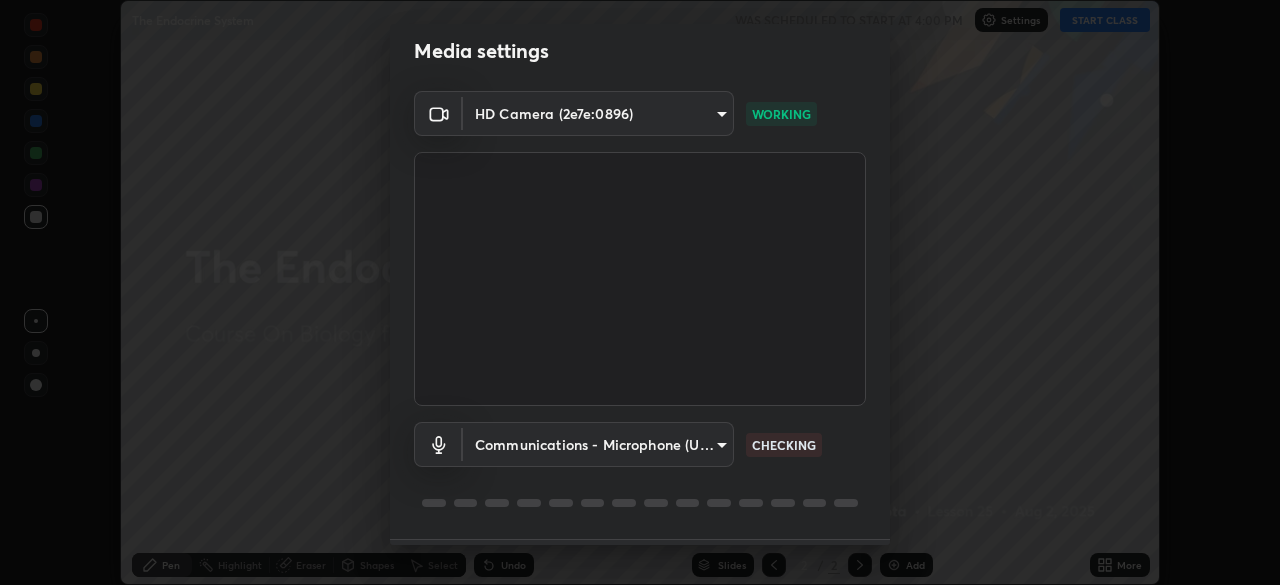 click on "Erase all The Endocrine System WAS SCHEDULED TO START AT  4:00 PM Settings START CLASS Setting up your live class The Endocrine System • L25 of Course On Biology for Foundation Class X 1 [YEAR] [FIRST] [LAST] Pen Highlight Eraser Shapes Select Undo Slides 2 / 2 Add More Enable hand raising Enable raise hand to speak to learners. Once enabled, chat will be turned off temporarily. Enable x   No doubts shared Encourage your learners to ask a doubt for better clarity Report an issue Reason for reporting Buffering Chat not working Audio - Video sync issue Educator video quality low ​ Attach an image Report Media settings HD Camera (2e7e:0896) [HASH] WORKING Communications - Microphone (USB2.0 Device) communications CHECKING 1 / 5 Next" at bounding box center (640, 292) 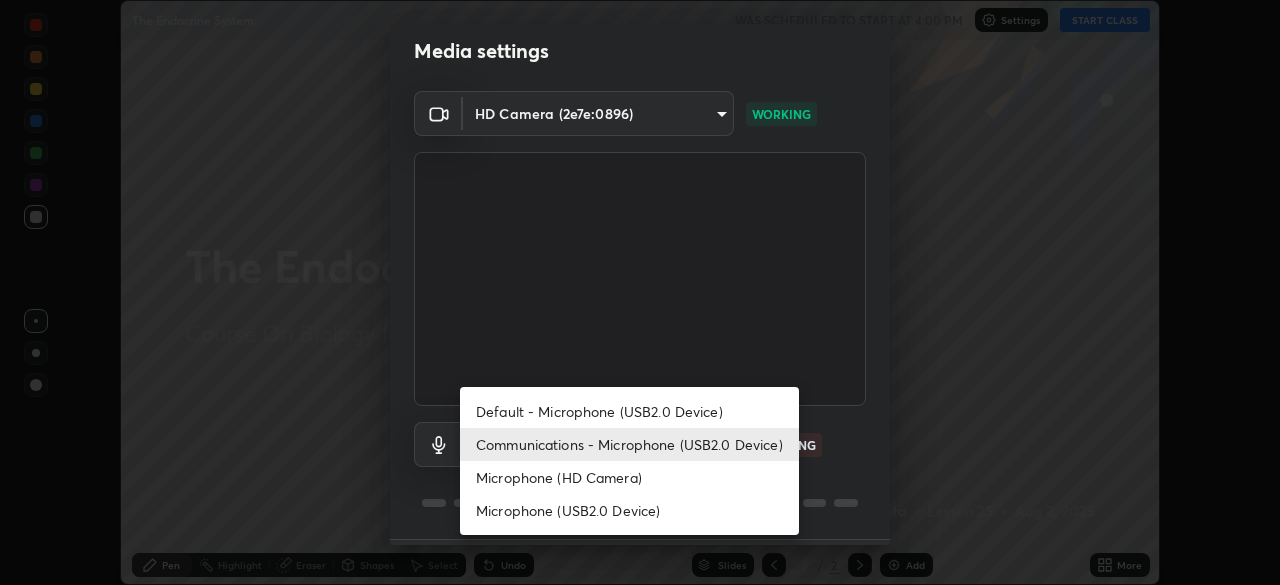 click on "Microphone (USB2.0 Device)" at bounding box center [629, 510] 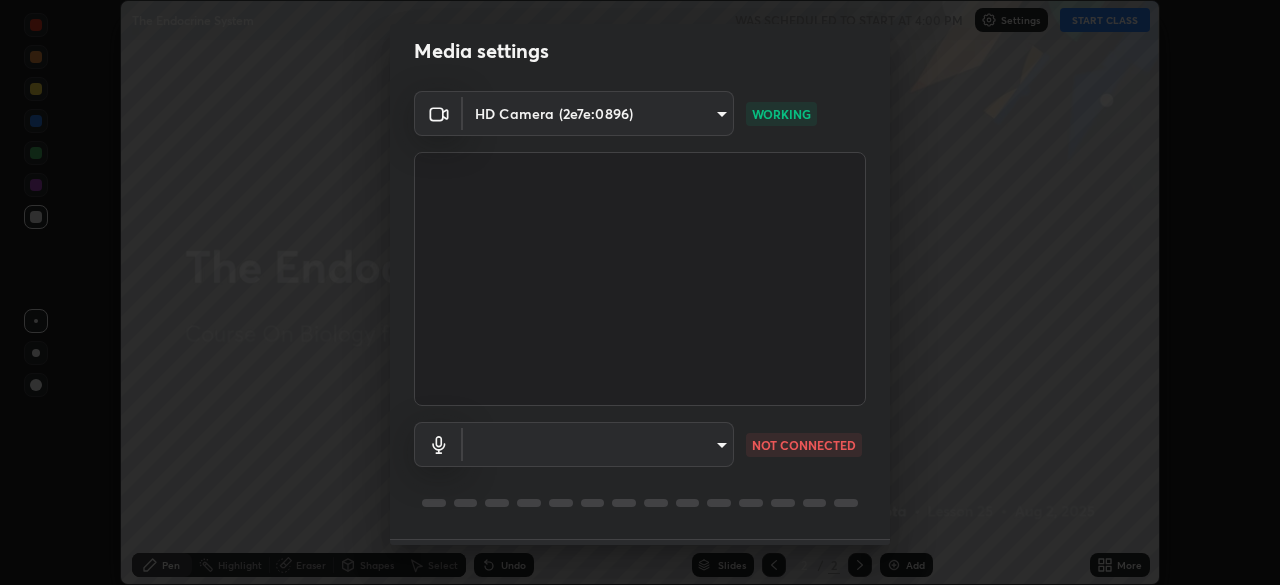 click on "Erase all The Endocrine System WAS SCHEDULED TO START AT  4:00 PM Settings START CLASS Setting up your live class The Endocrine System • L25 of Course On Biology for Foundation Class X 1 [YEAR] [FIRST] [LAST] Pen Highlight Eraser Shapes Select Undo Slides 2 / 2 Add More Enable hand raising Enable raise hand to speak to learners. Once enabled, chat will be turned off temporarily. Enable x   No doubts shared Encourage your learners to ask a doubt for better clarity Report an issue Reason for reporting Buffering Chat not working Audio - Video sync issue Educator video quality low ​ Attach an image Report Media settings HD Camera (2e7e:0896) [HASH] WORKING ​ [HASH] NOT CONNECTED 1 / 5 Next" at bounding box center (640, 292) 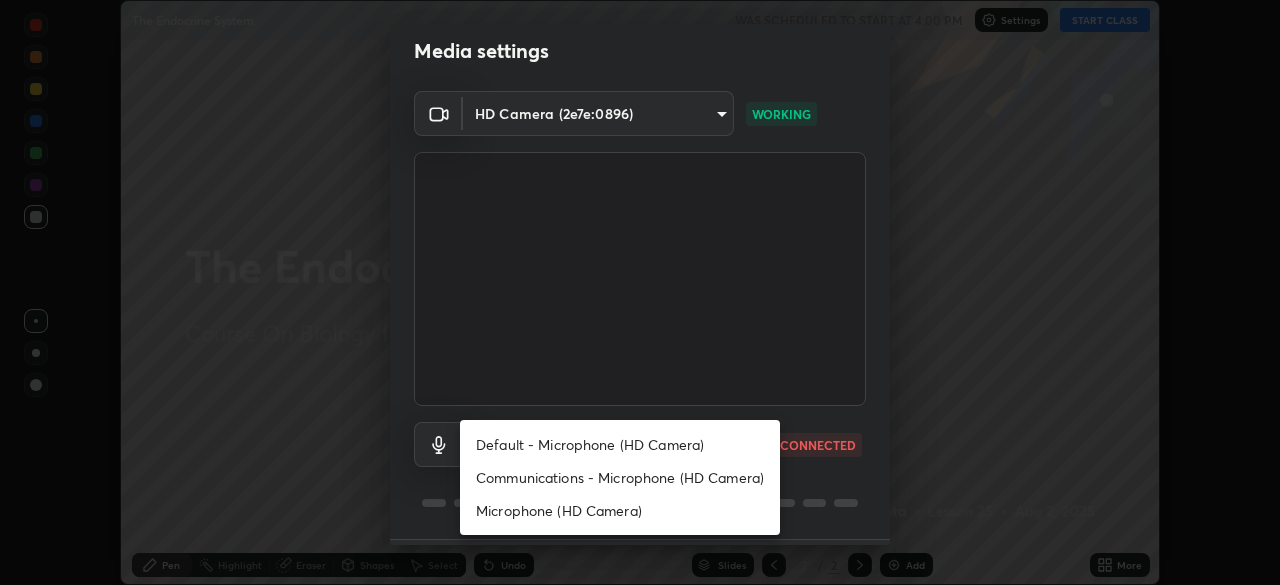 click on "Communications - Microphone (HD Camera)" at bounding box center (620, 477) 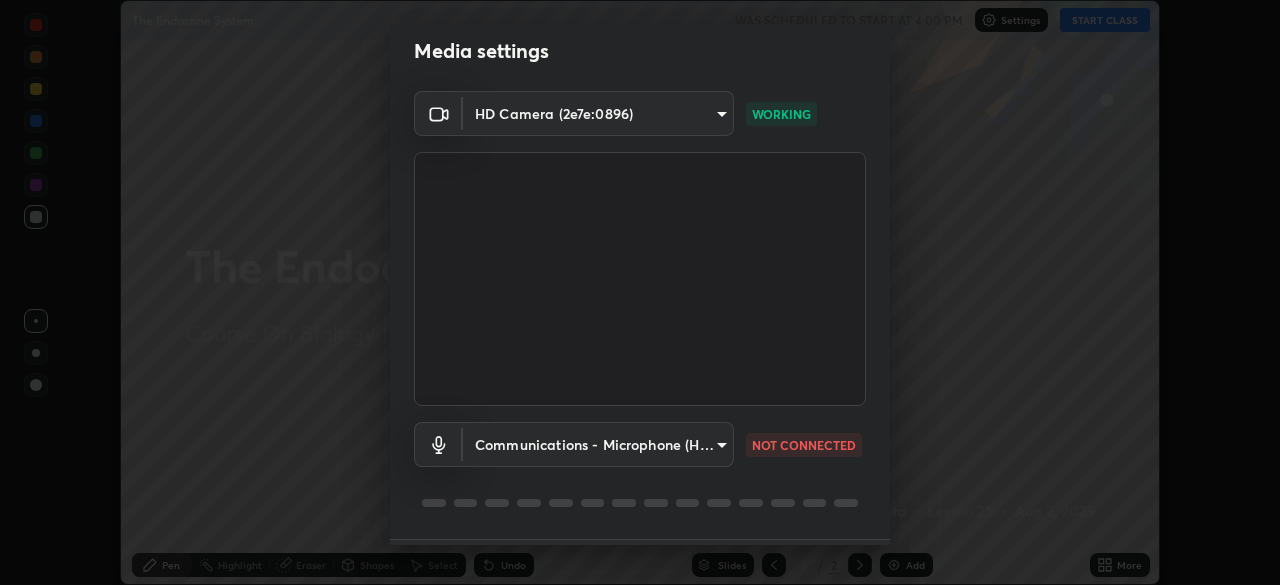 click on "Erase all The Endocrine System WAS SCHEDULED TO START AT  4:00 PM Settings START CLASS Setting up your live class The Endocrine System • L25 of Course On Biology for Foundation Class X 1 [YEAR] [FIRST] [LAST] Pen Highlight Eraser Shapes Select Undo Slides 2 / 2 Add More Enable hand raising Enable raise hand to speak to learners. Once enabled, chat will be turned off temporarily. Enable x   No doubts shared Encourage your learners to ask a doubt for better clarity Report an issue Reason for reporting Buffering Chat not working Audio - Video sync issue Educator video quality low ​ Attach an image Report Media settings HD Camera (2e7e:0896) [HASH] WORKING Communications - Microphone (HD Camera) communications NOT CONNECTED 1 / 5 Next" at bounding box center [640, 292] 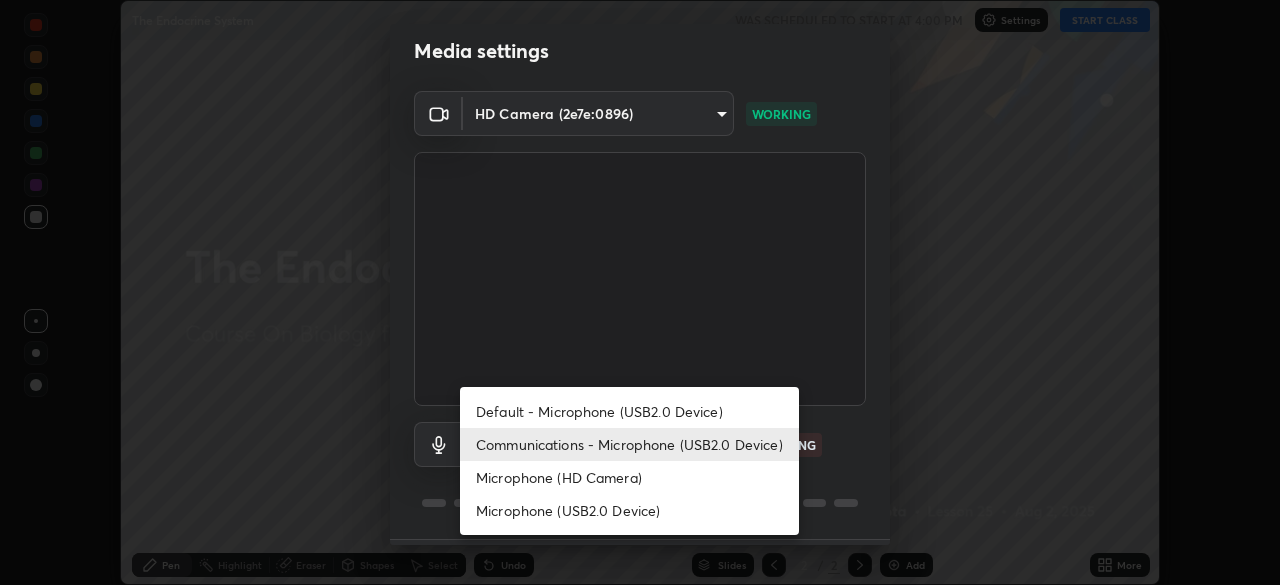 click on "Microphone (USB2.0 Device)" at bounding box center (629, 510) 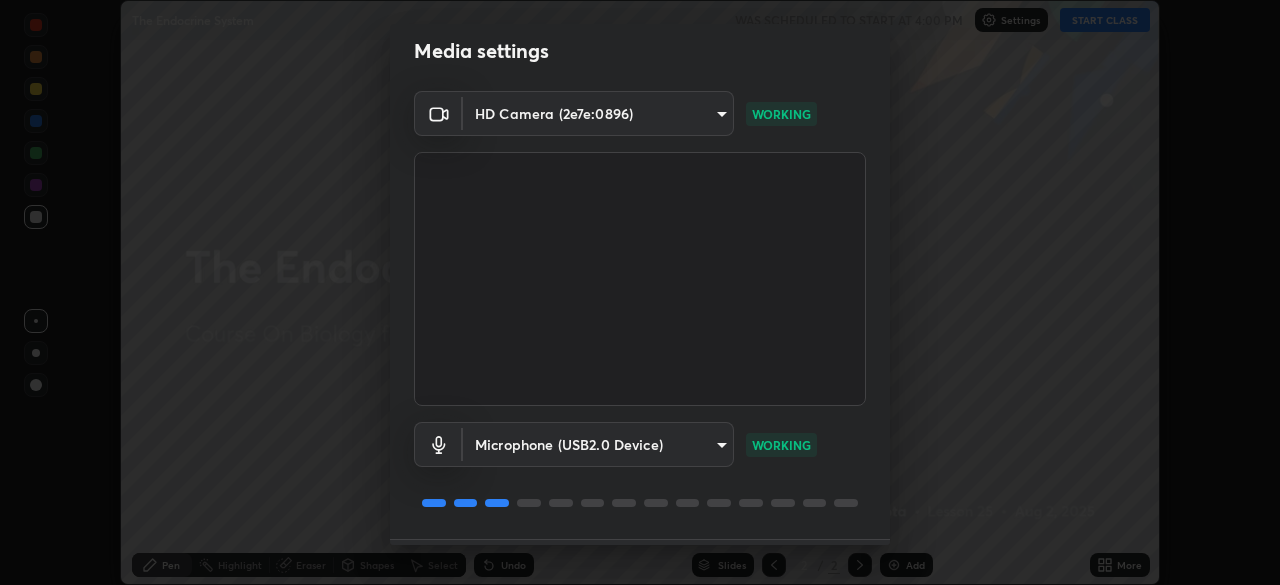 scroll, scrollTop: 71, scrollLeft: 0, axis: vertical 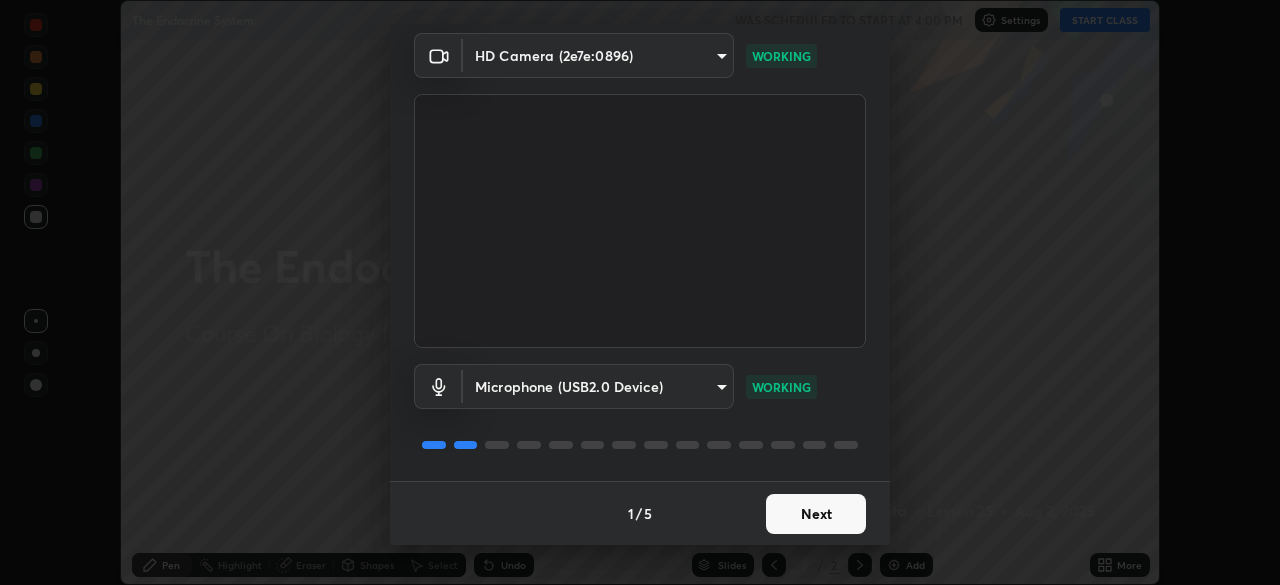 click on "Next" at bounding box center [816, 514] 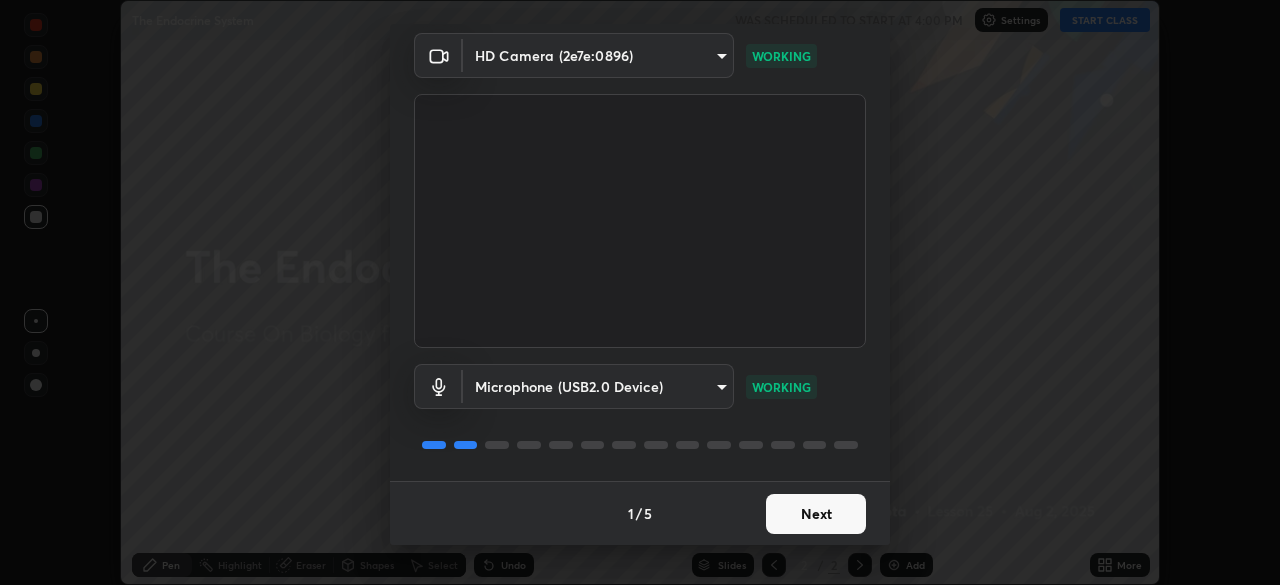 scroll, scrollTop: 0, scrollLeft: 0, axis: both 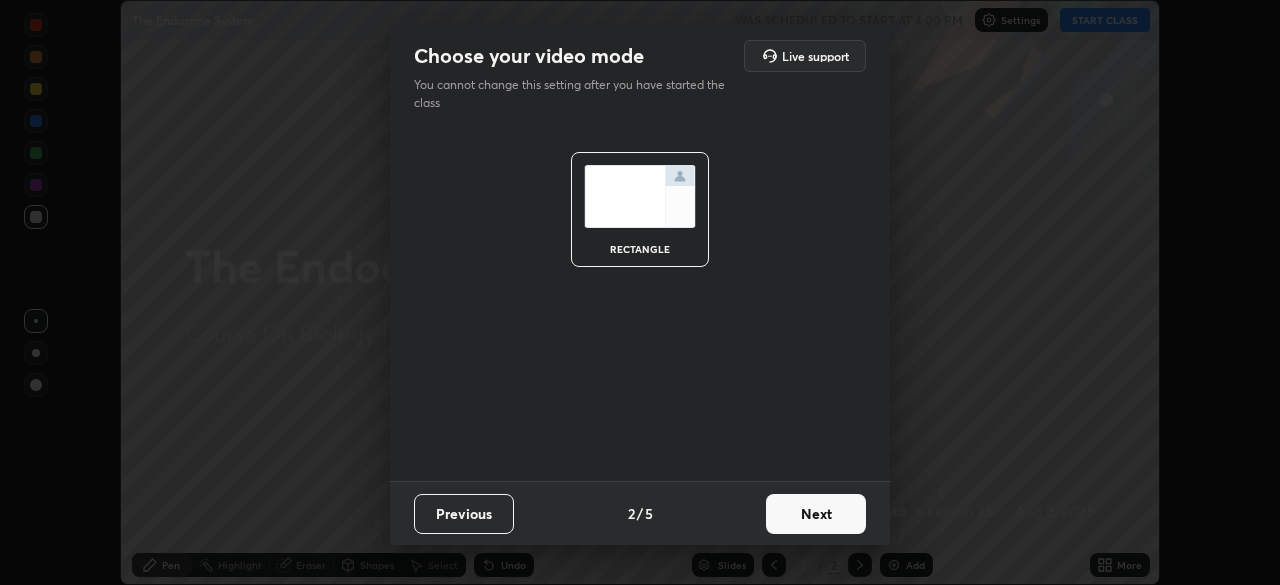 click on "Next" at bounding box center [816, 514] 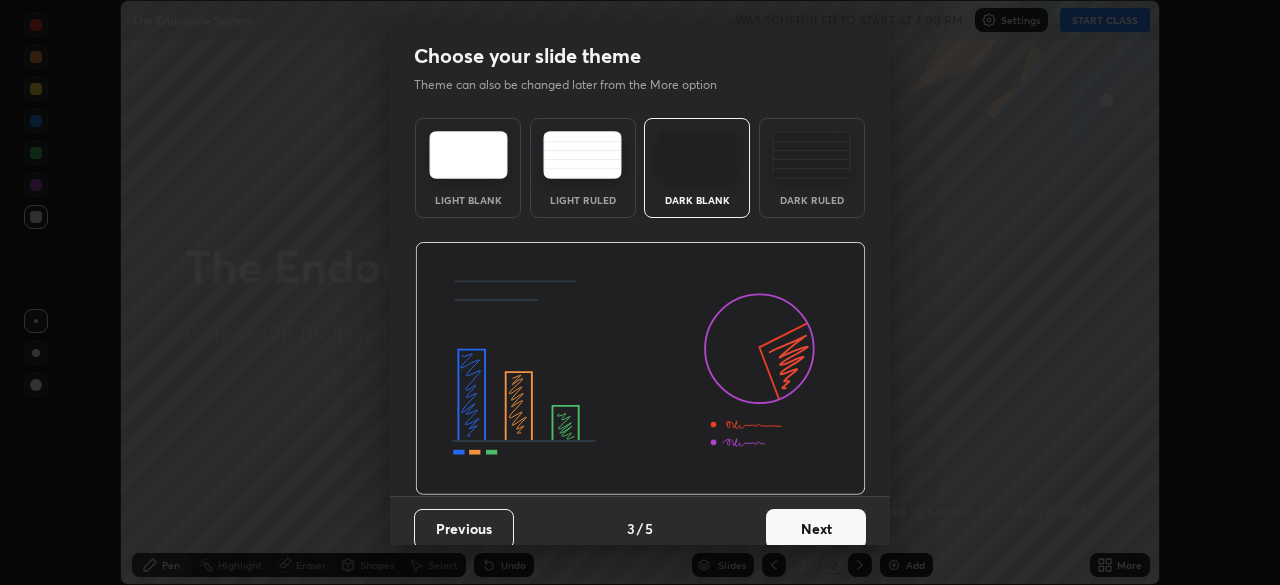 click on "Next" at bounding box center [816, 529] 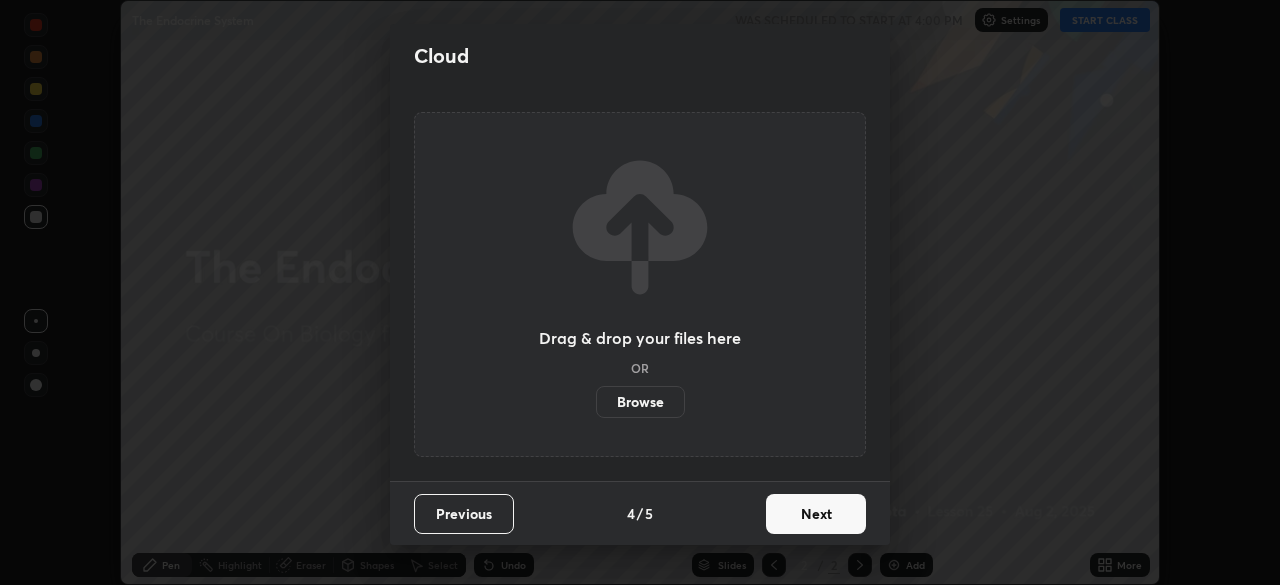 click on "Next" at bounding box center (816, 514) 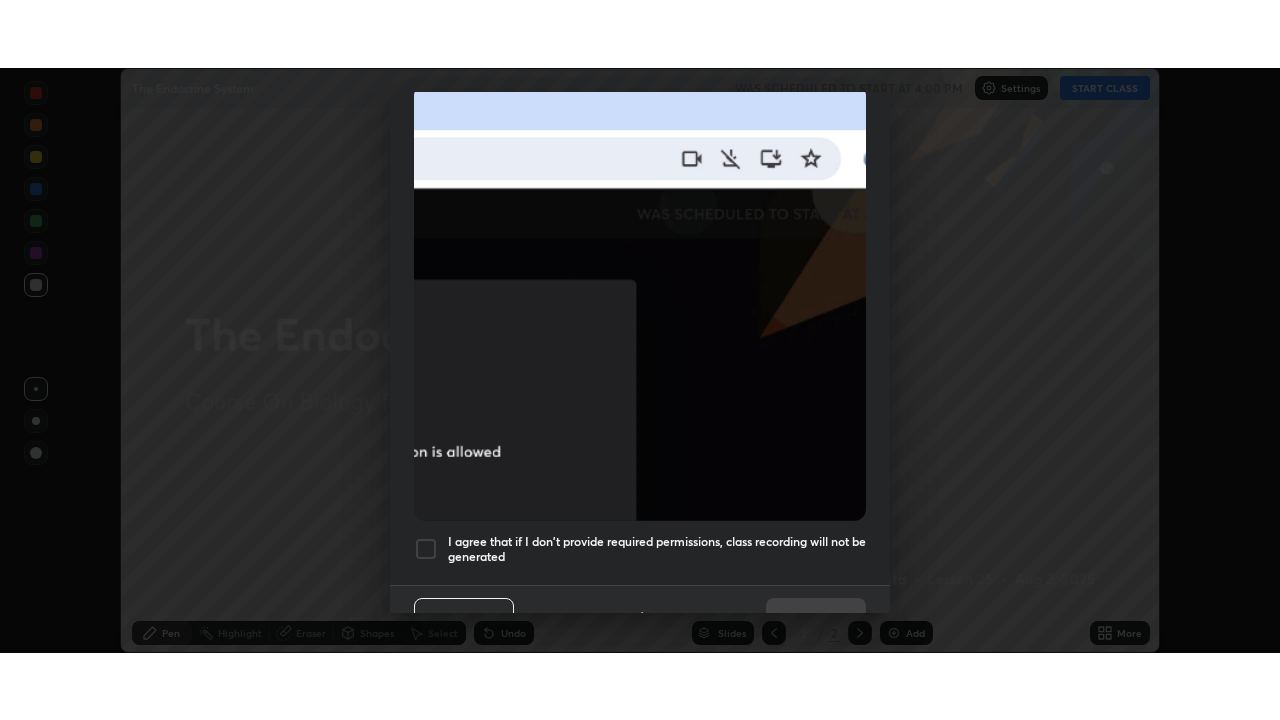 scroll, scrollTop: 479, scrollLeft: 0, axis: vertical 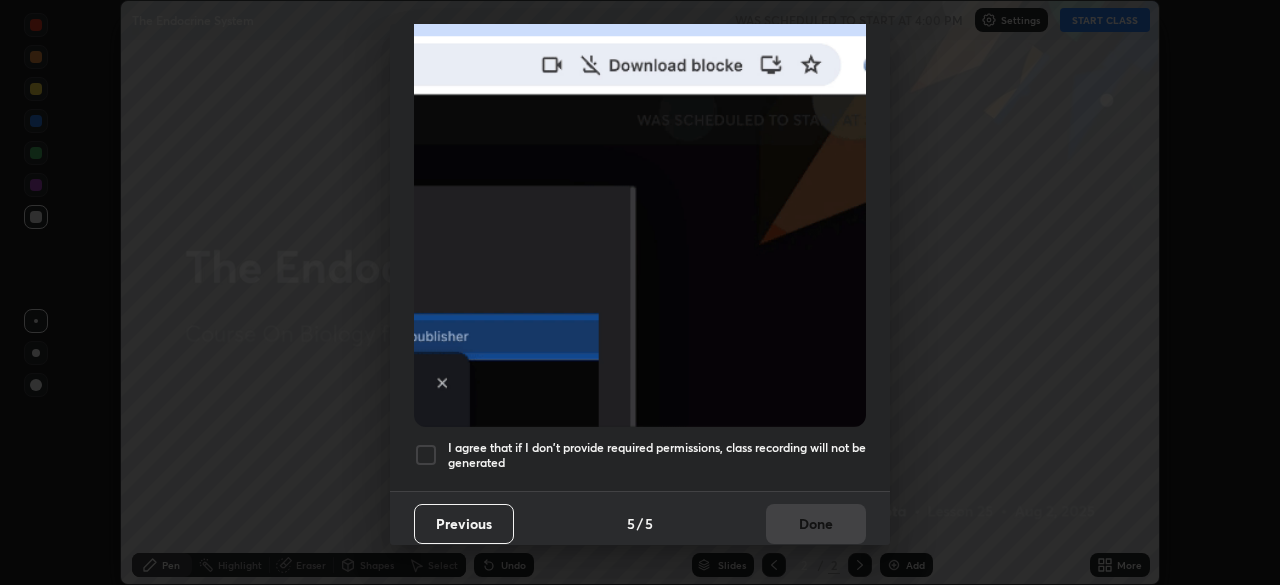 click at bounding box center (426, 455) 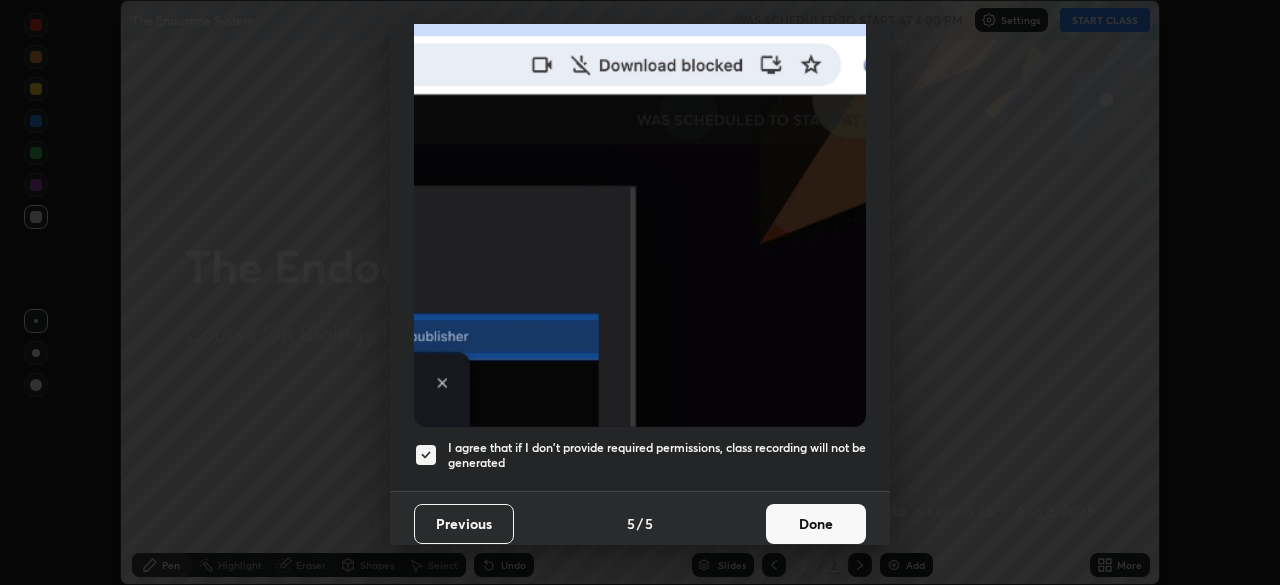 click on "Done" at bounding box center [816, 524] 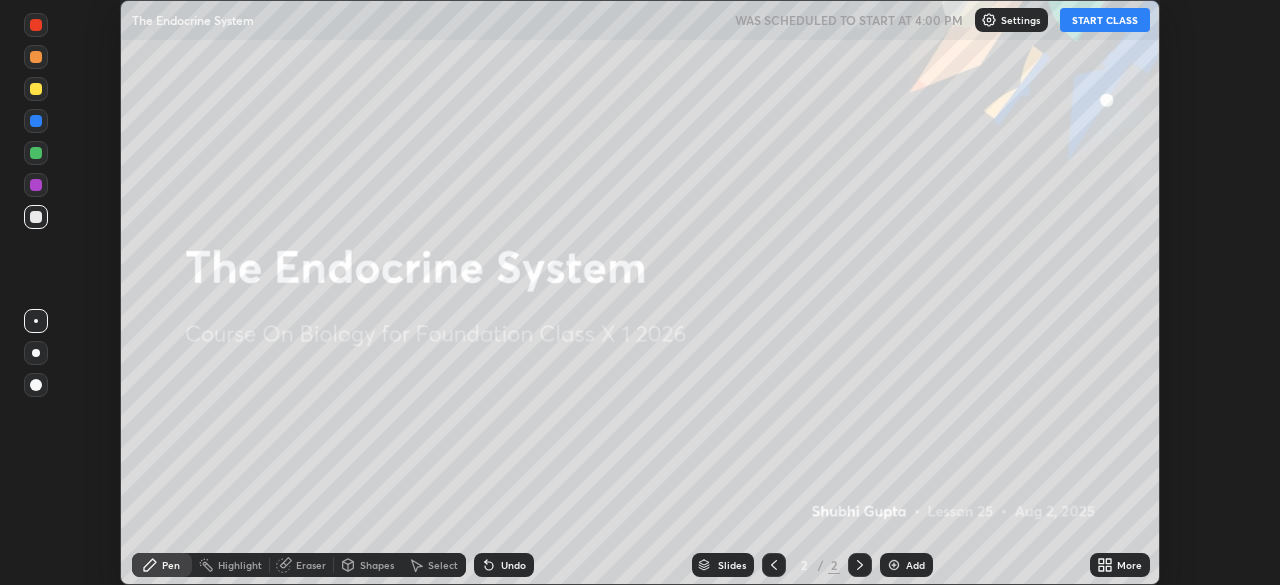 click at bounding box center [894, 565] 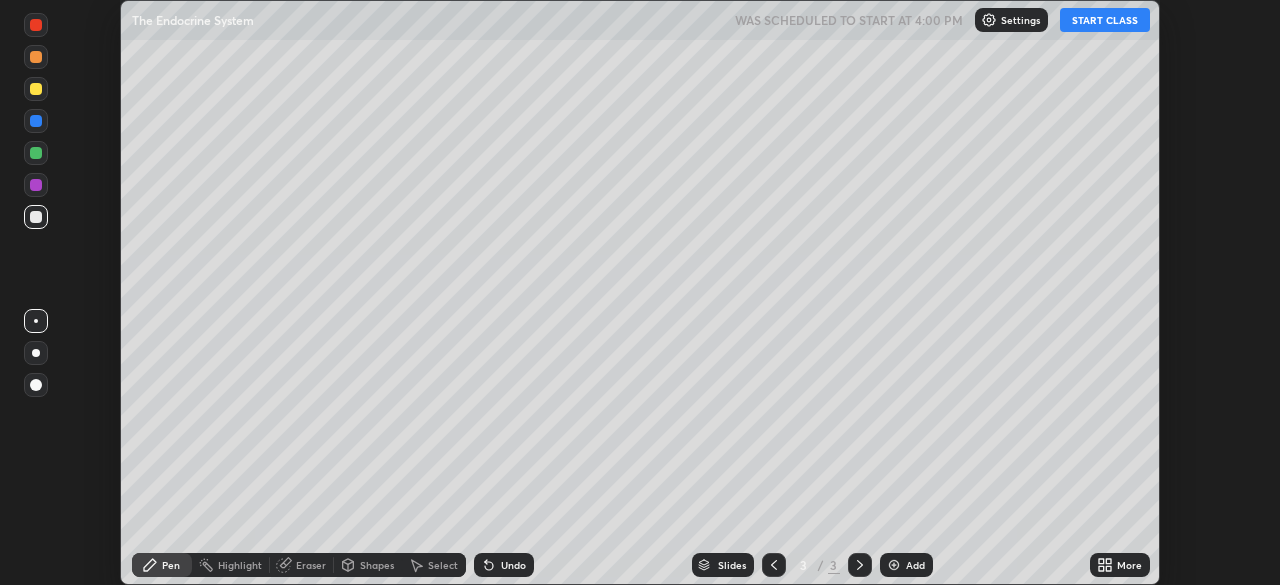 click on "START CLASS" at bounding box center [1105, 20] 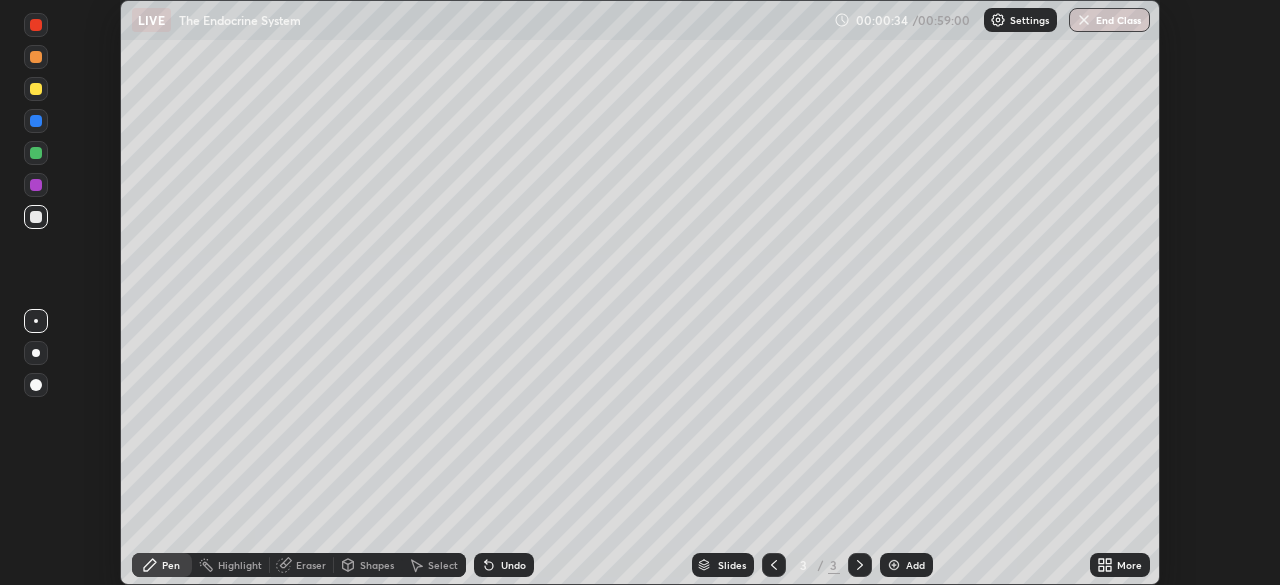 click at bounding box center [36, 385] 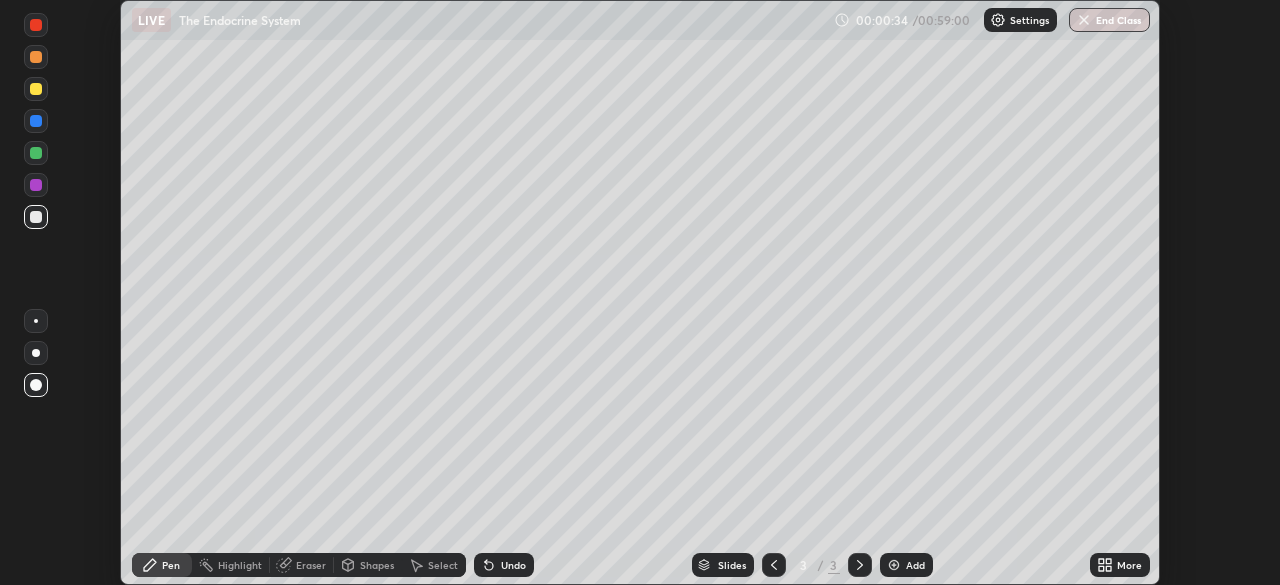 click at bounding box center [36, 153] 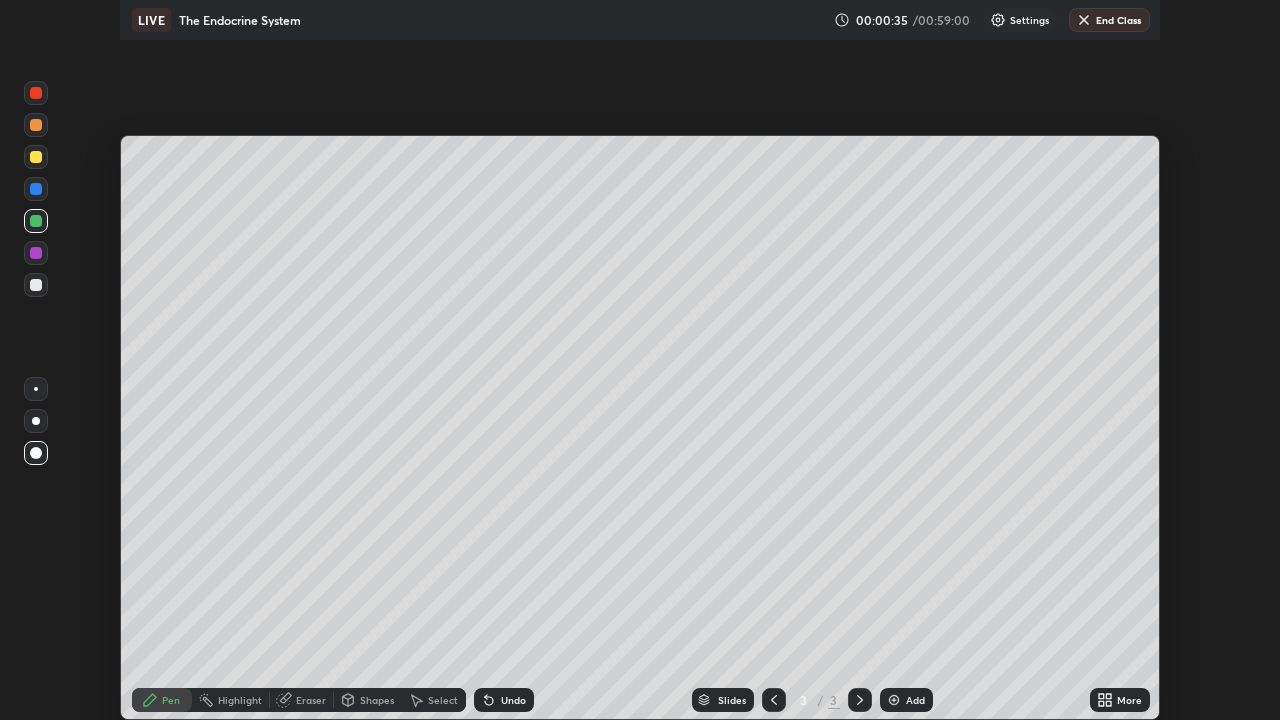scroll, scrollTop: 99280, scrollLeft: 98720, axis: both 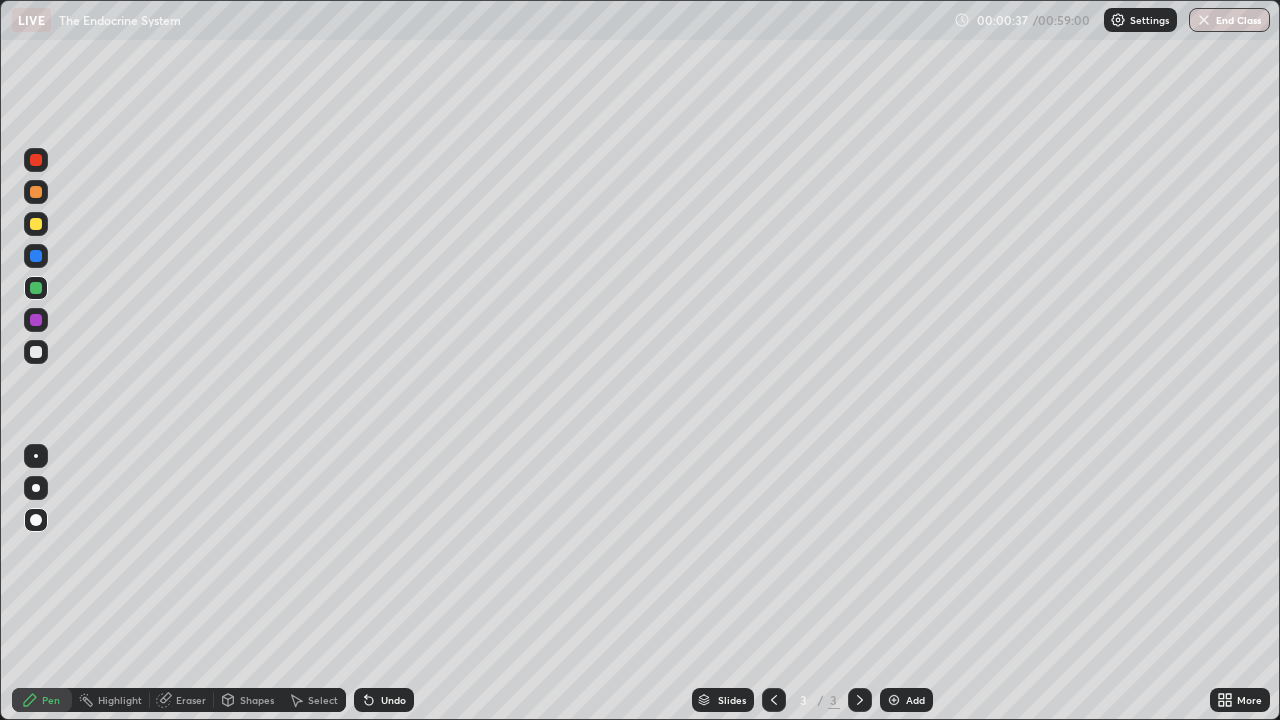 click on "Undo" at bounding box center [393, 700] 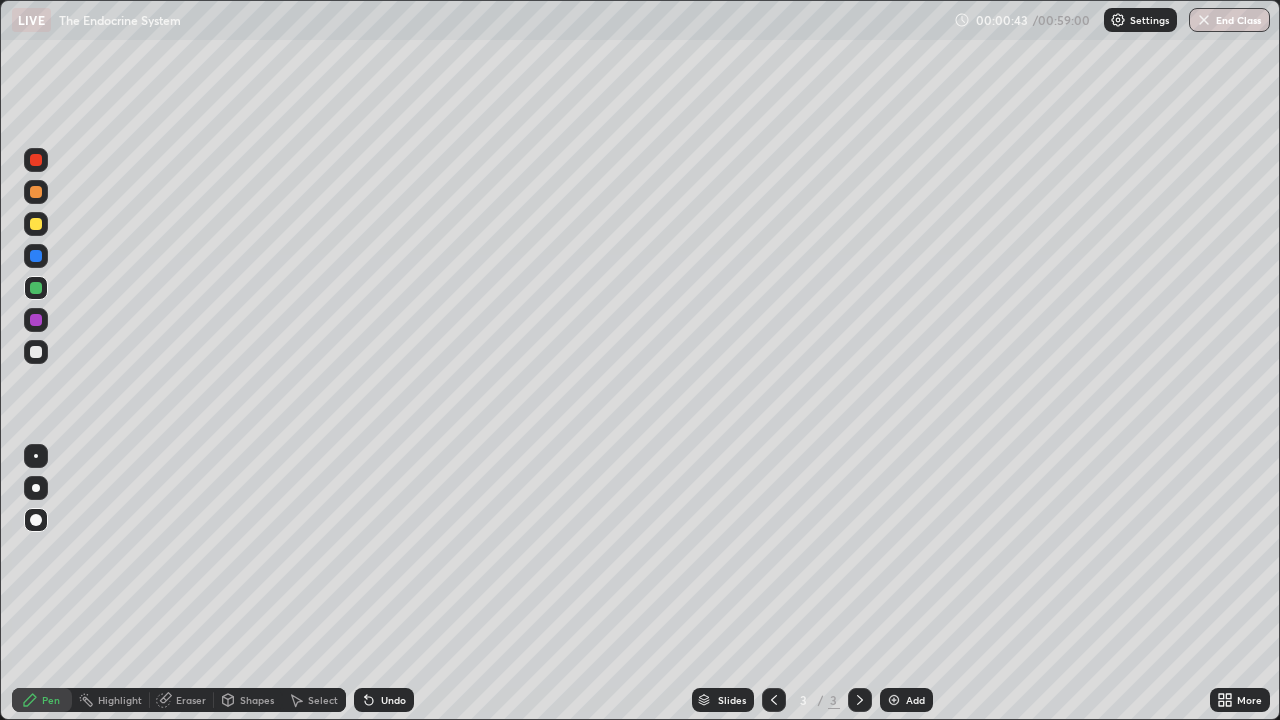 click at bounding box center [36, 192] 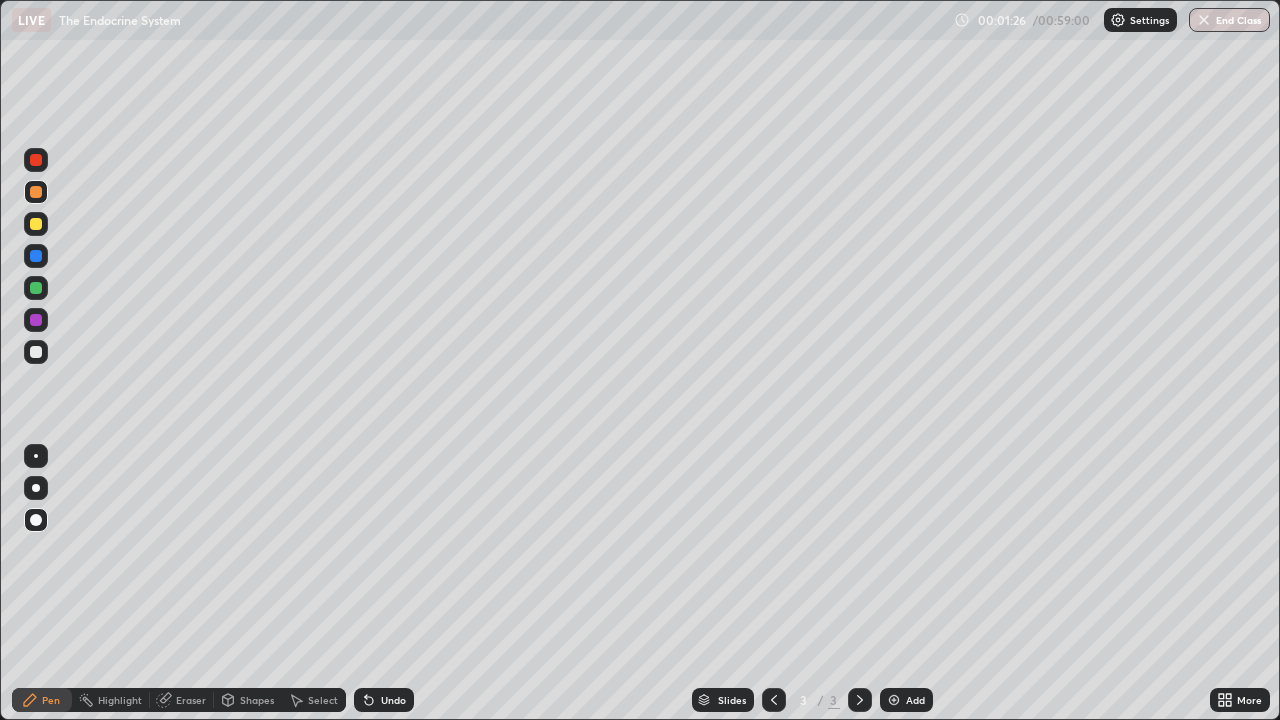 click at bounding box center (36, 256) 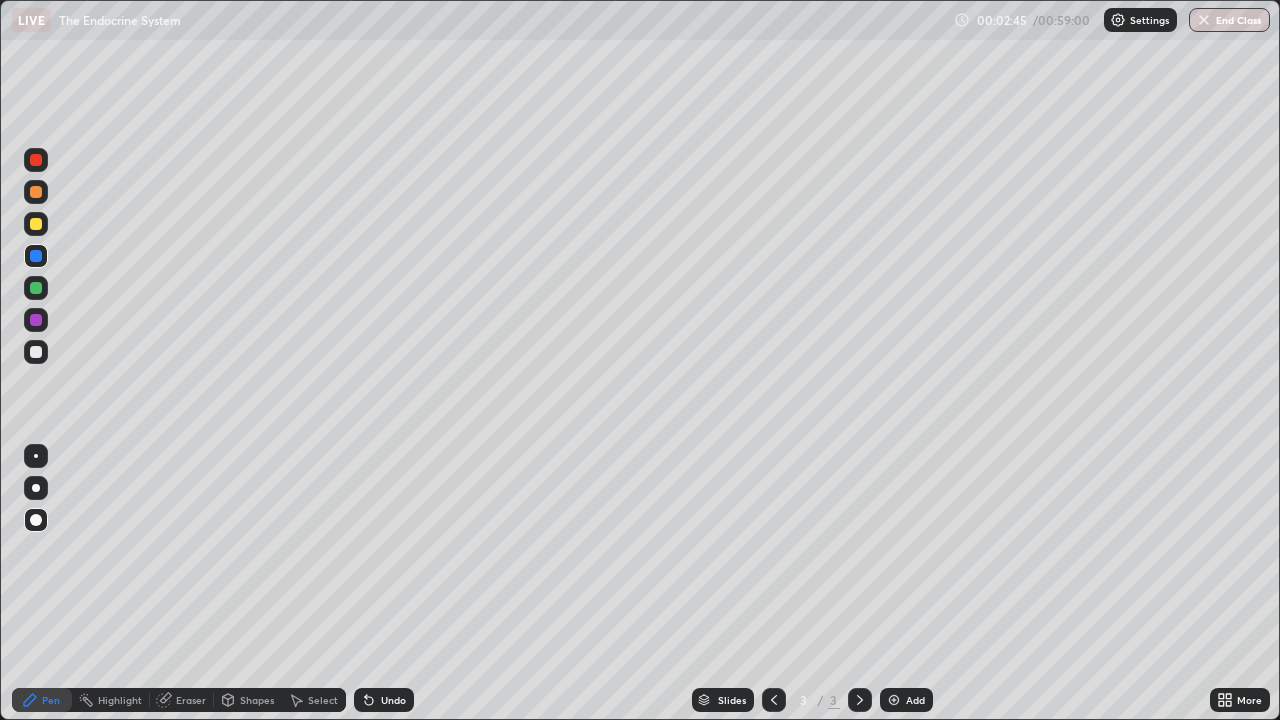 click at bounding box center (36, 288) 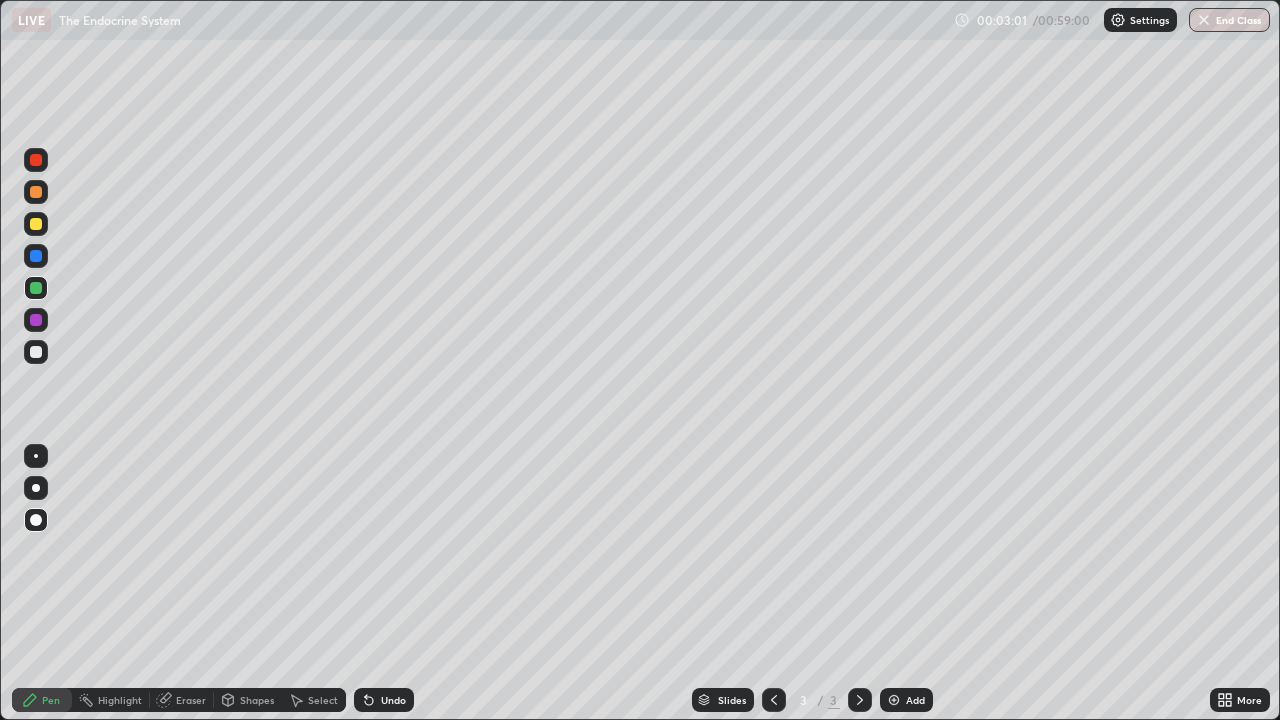 click at bounding box center (36, 224) 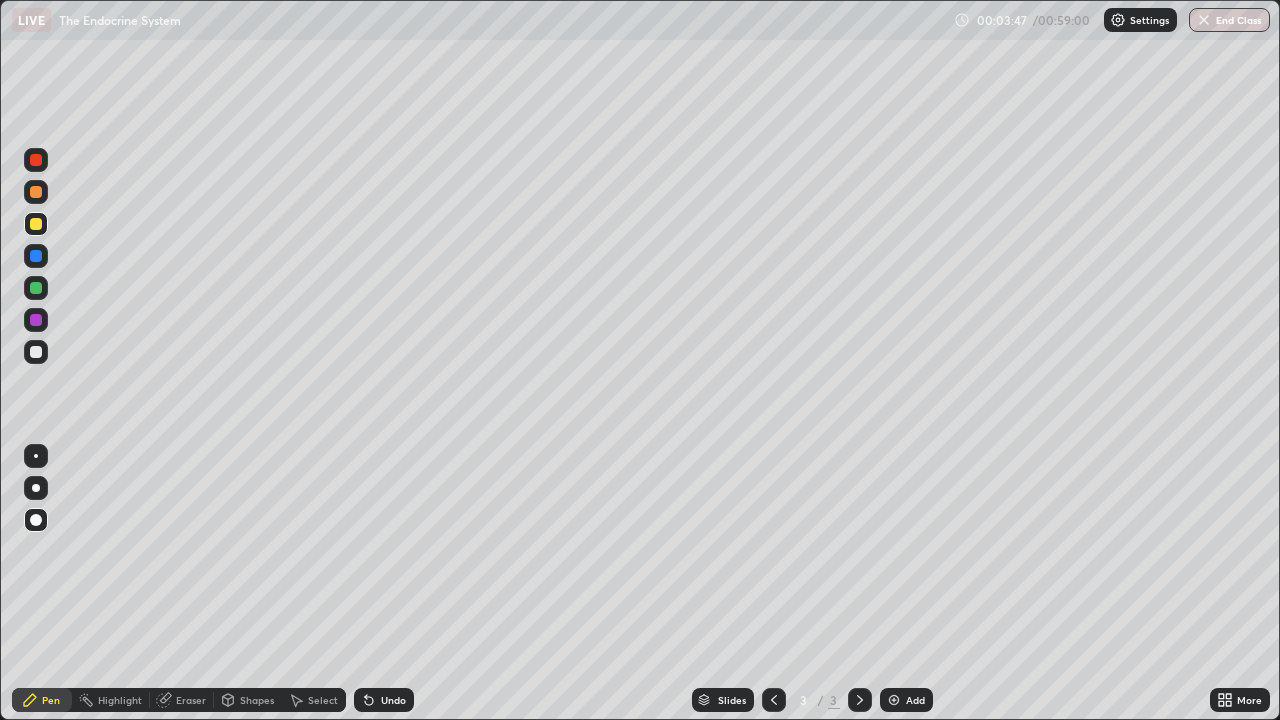 click on "Add" at bounding box center [915, 700] 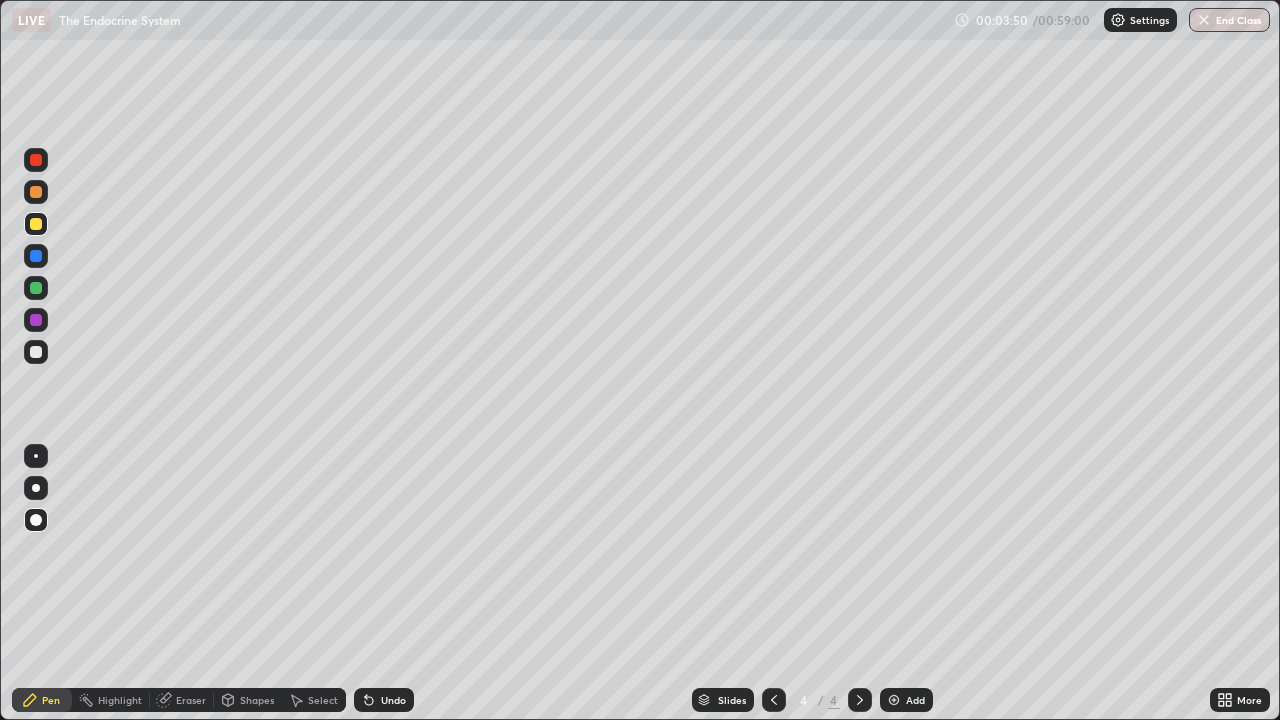 click at bounding box center (36, 320) 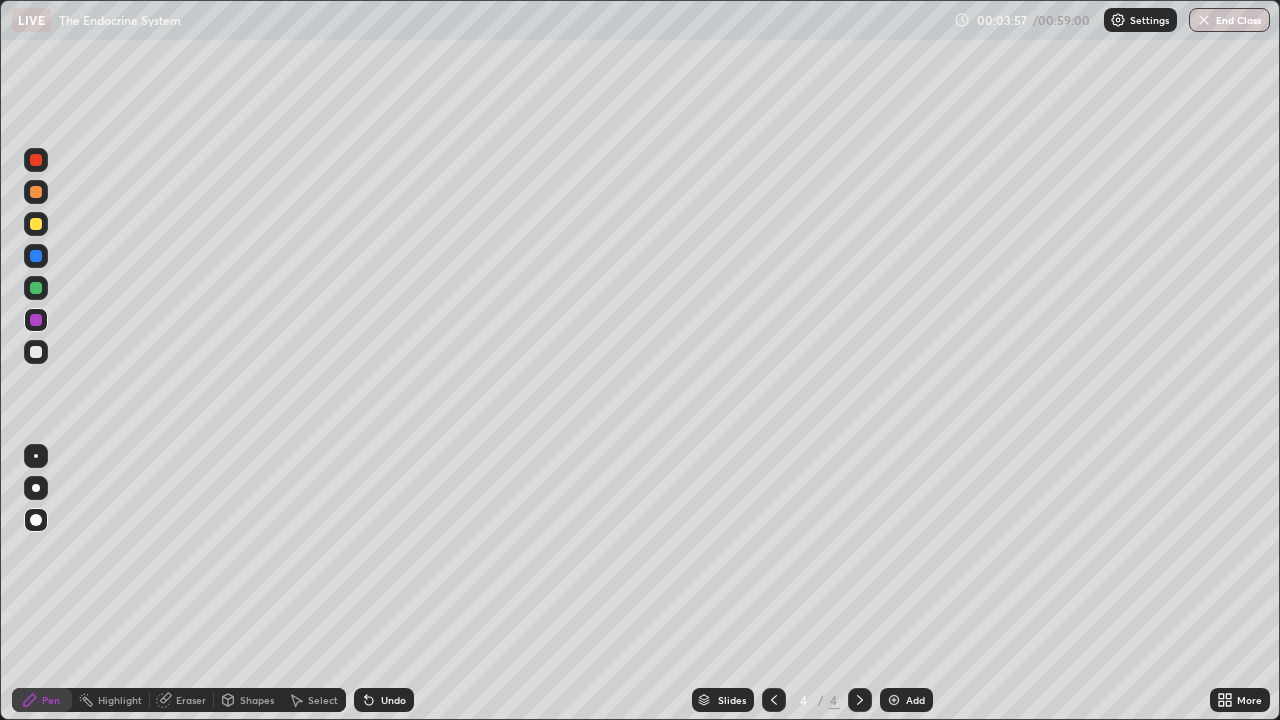 click at bounding box center [36, 288] 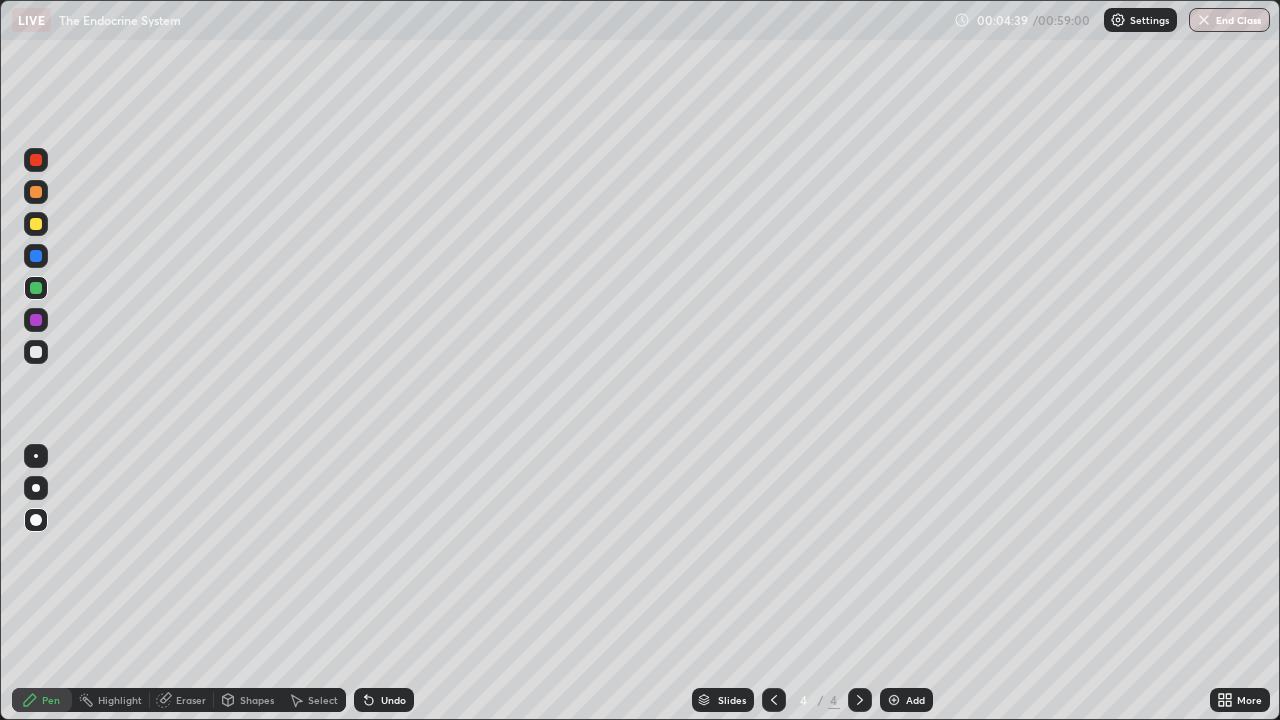 click at bounding box center [36, 224] 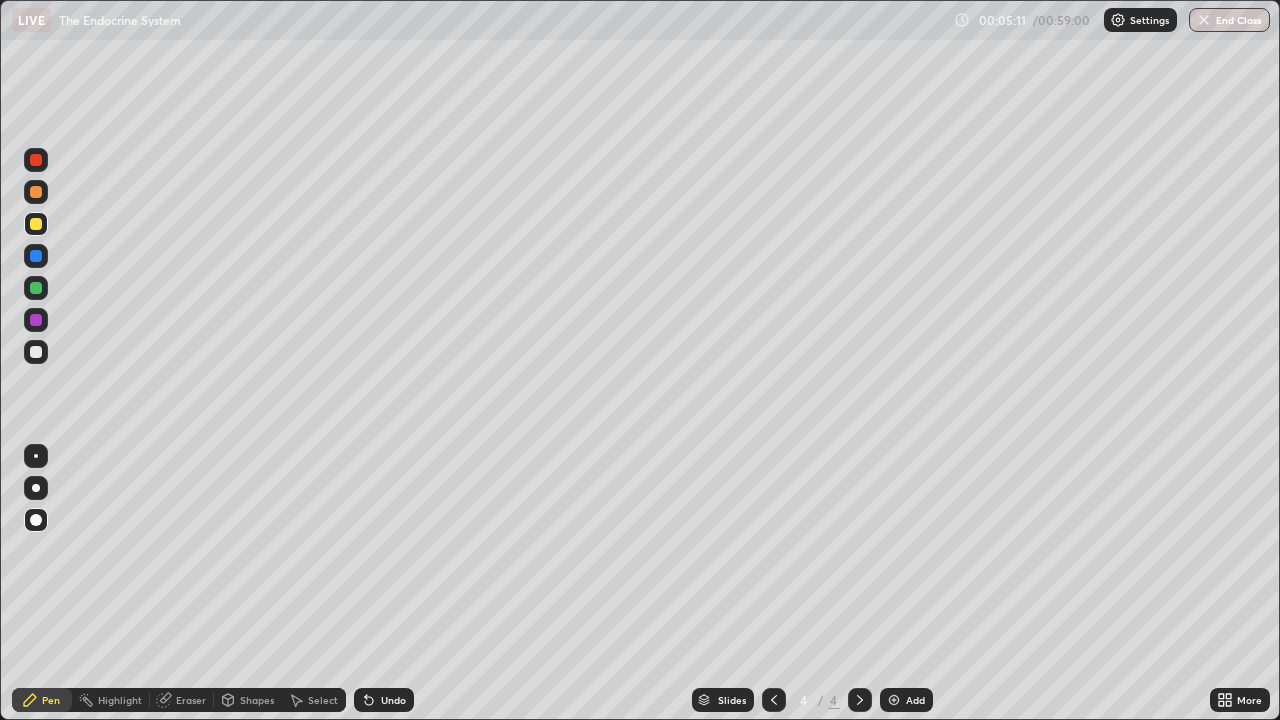 click at bounding box center [36, 256] 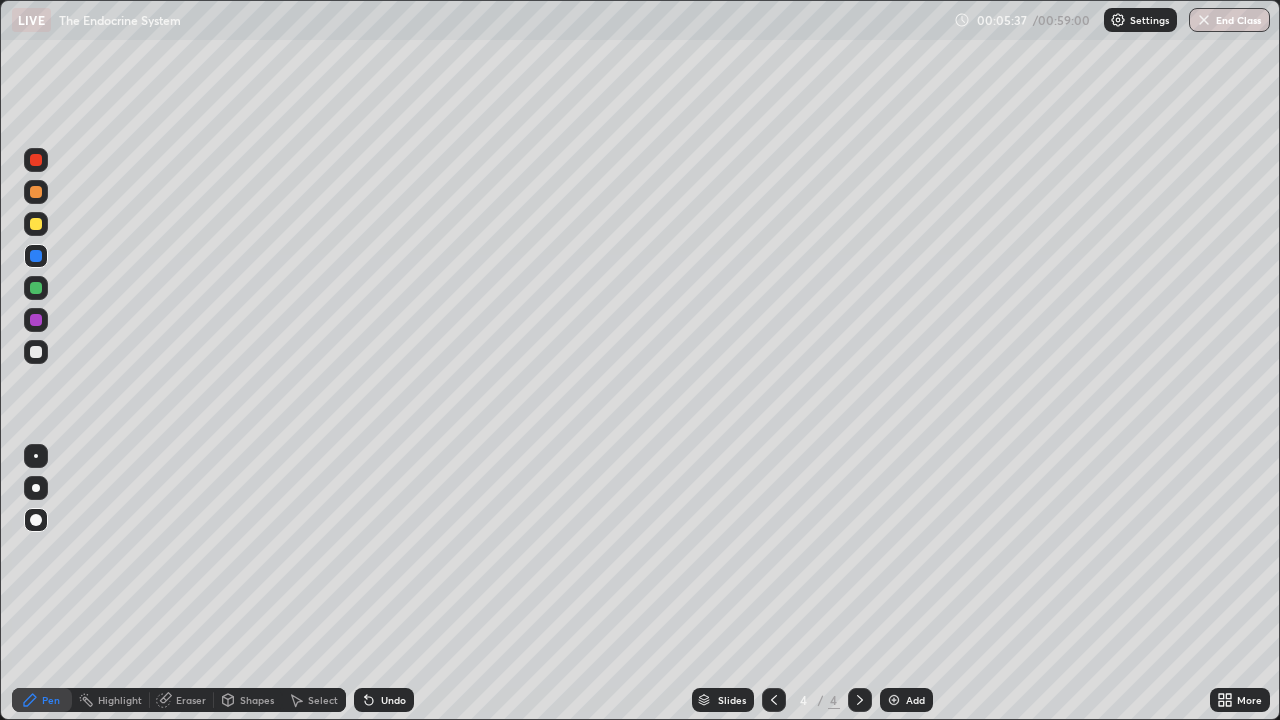 click on "Undo" at bounding box center [384, 700] 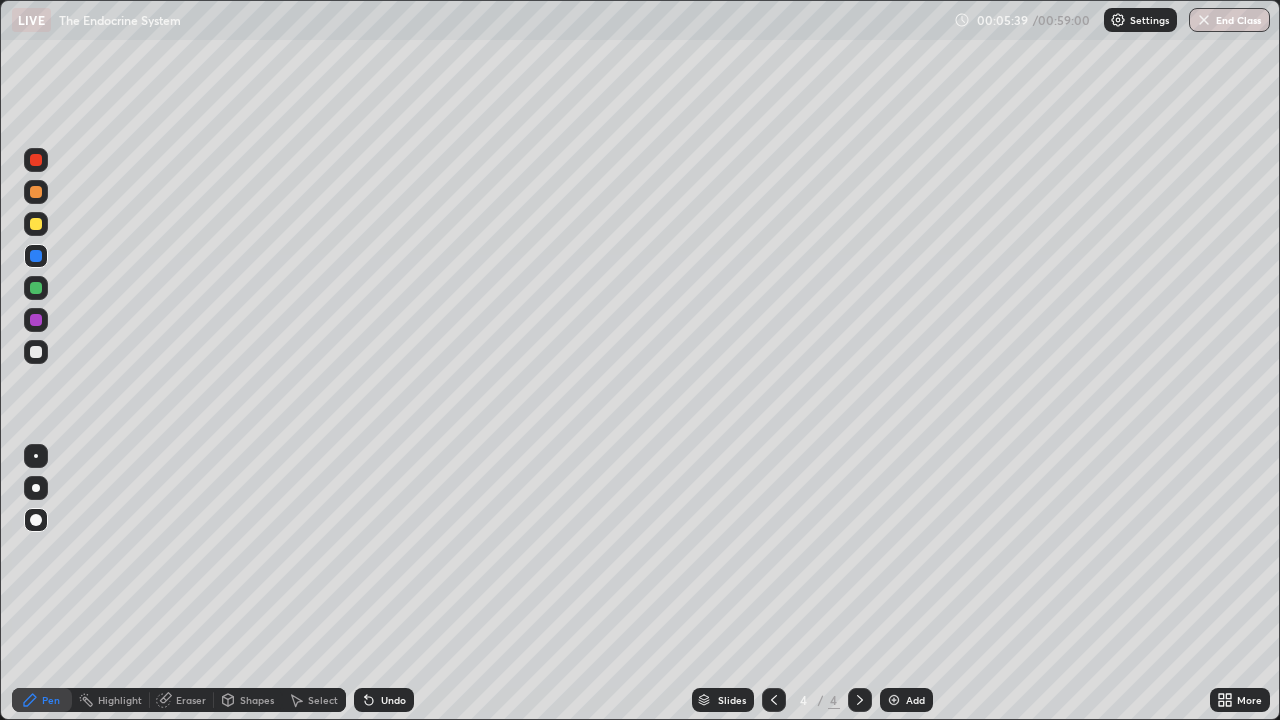 click 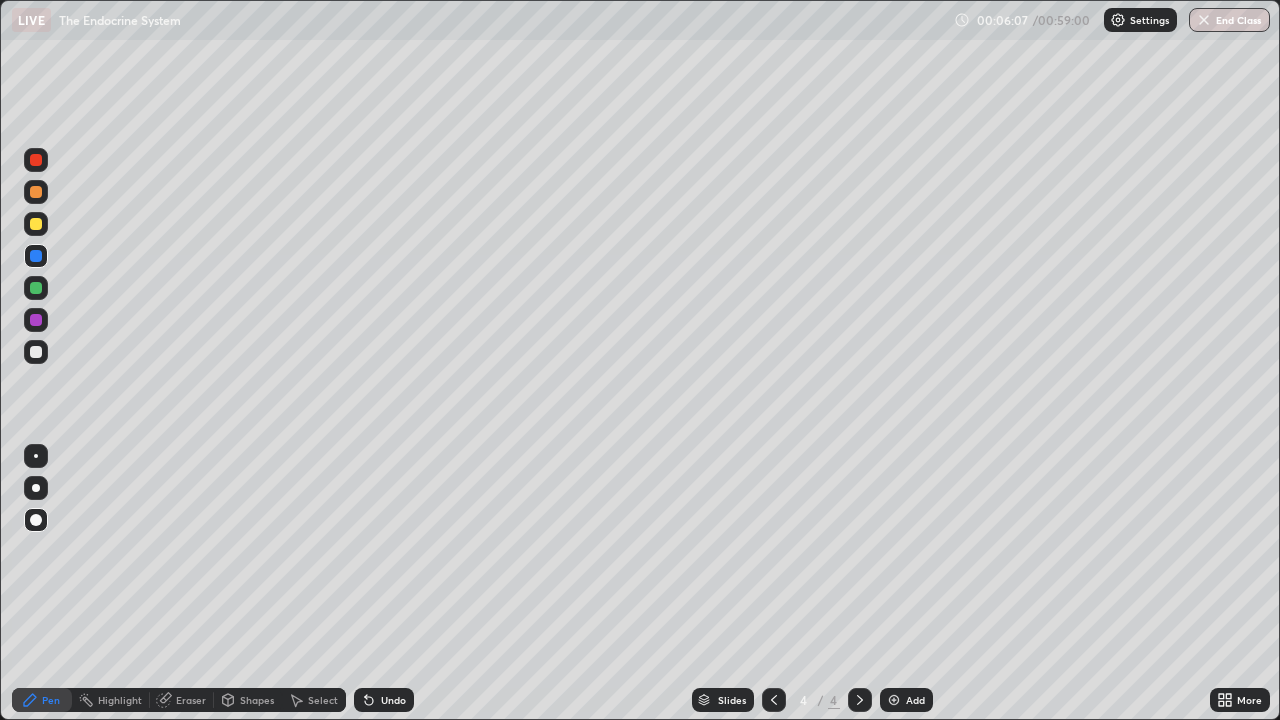 click at bounding box center [36, 320] 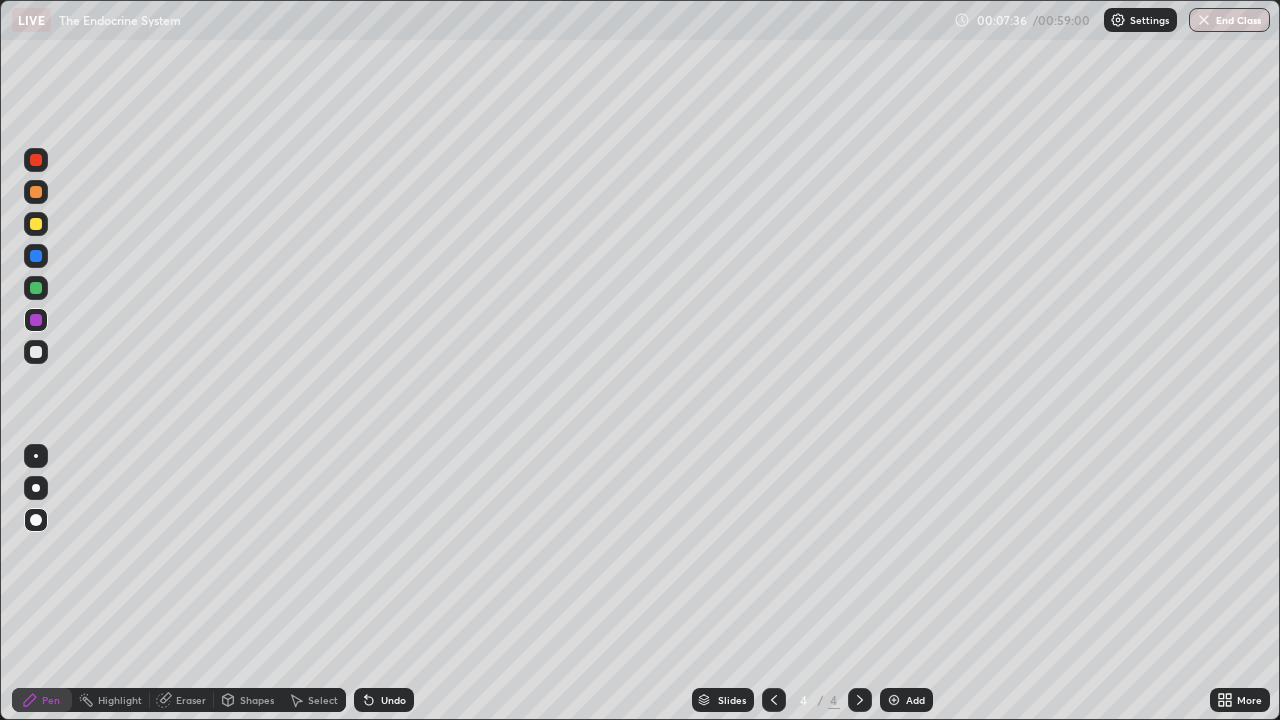 click on "Add" at bounding box center [915, 700] 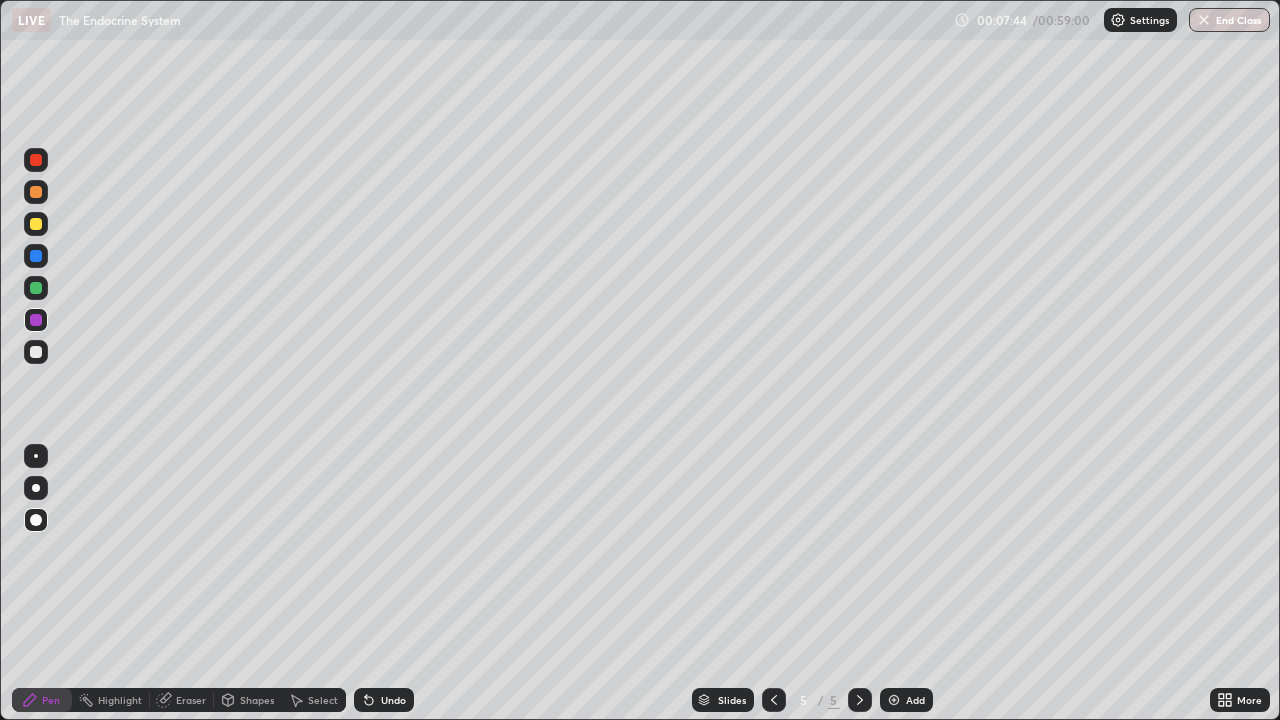 click at bounding box center (36, 224) 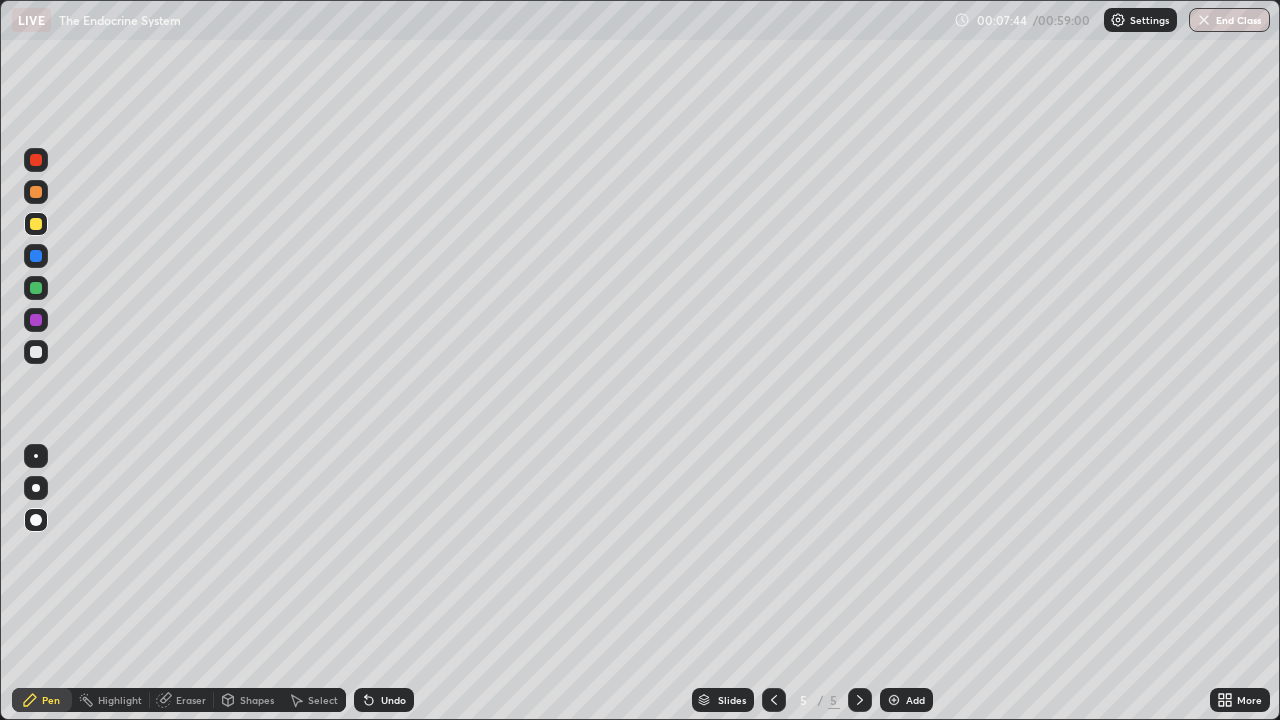 click at bounding box center (36, 224) 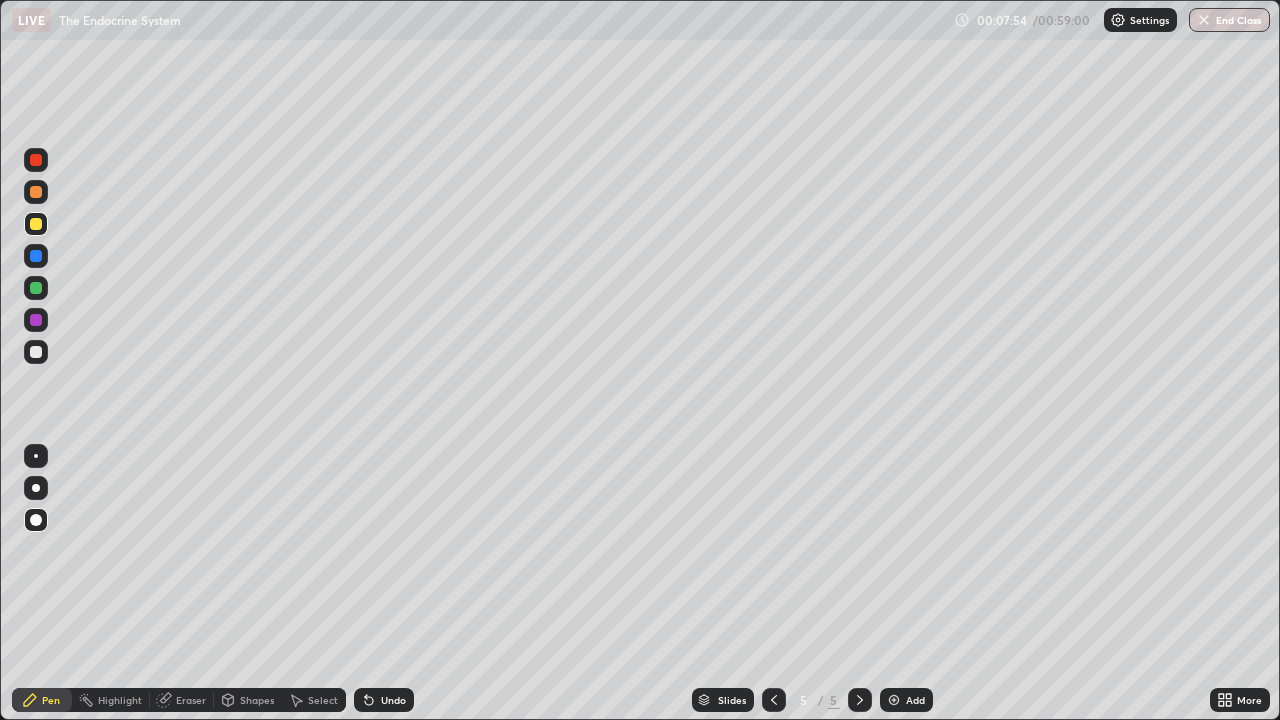 click 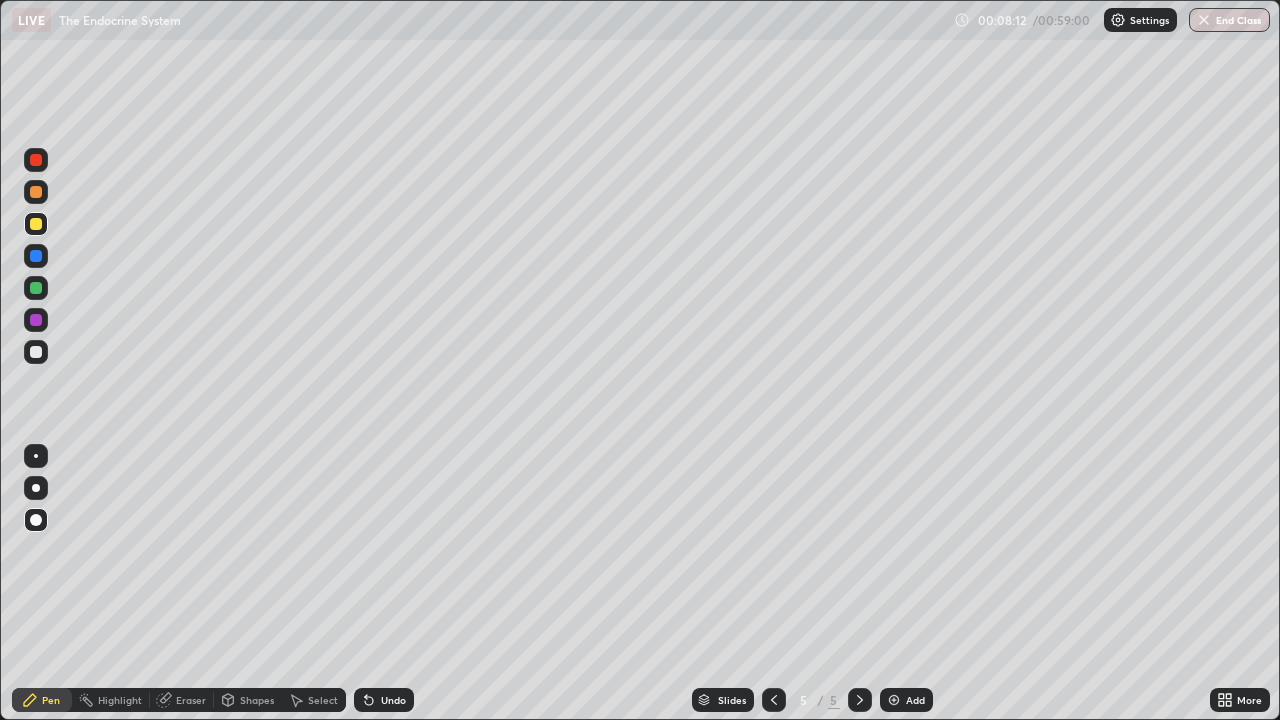 click on "Undo" at bounding box center (393, 700) 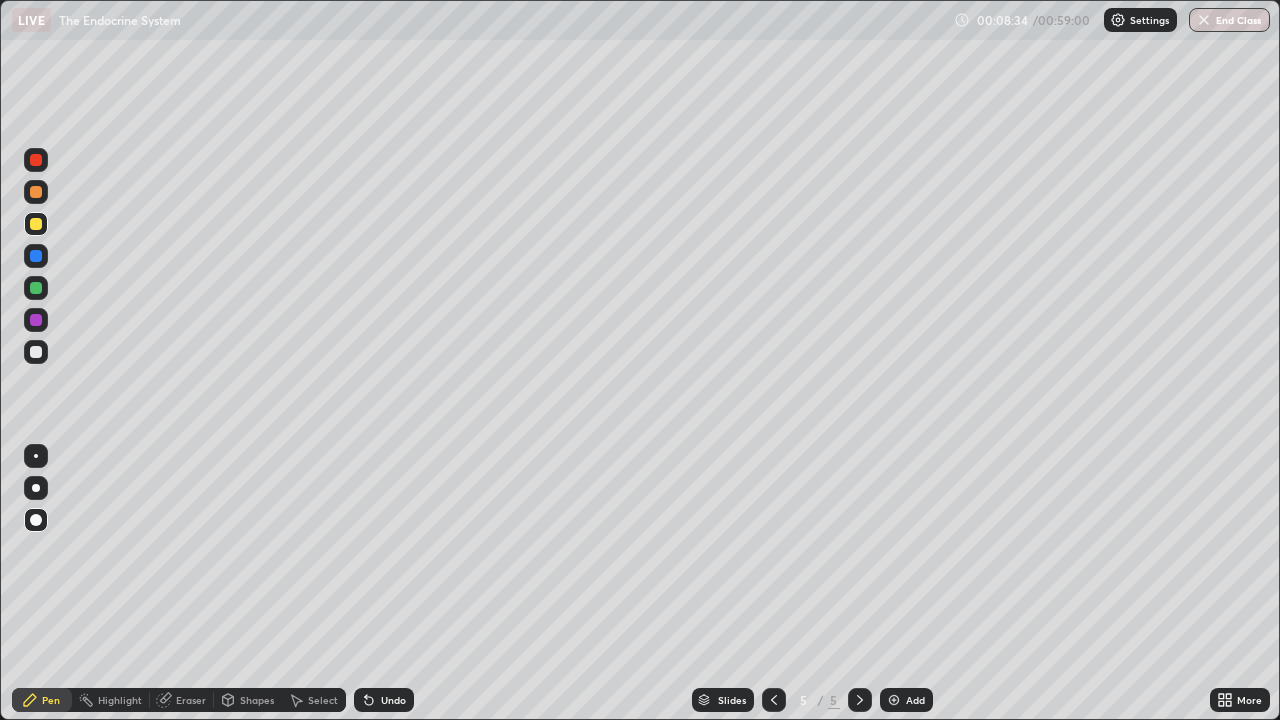 click at bounding box center [36, 160] 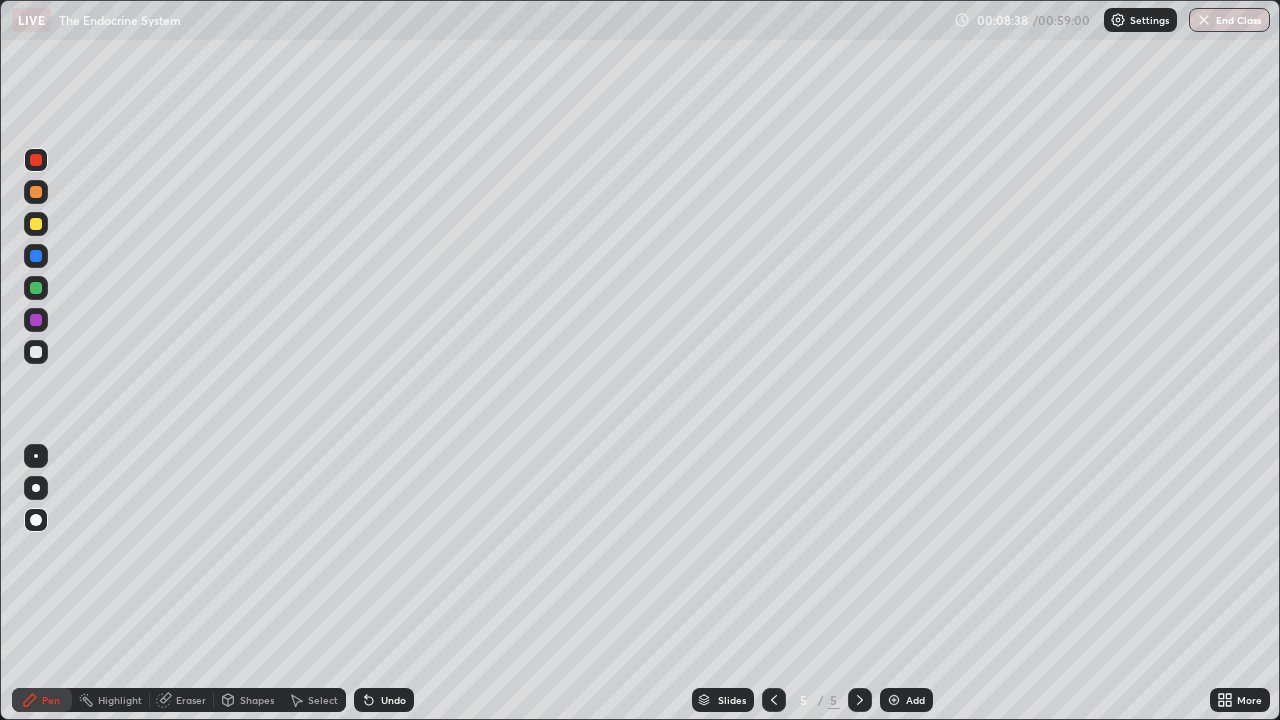 click at bounding box center (36, 192) 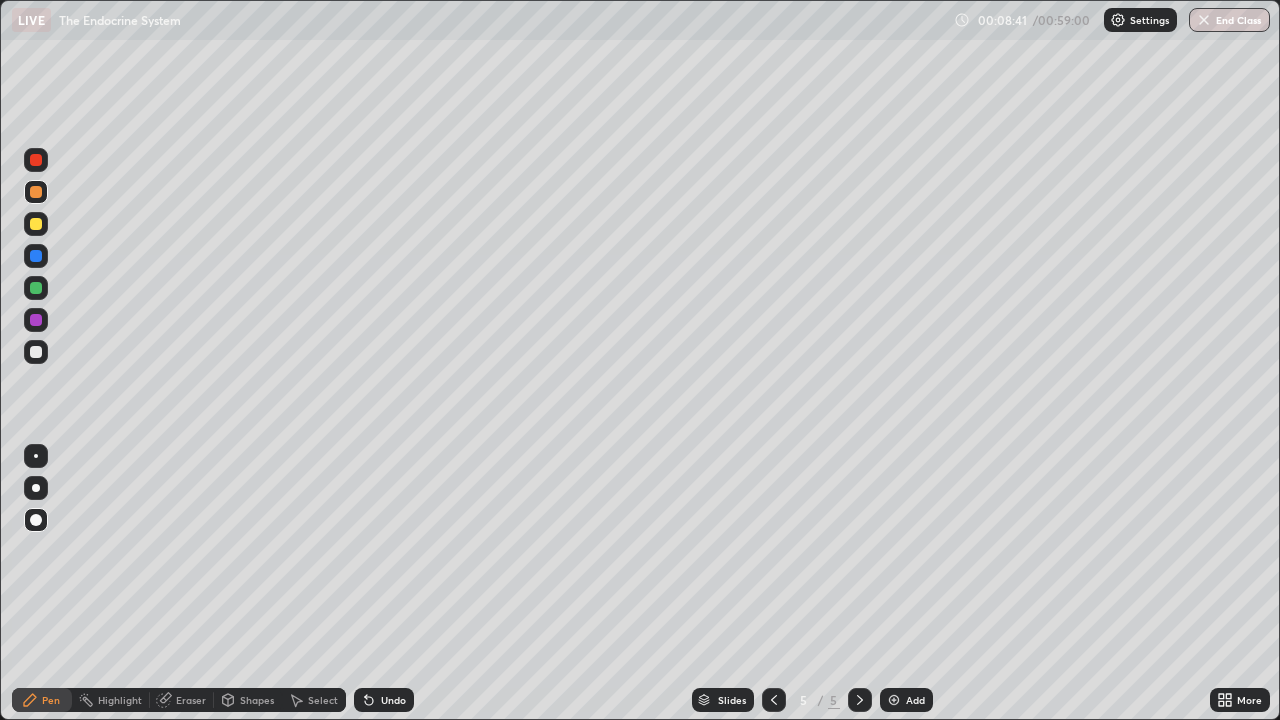 click at bounding box center [36, 256] 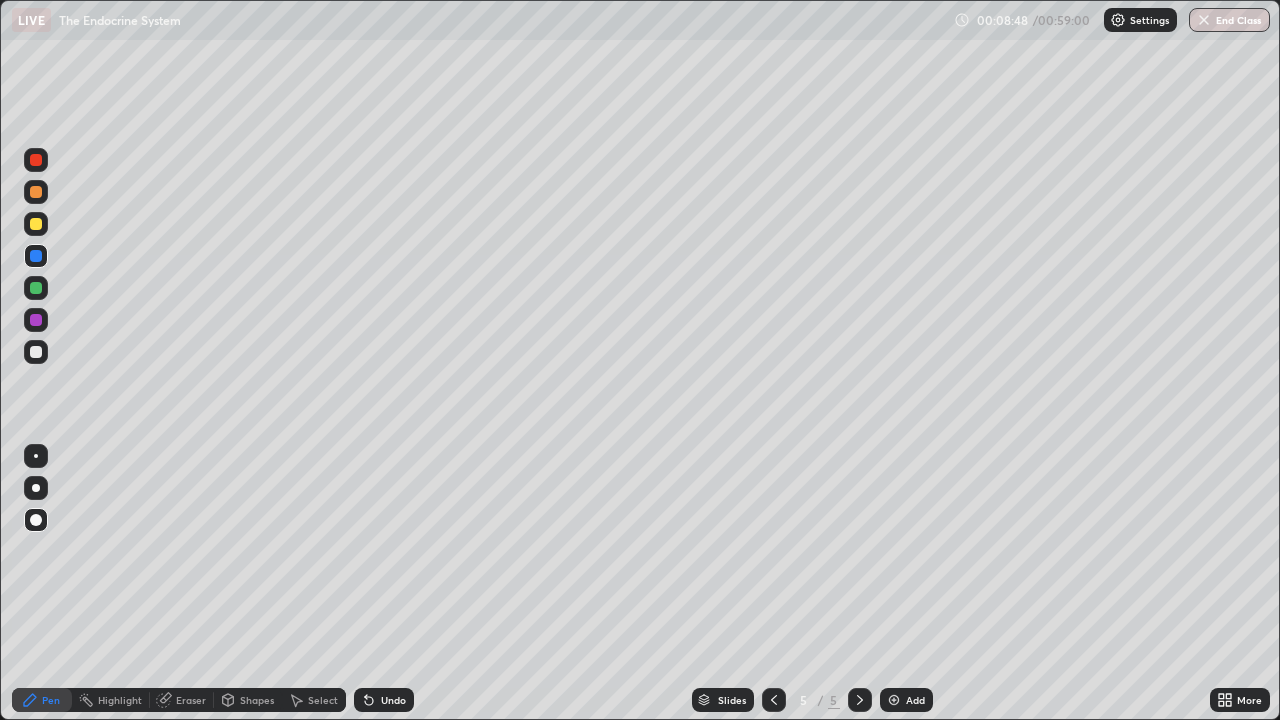click at bounding box center (36, 288) 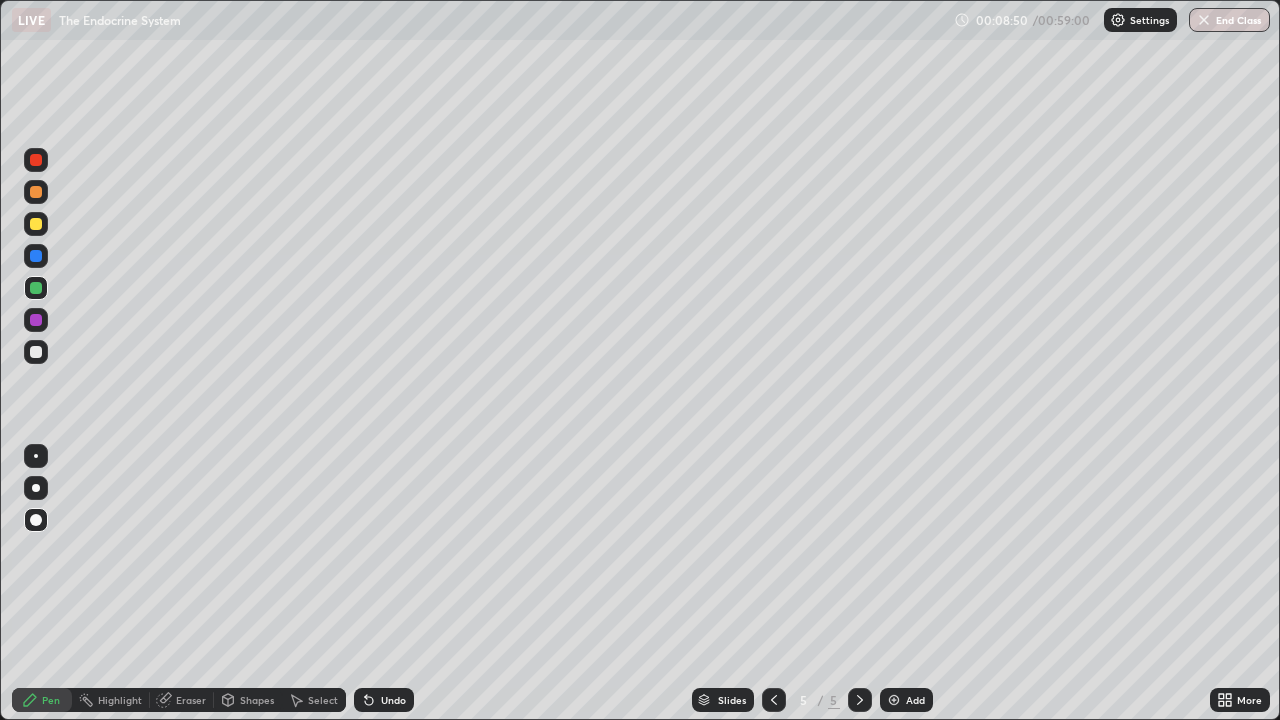 click at bounding box center [36, 192] 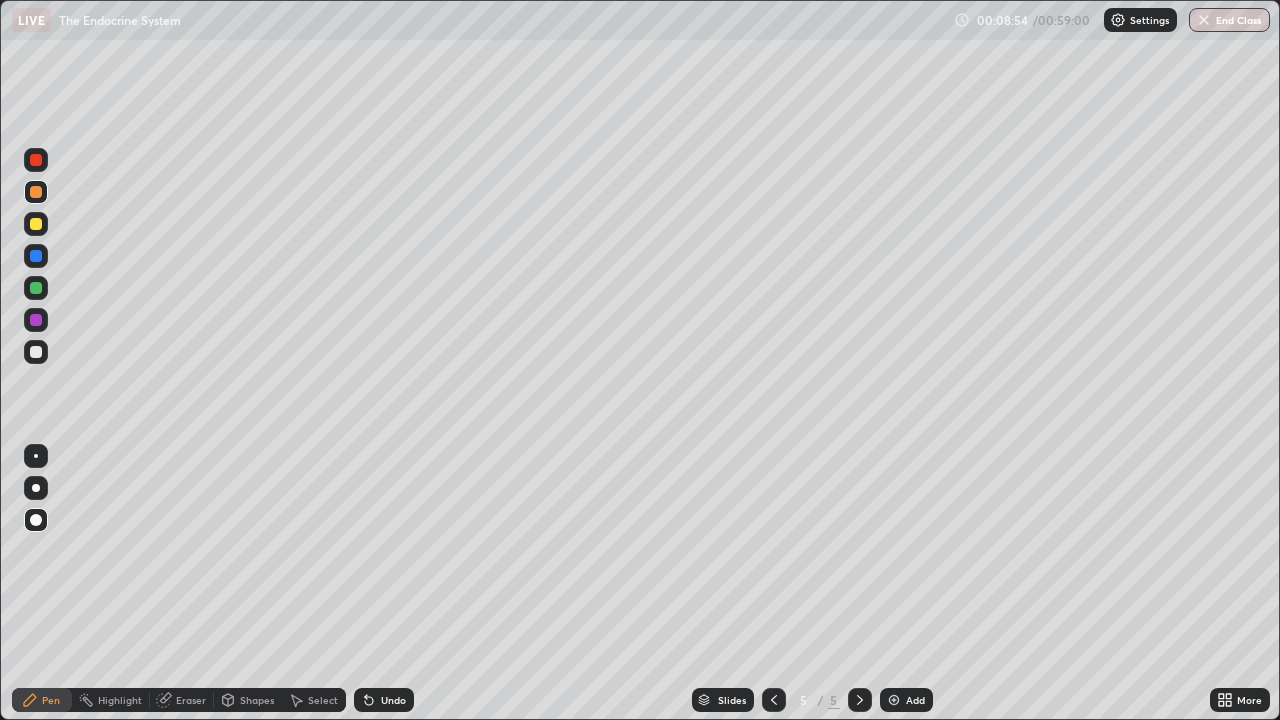 click at bounding box center [36, 352] 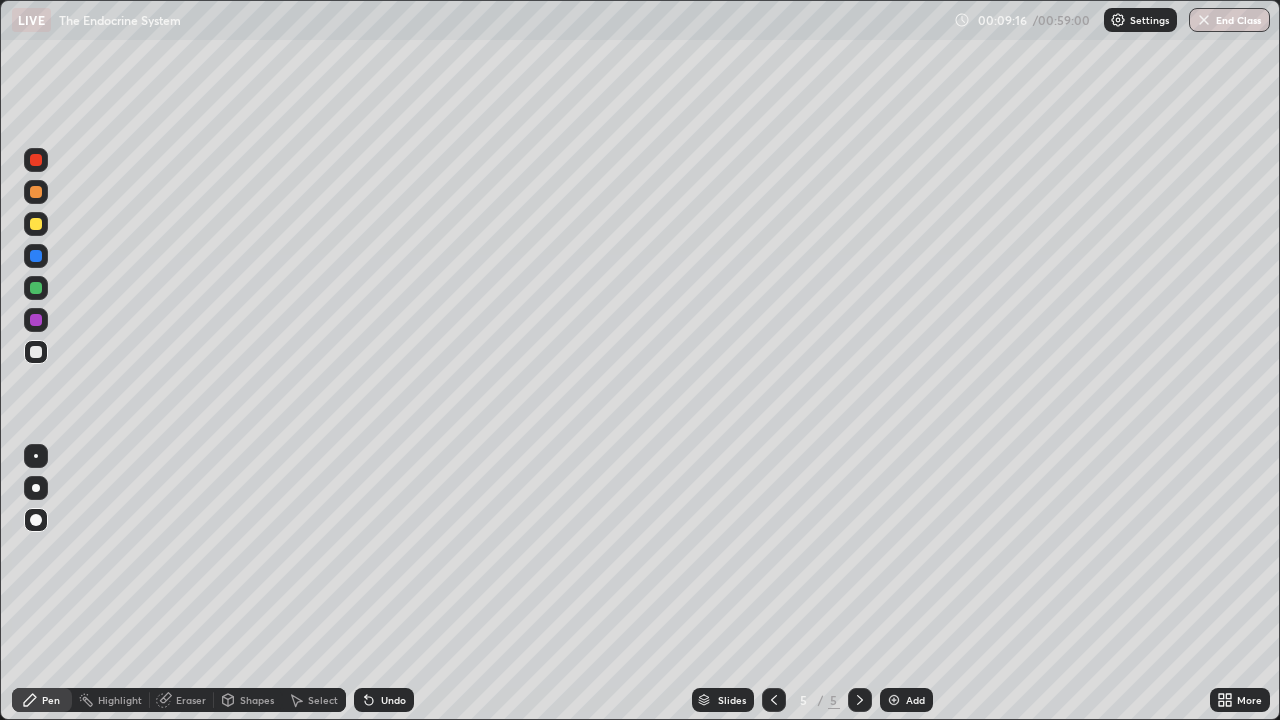 click at bounding box center (36, 352) 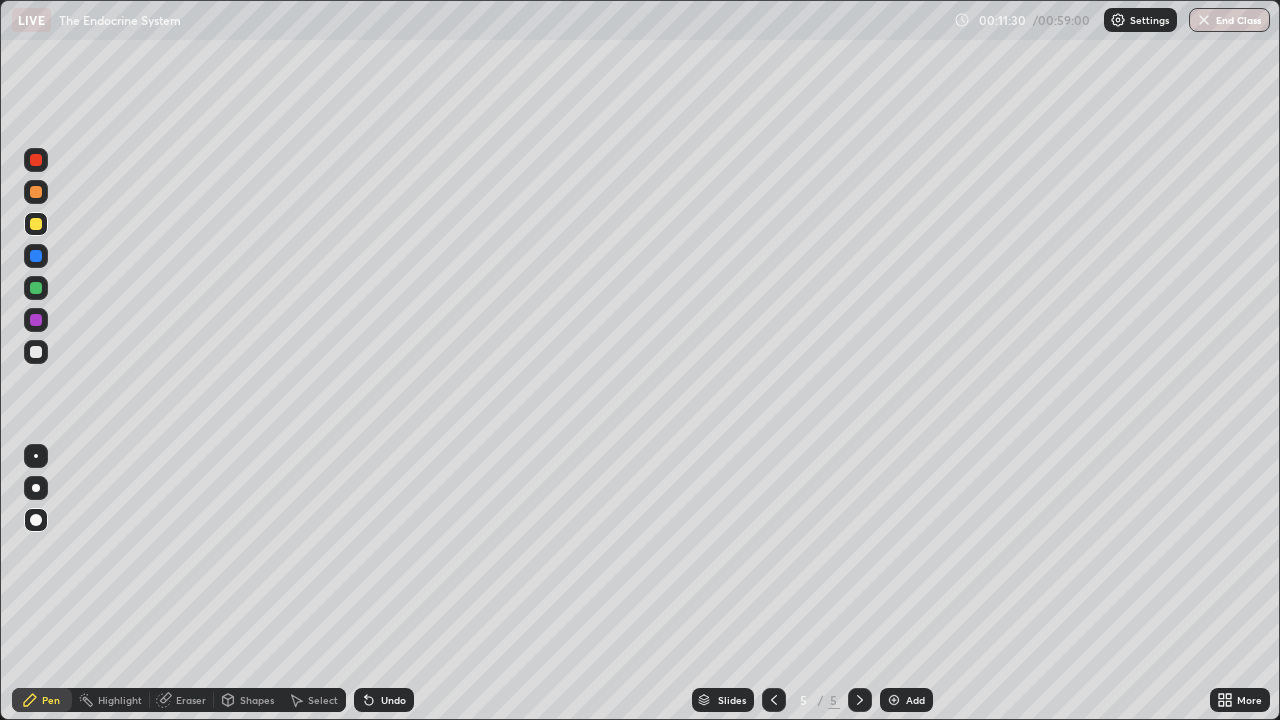 click 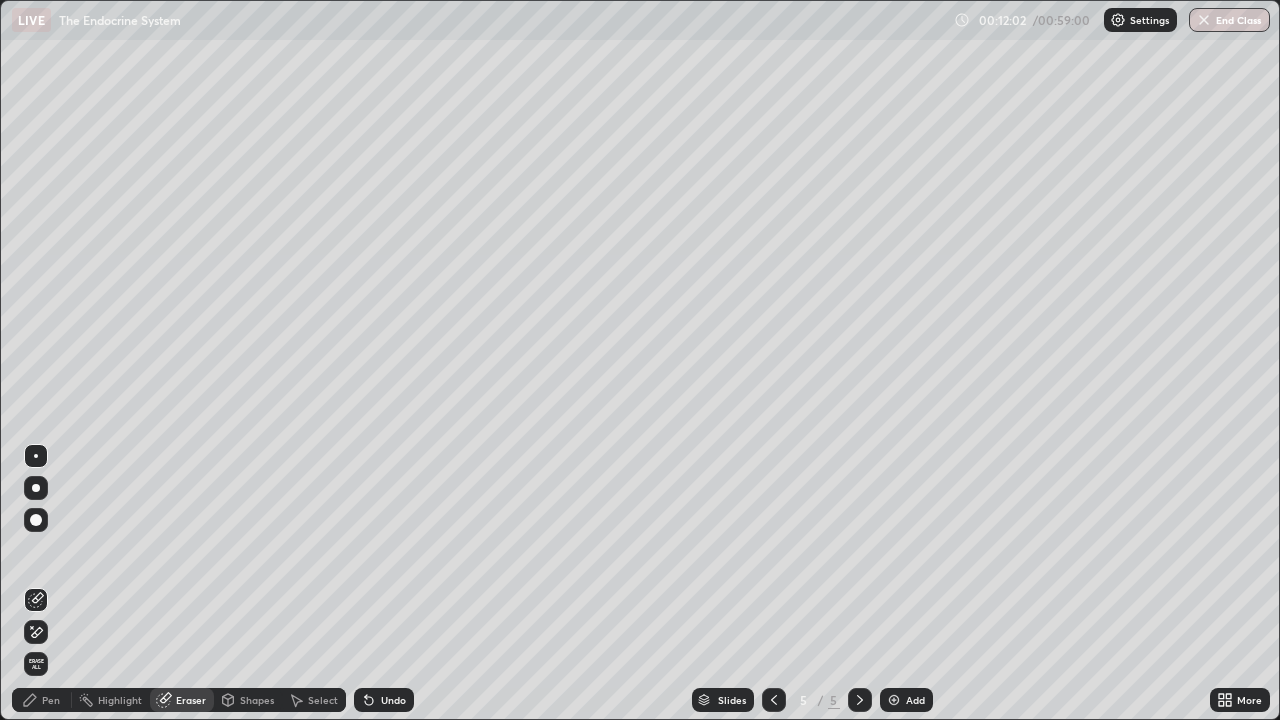 click at bounding box center (860, 700) 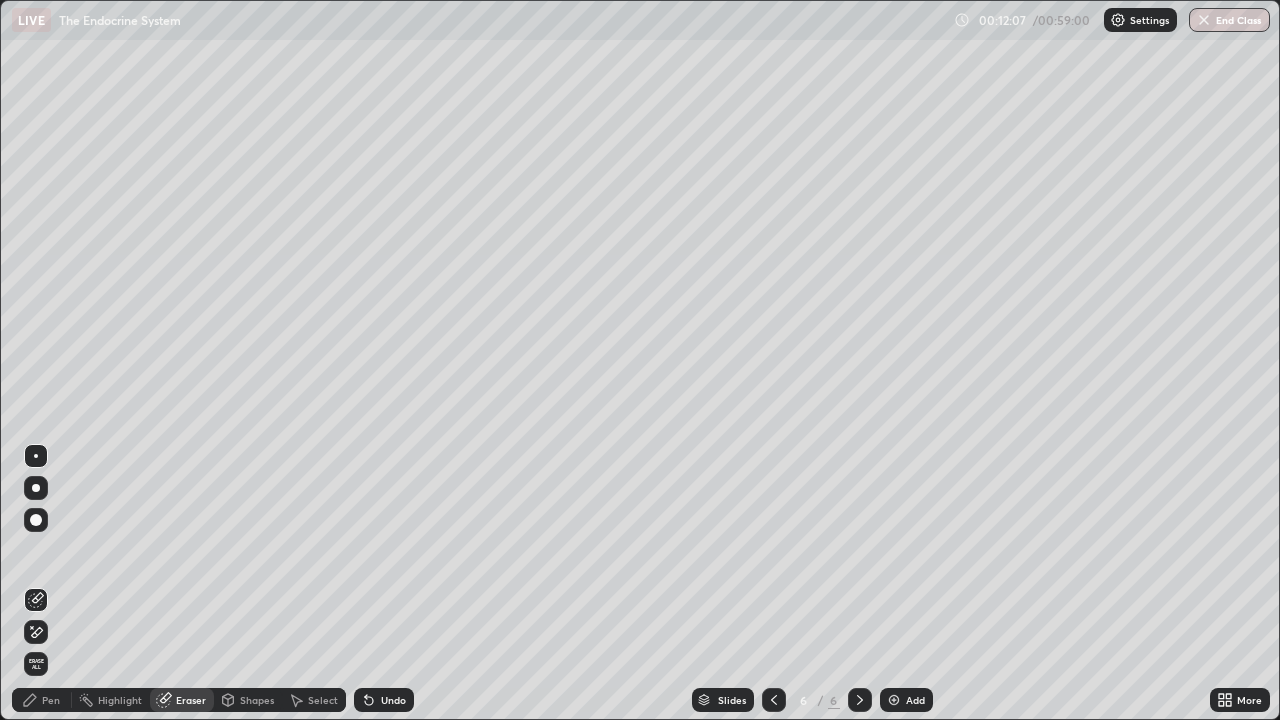 click on "Pen" at bounding box center [51, 700] 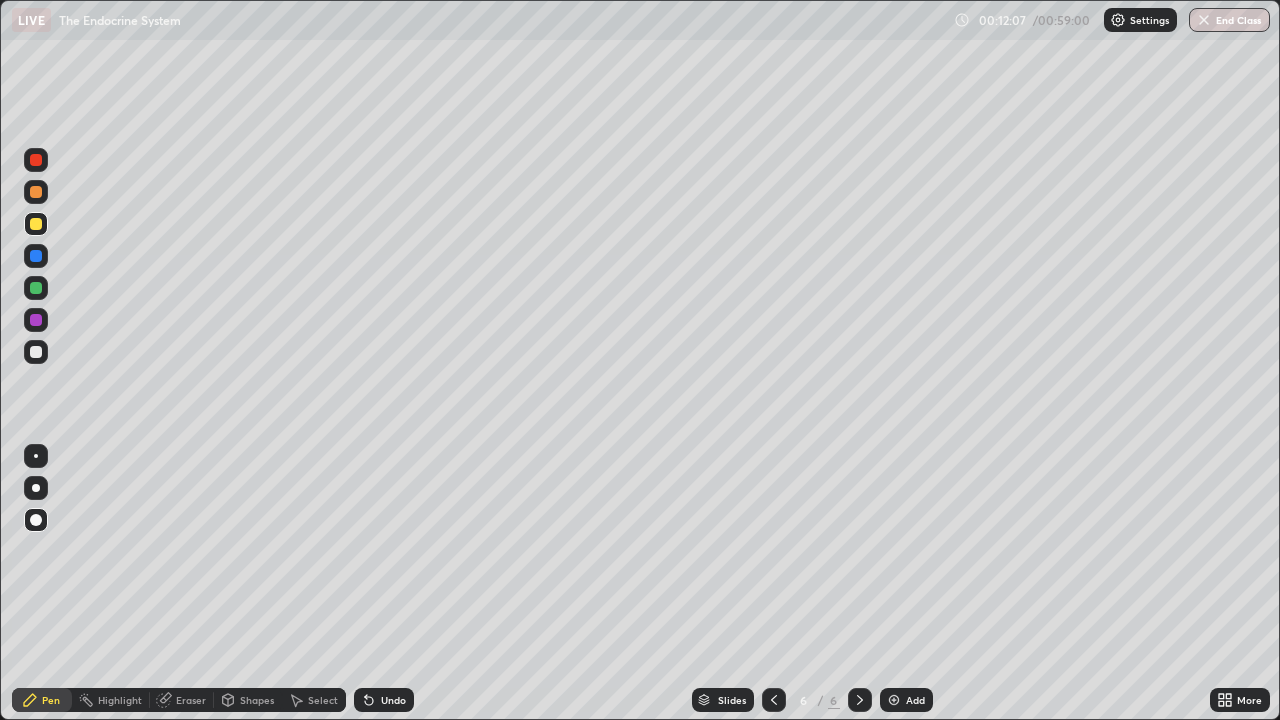 click at bounding box center [36, 320] 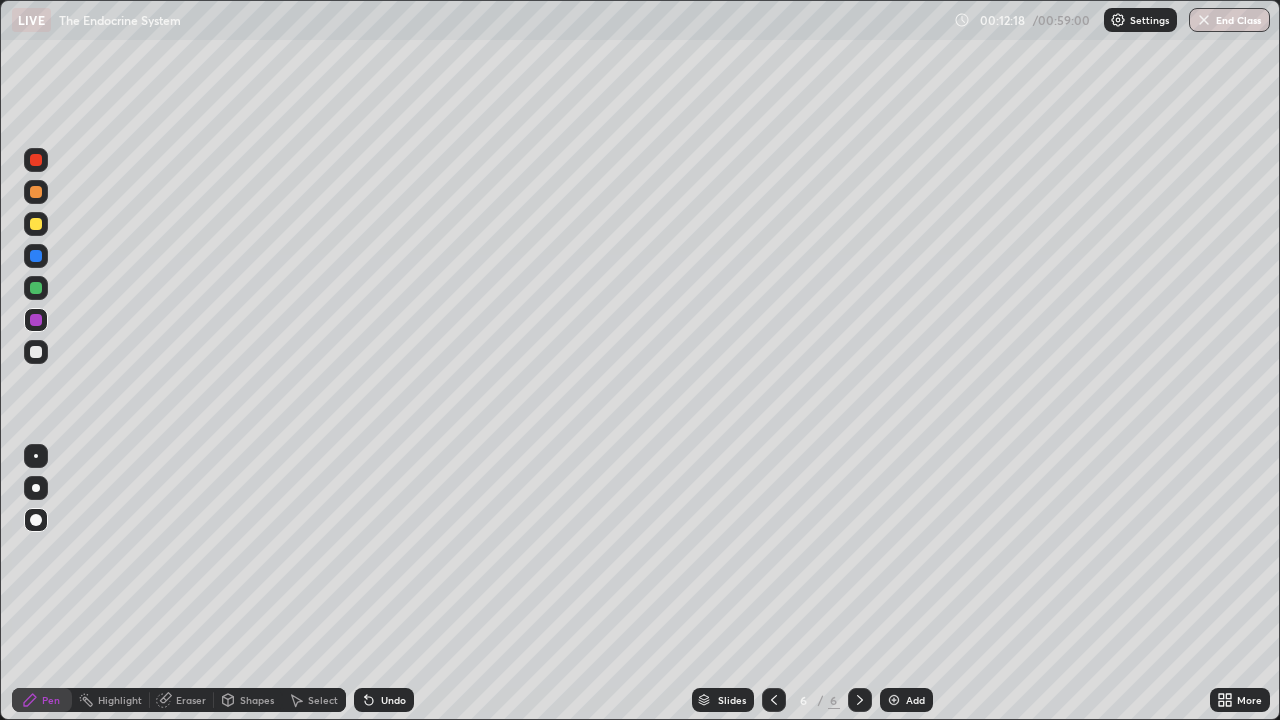 click at bounding box center [36, 224] 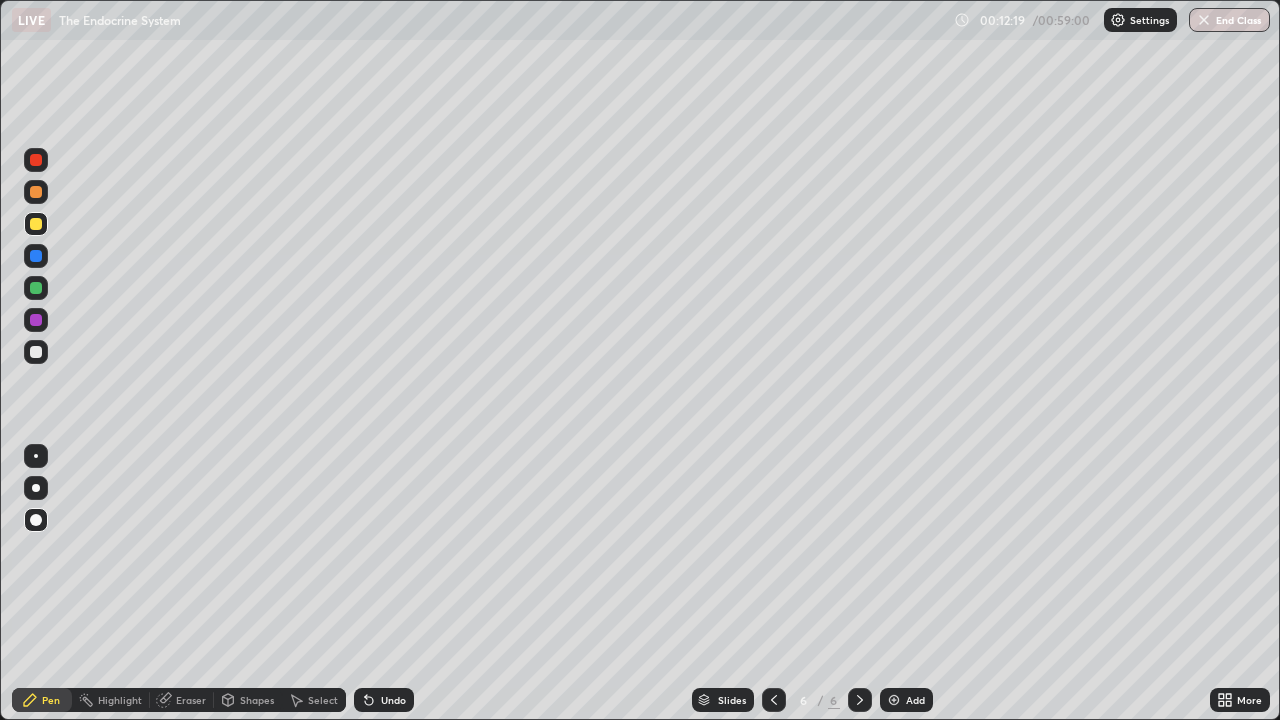 click at bounding box center (36, 288) 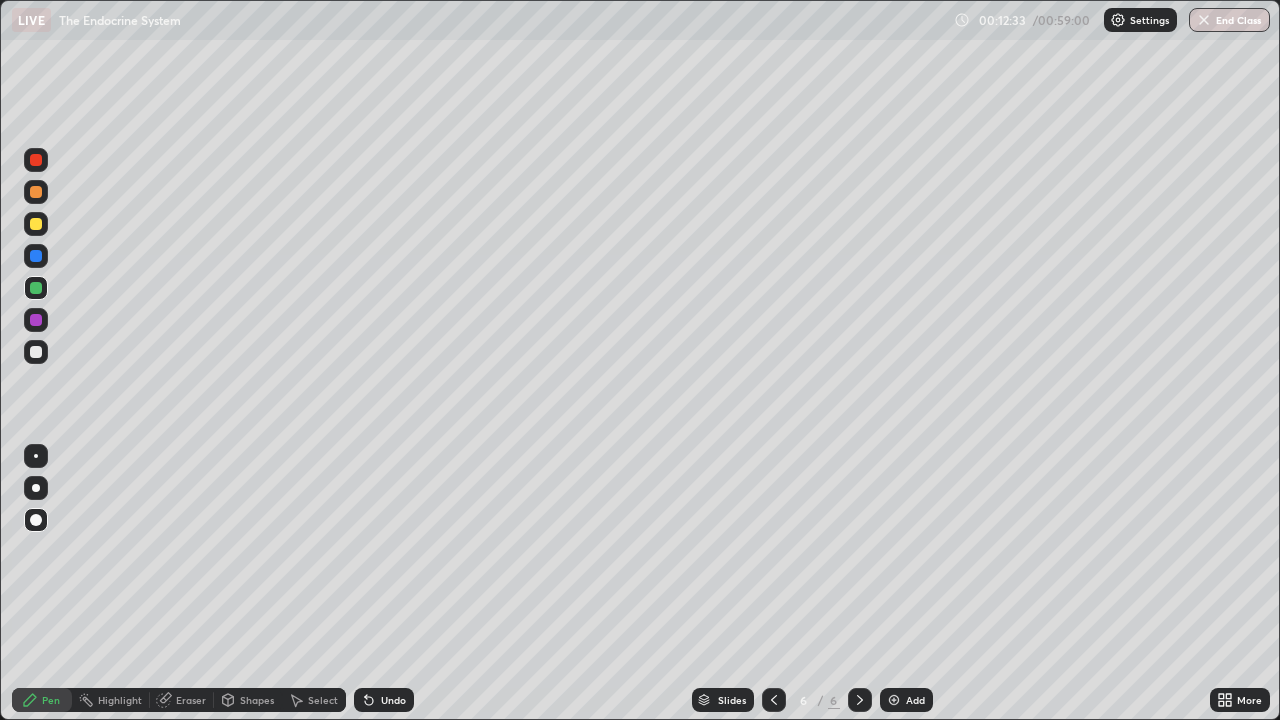click on "Undo" at bounding box center [393, 700] 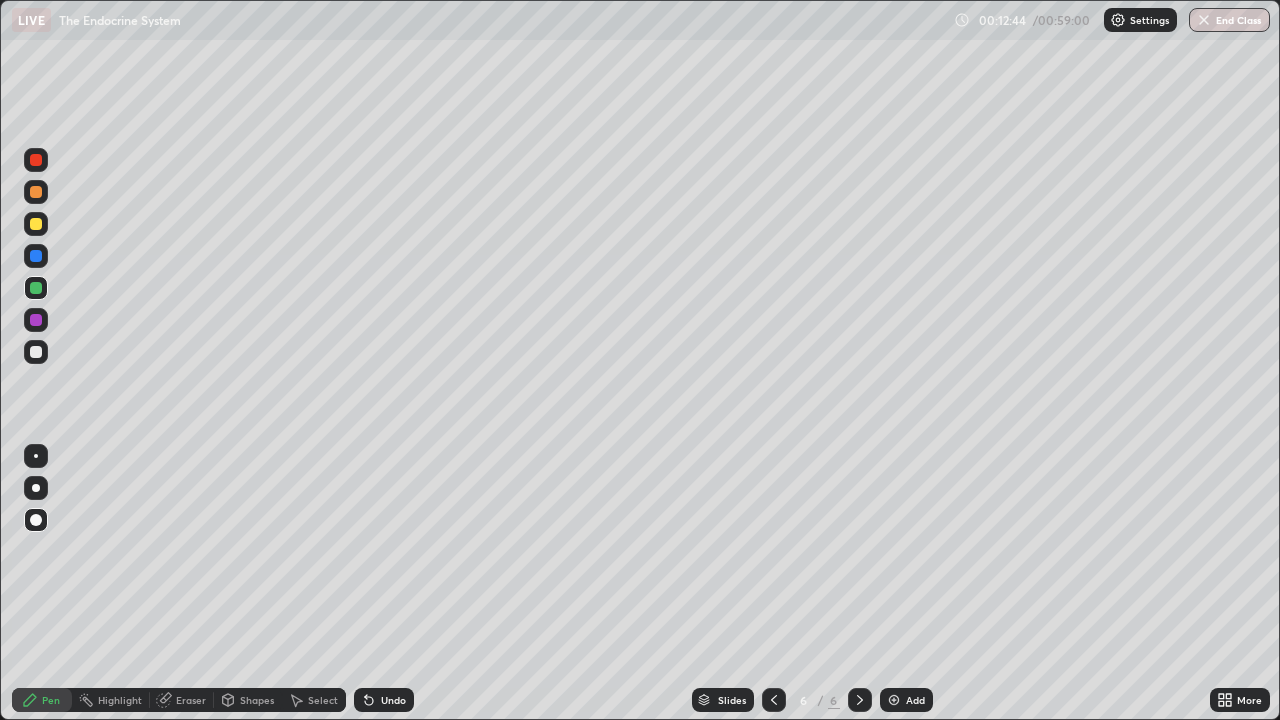 click on "Undo" at bounding box center [384, 700] 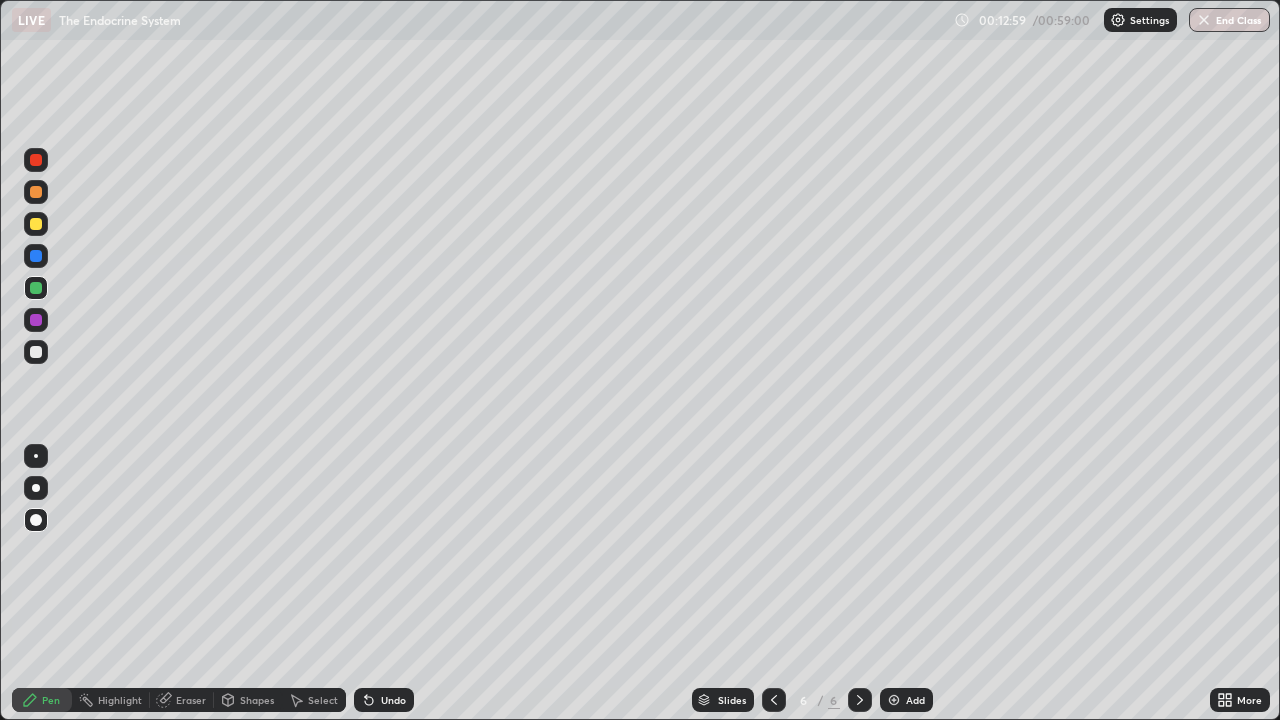 click at bounding box center (36, 224) 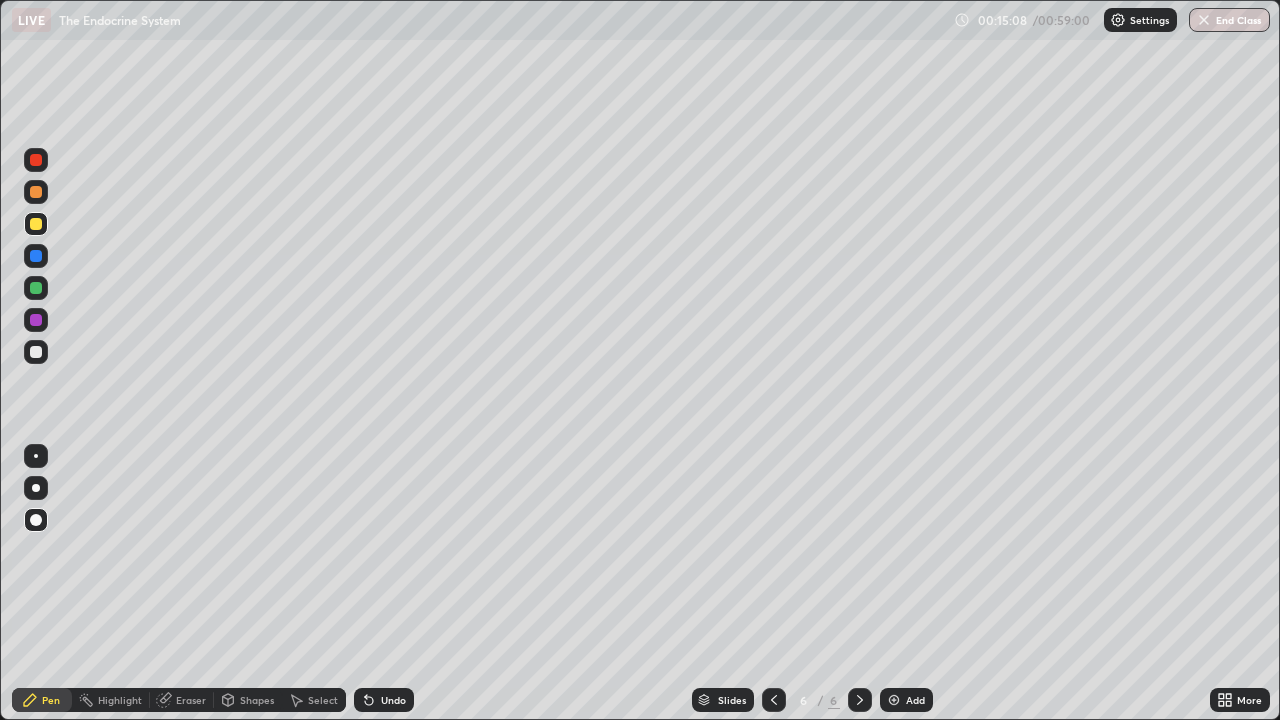 click on "Undo" at bounding box center [393, 700] 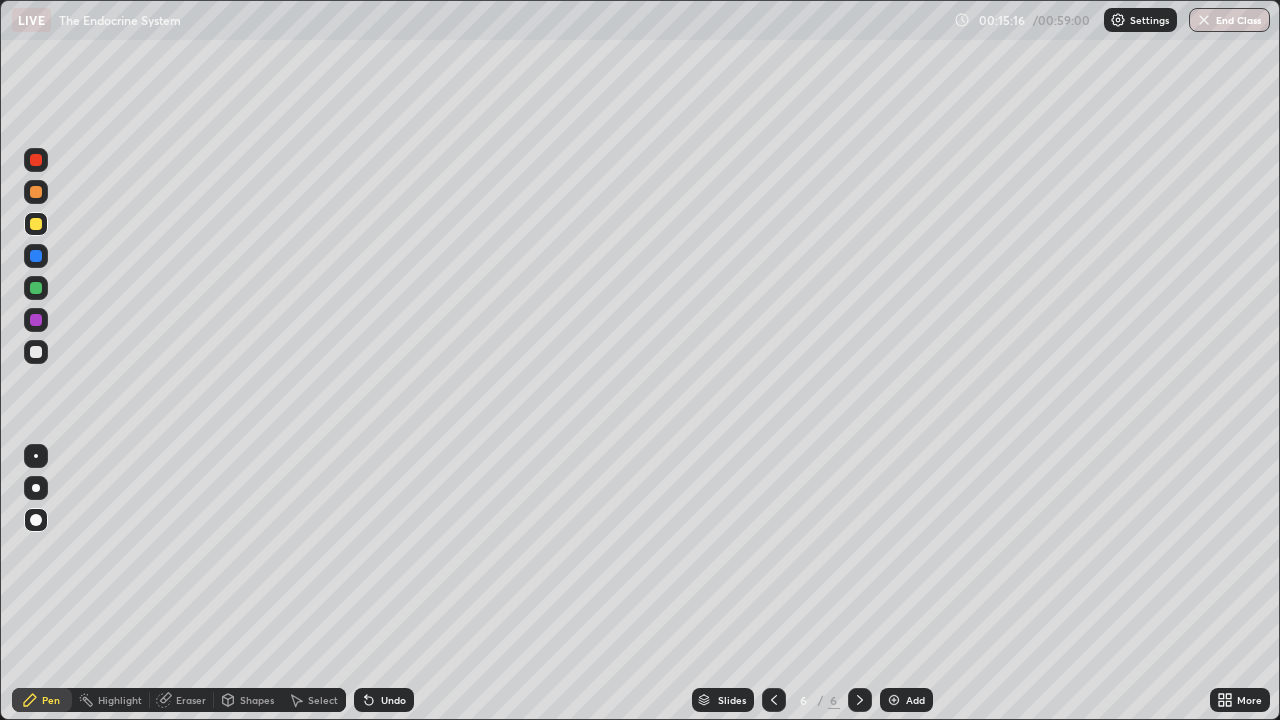 click on "Undo" at bounding box center [393, 700] 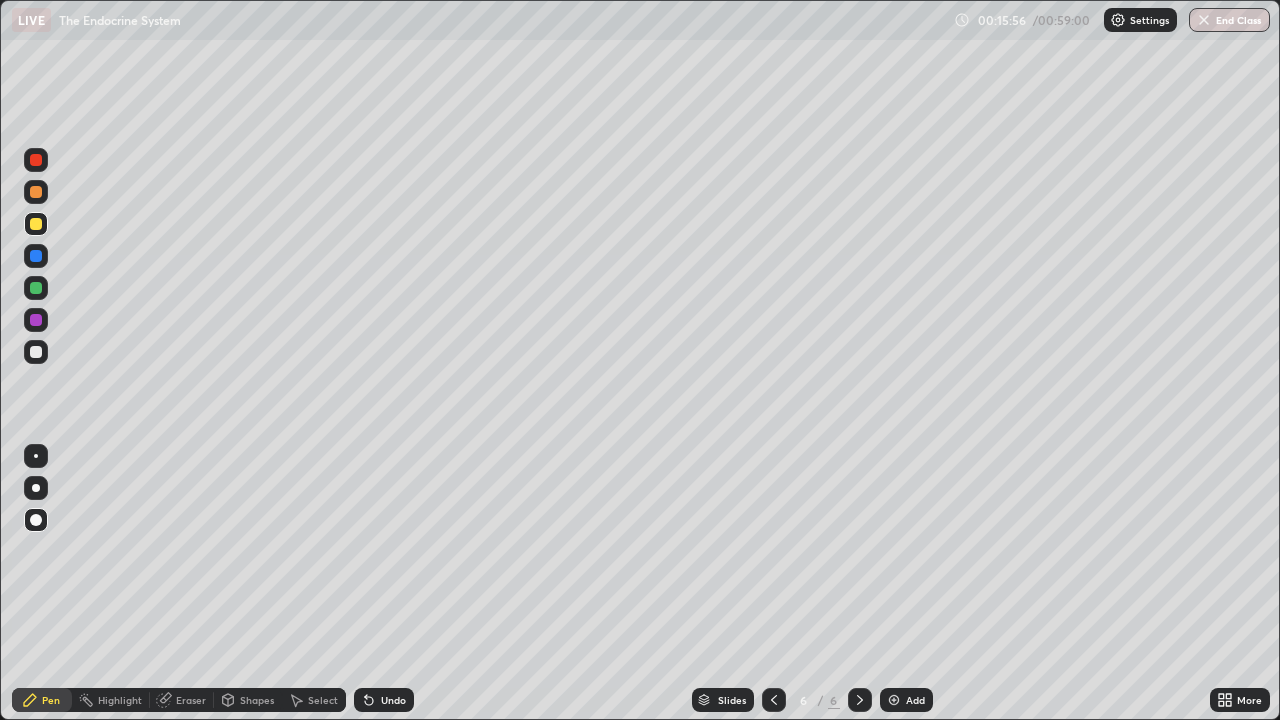 click on "Add" at bounding box center [915, 700] 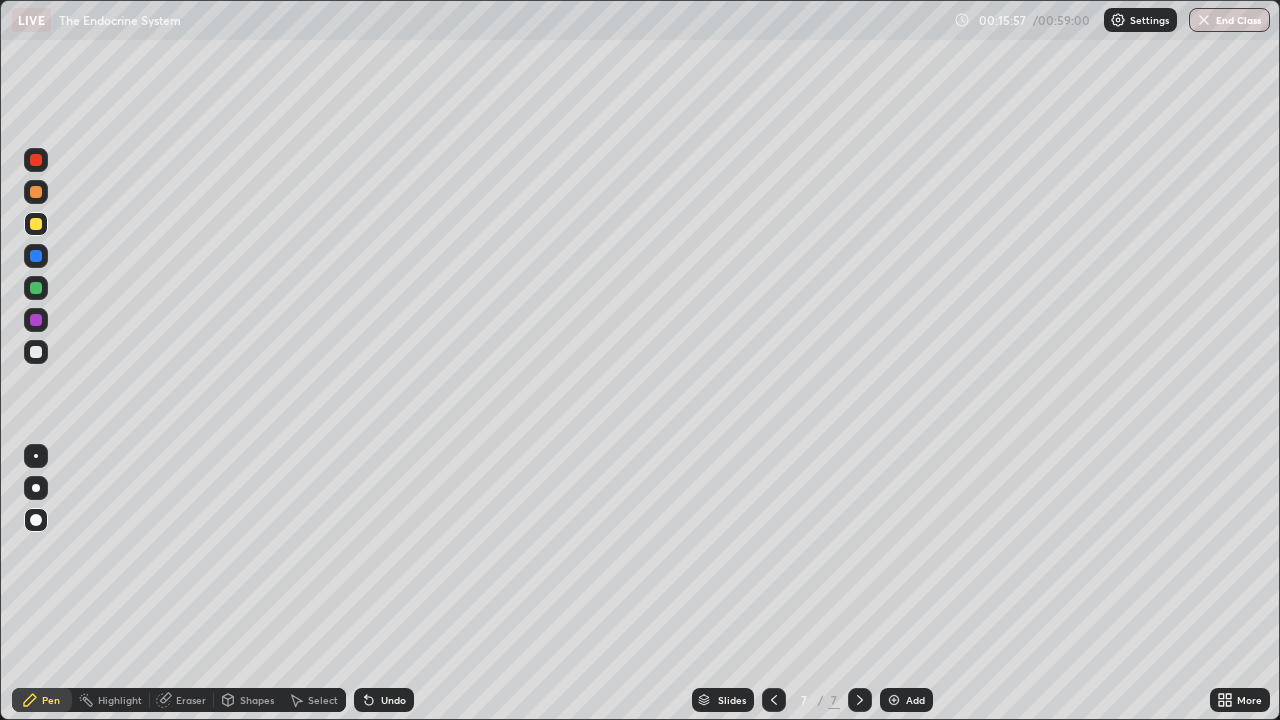click at bounding box center [36, 288] 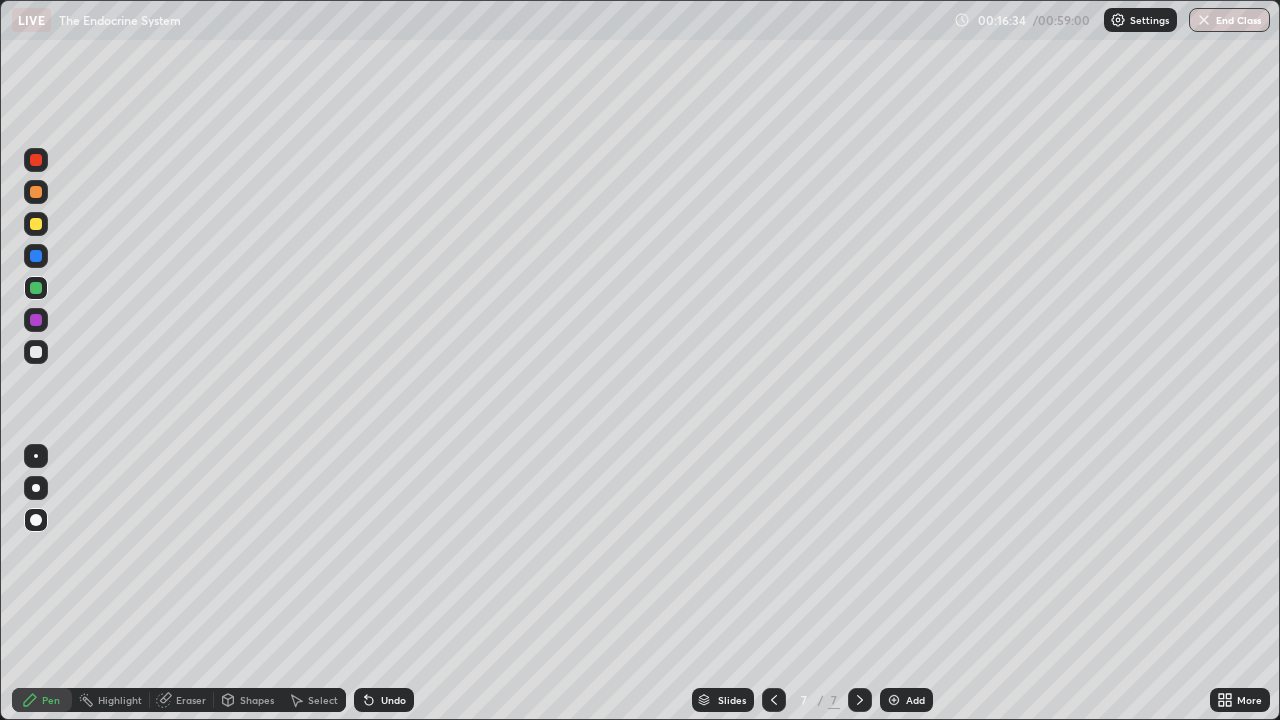 click at bounding box center [36, 320] 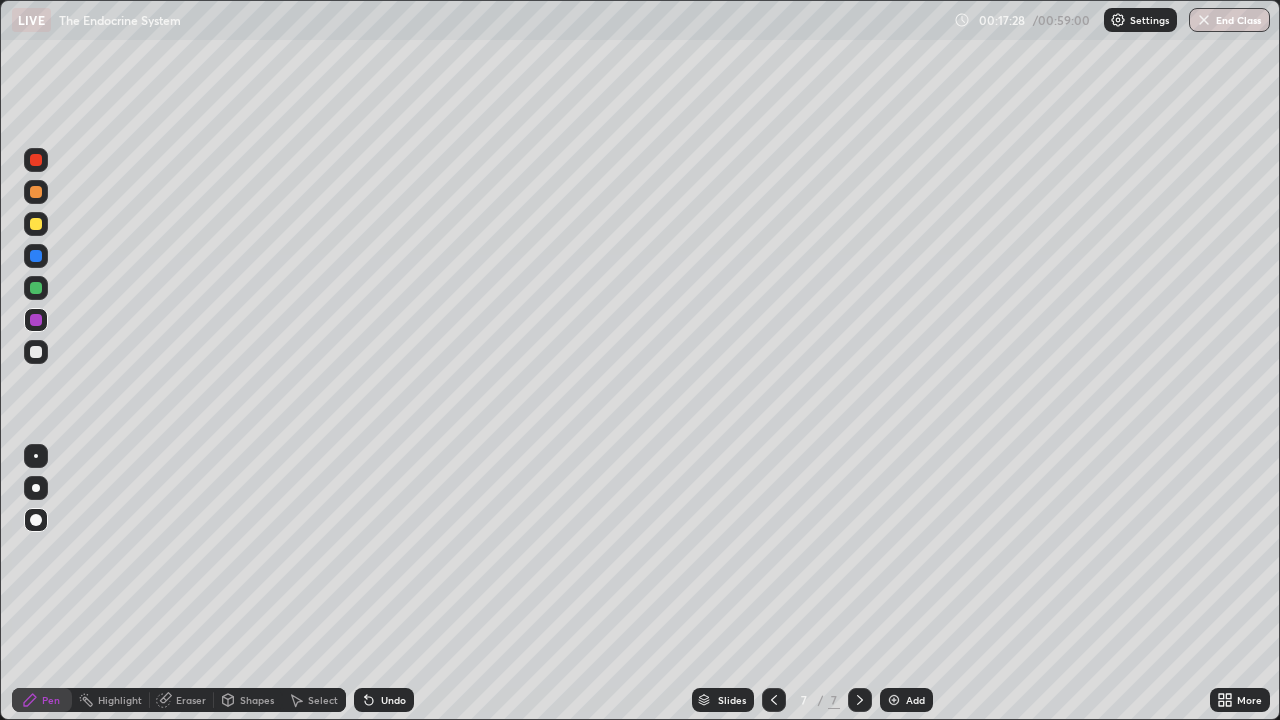 click at bounding box center (36, 288) 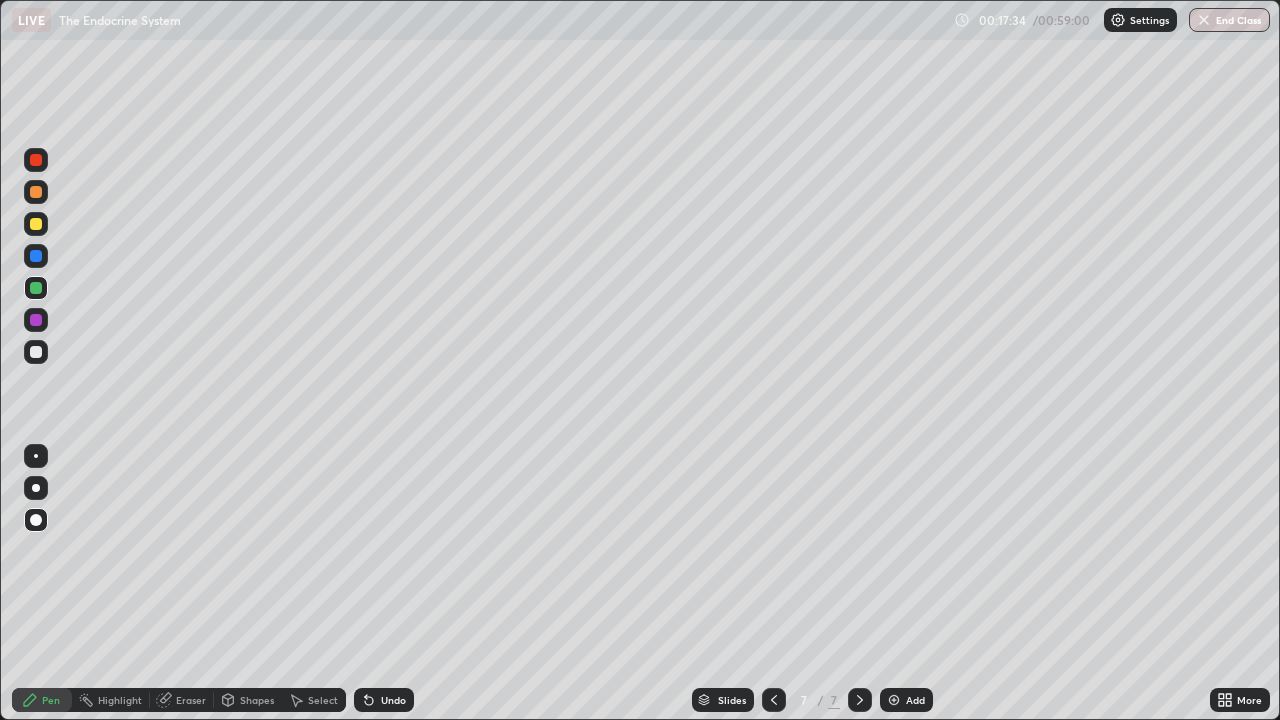 click on "Undo" at bounding box center (384, 700) 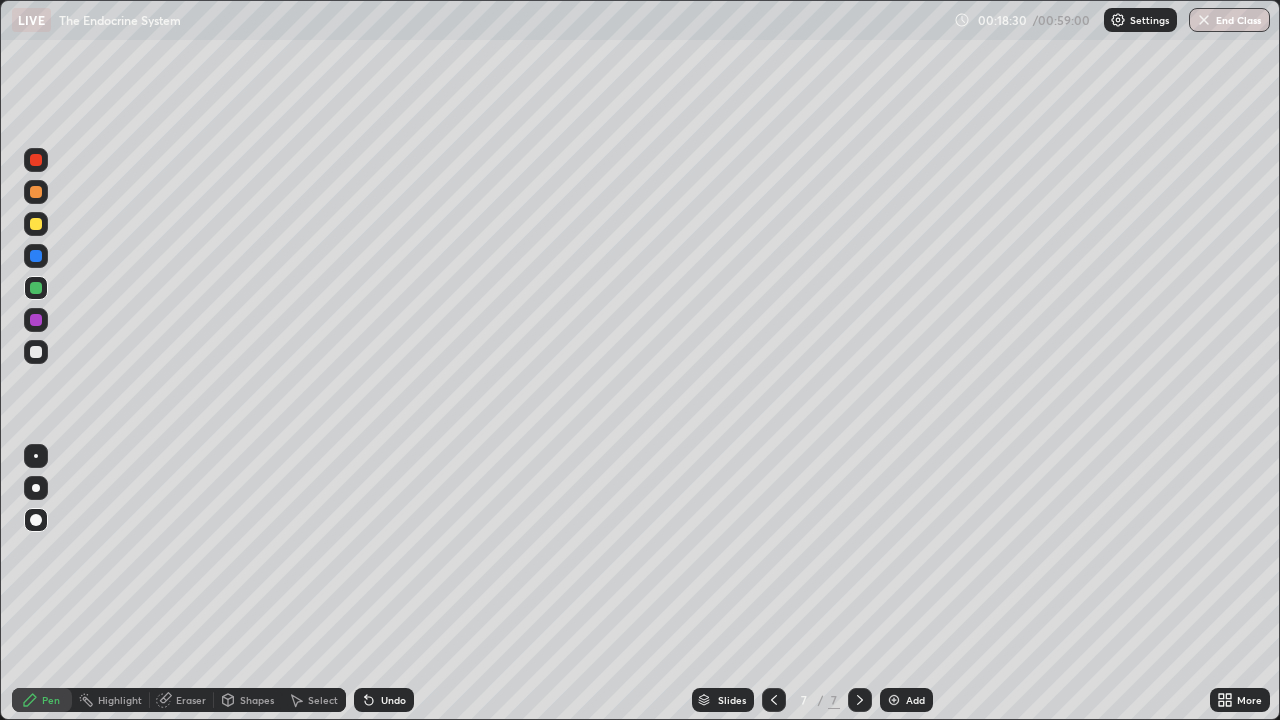 click on "Undo" at bounding box center (393, 700) 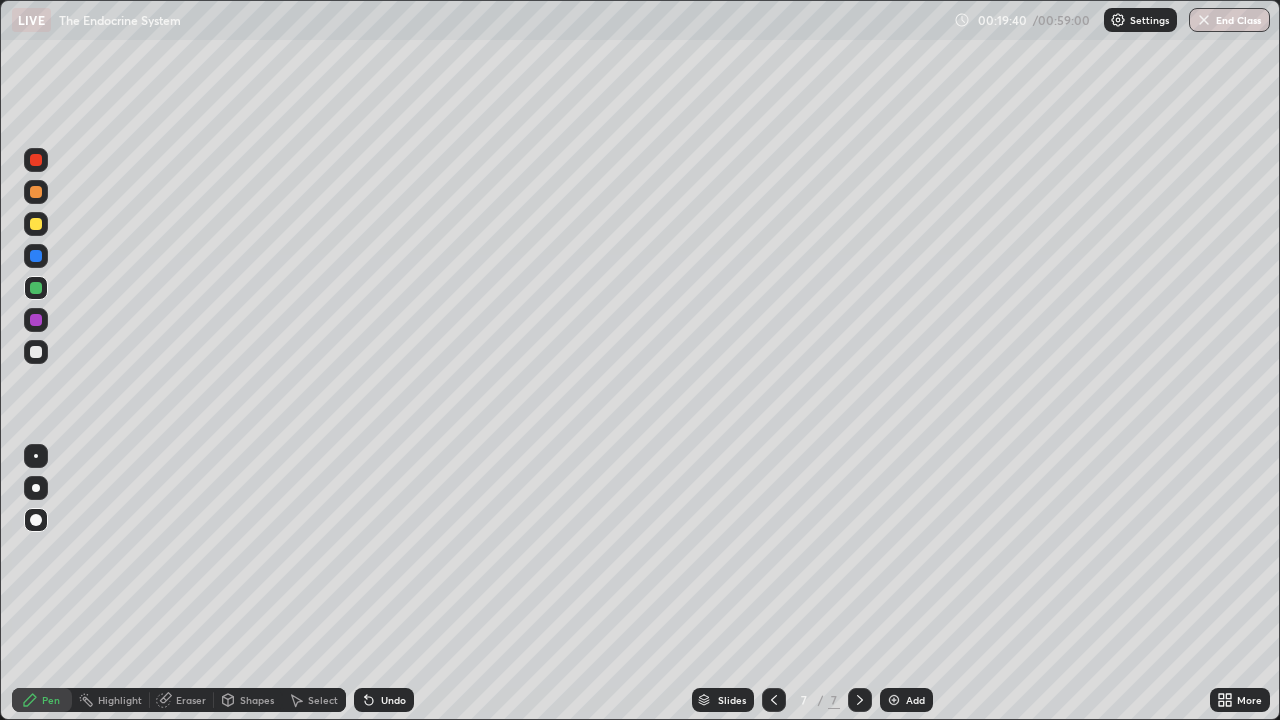 click on "Slides 7 / 7 Add" at bounding box center (812, 700) 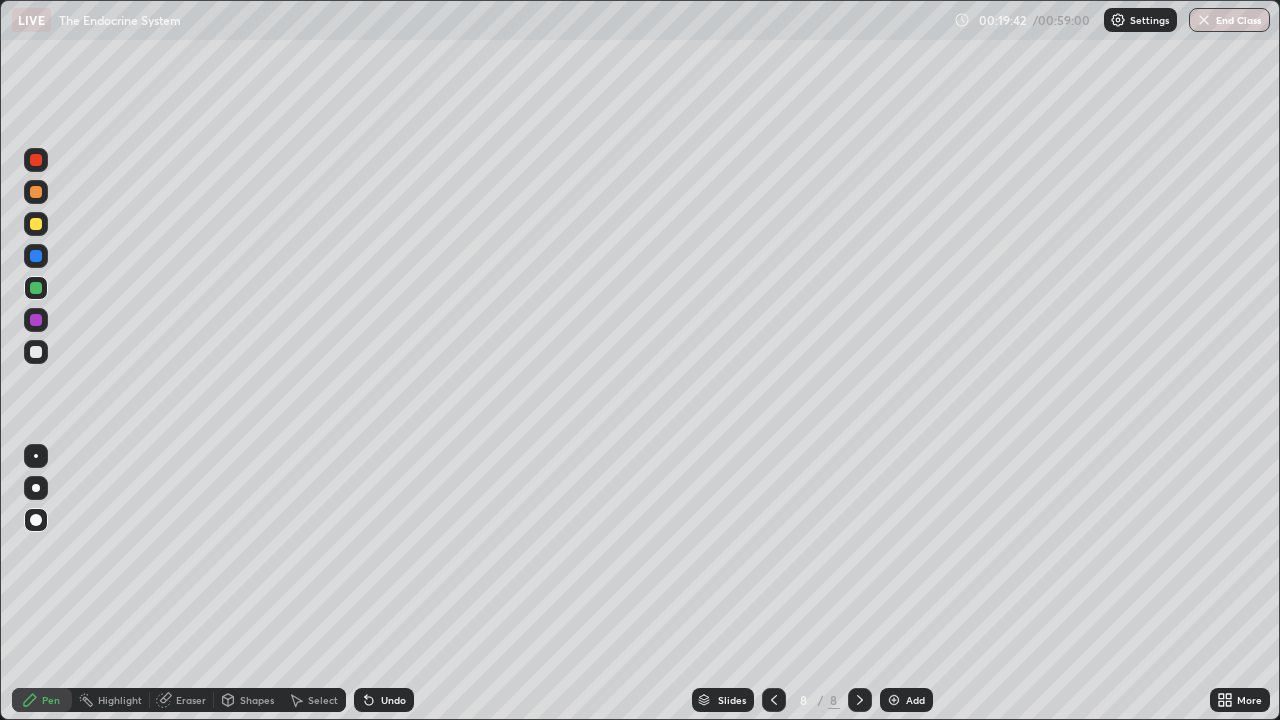 click at bounding box center (36, 160) 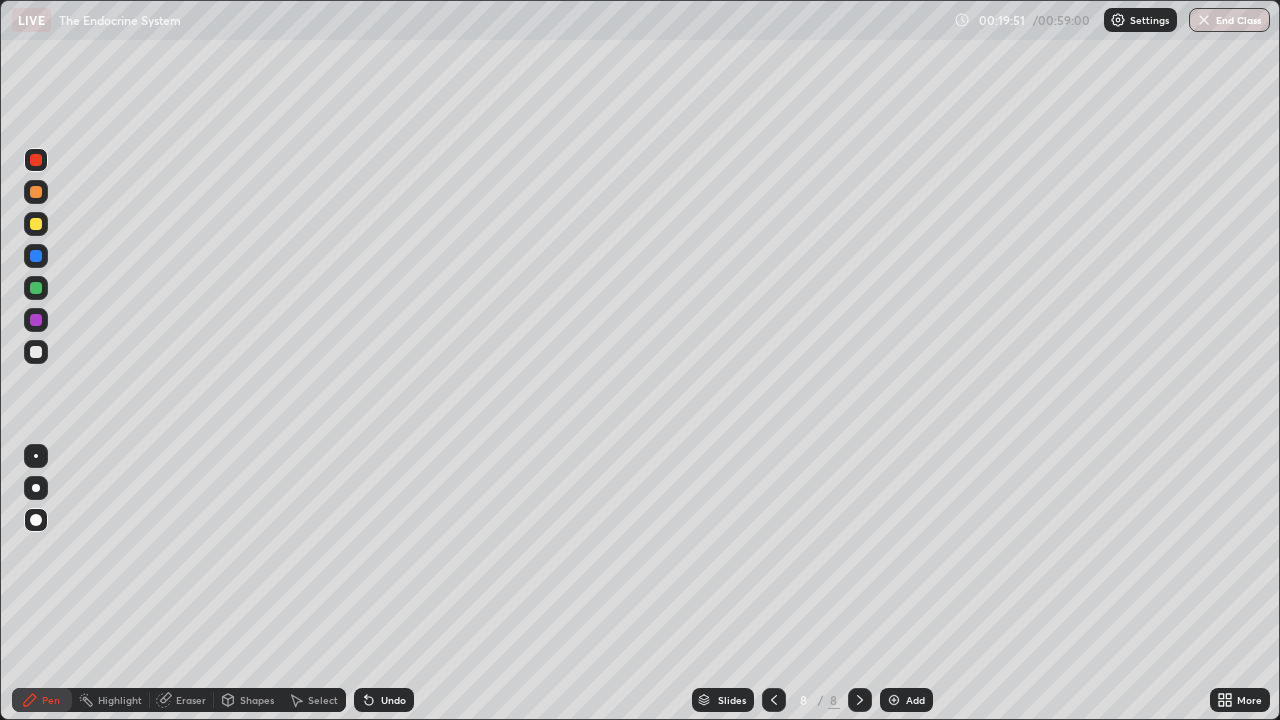 click at bounding box center (36, 224) 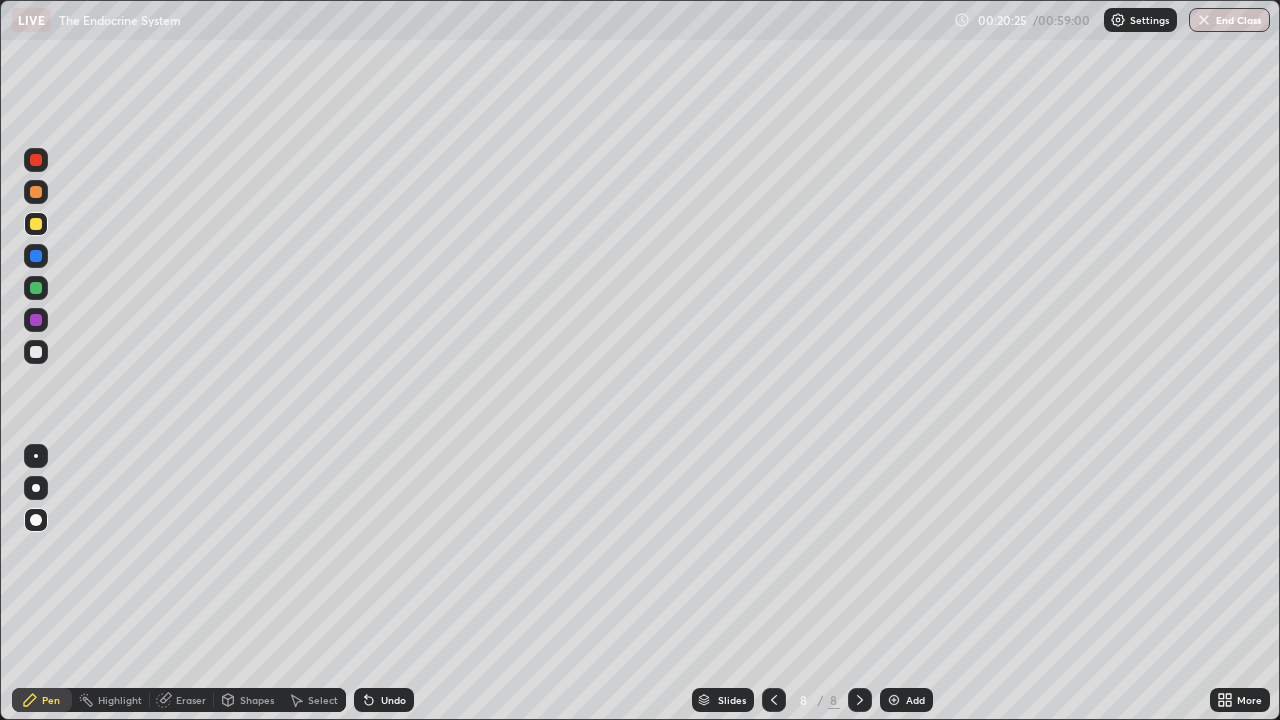 click on "Undo" at bounding box center [393, 700] 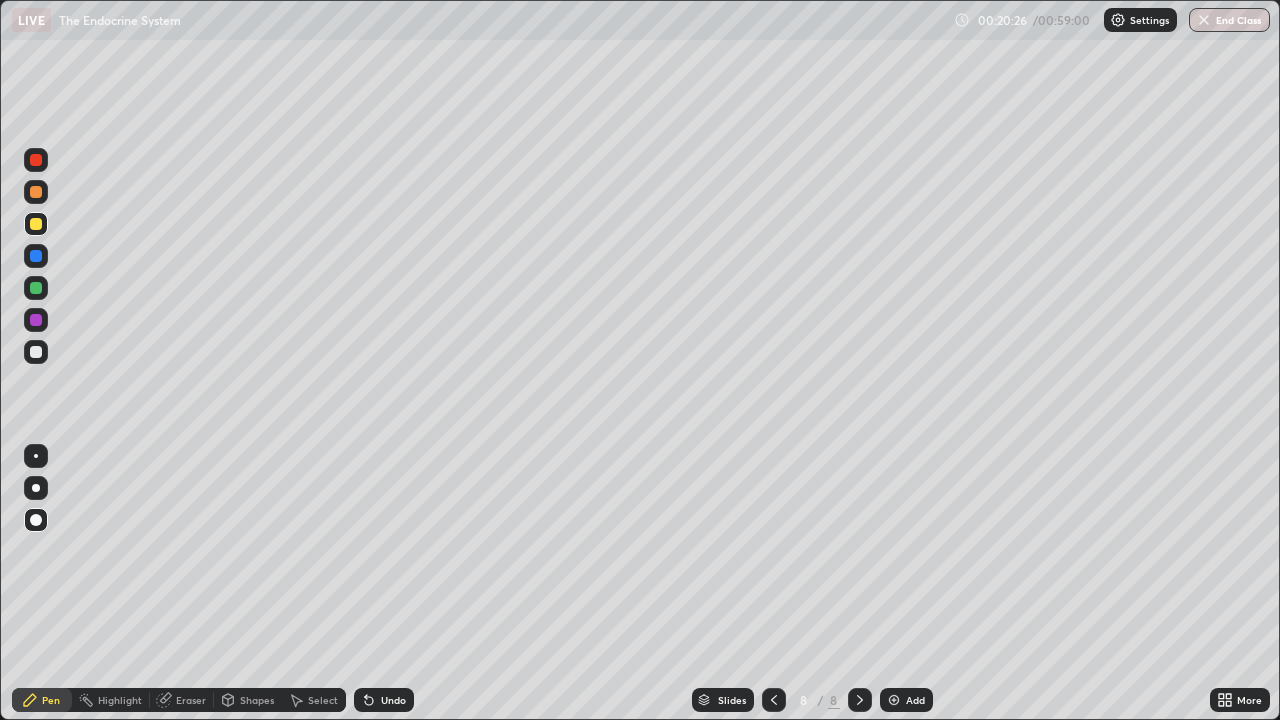click on "Undo" at bounding box center [384, 700] 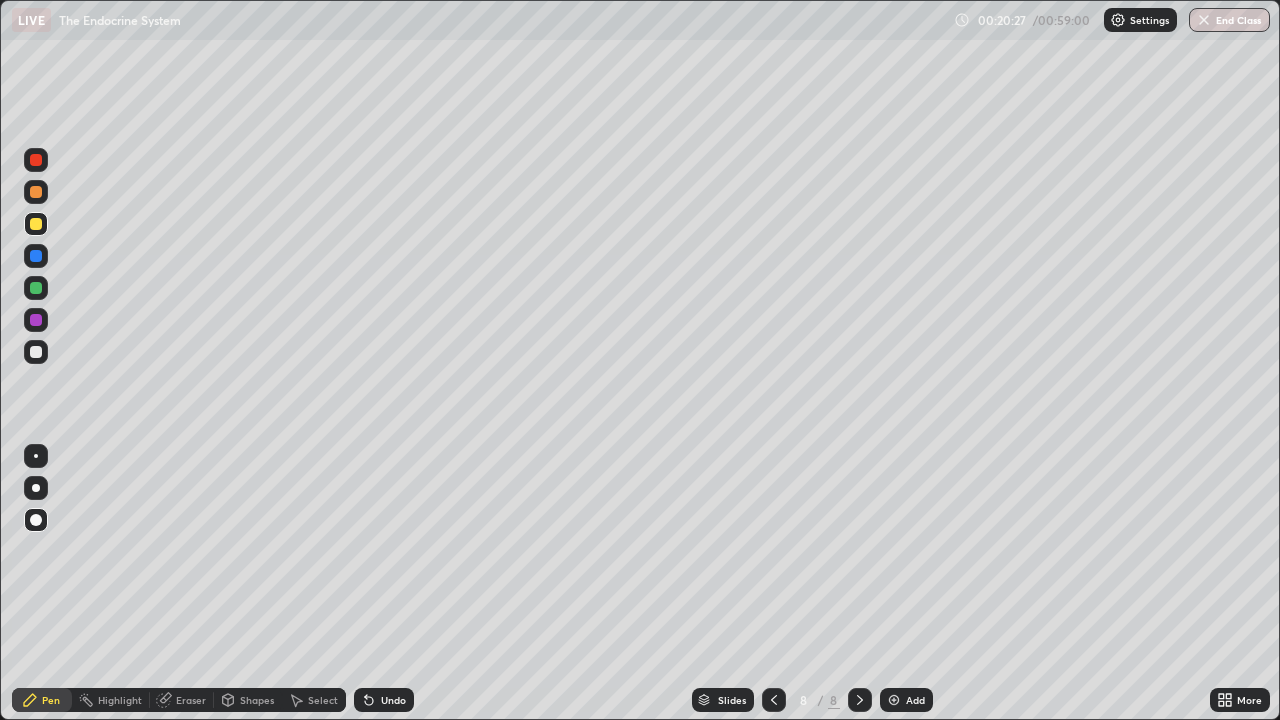 click 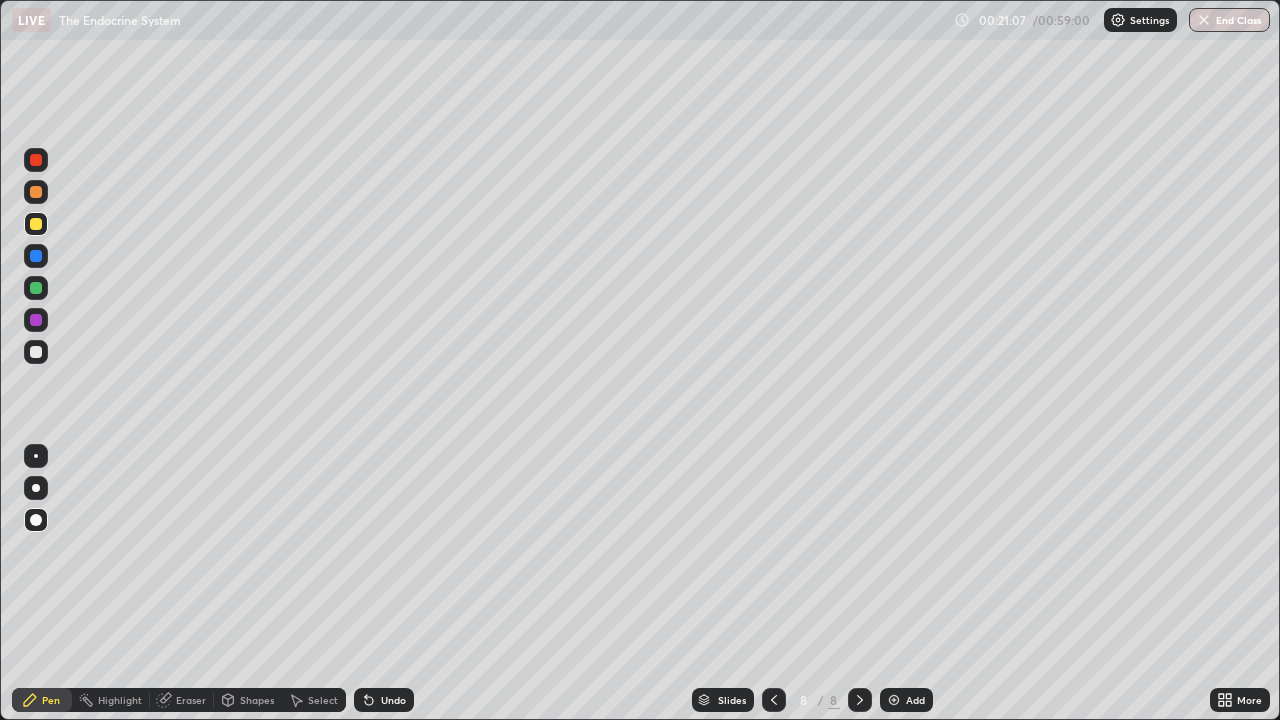 click at bounding box center (36, 320) 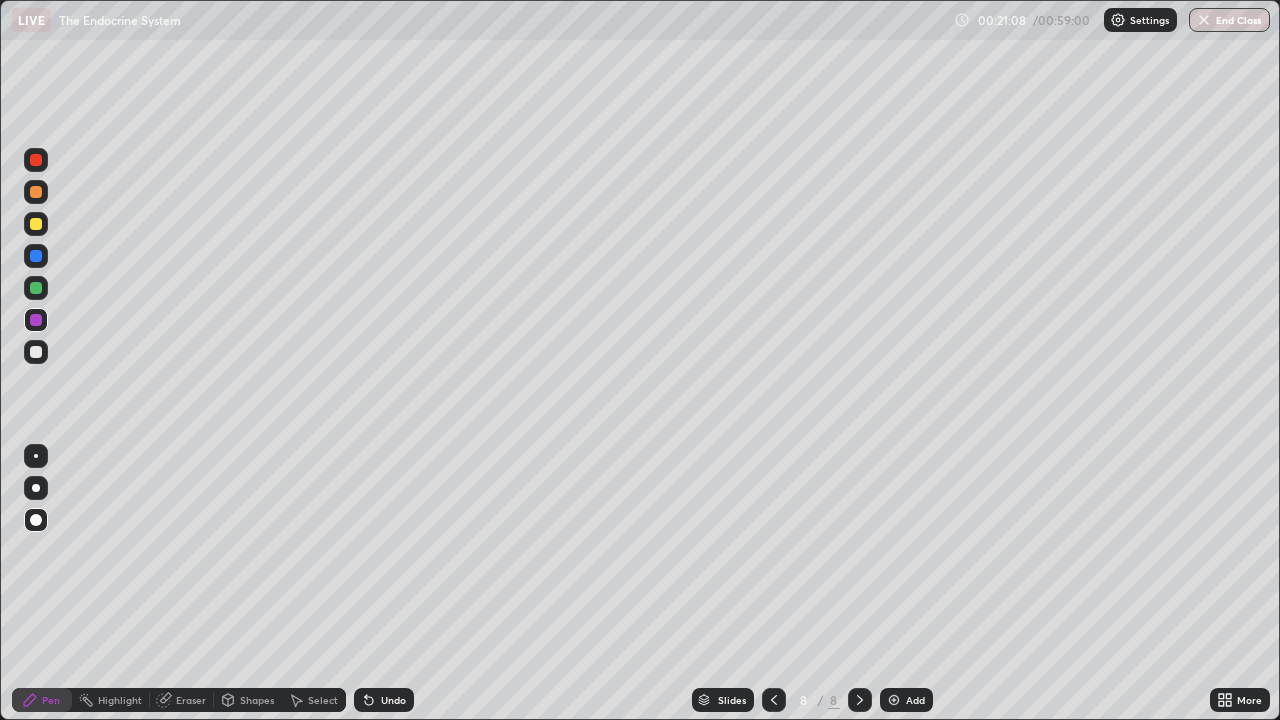 click at bounding box center [36, 352] 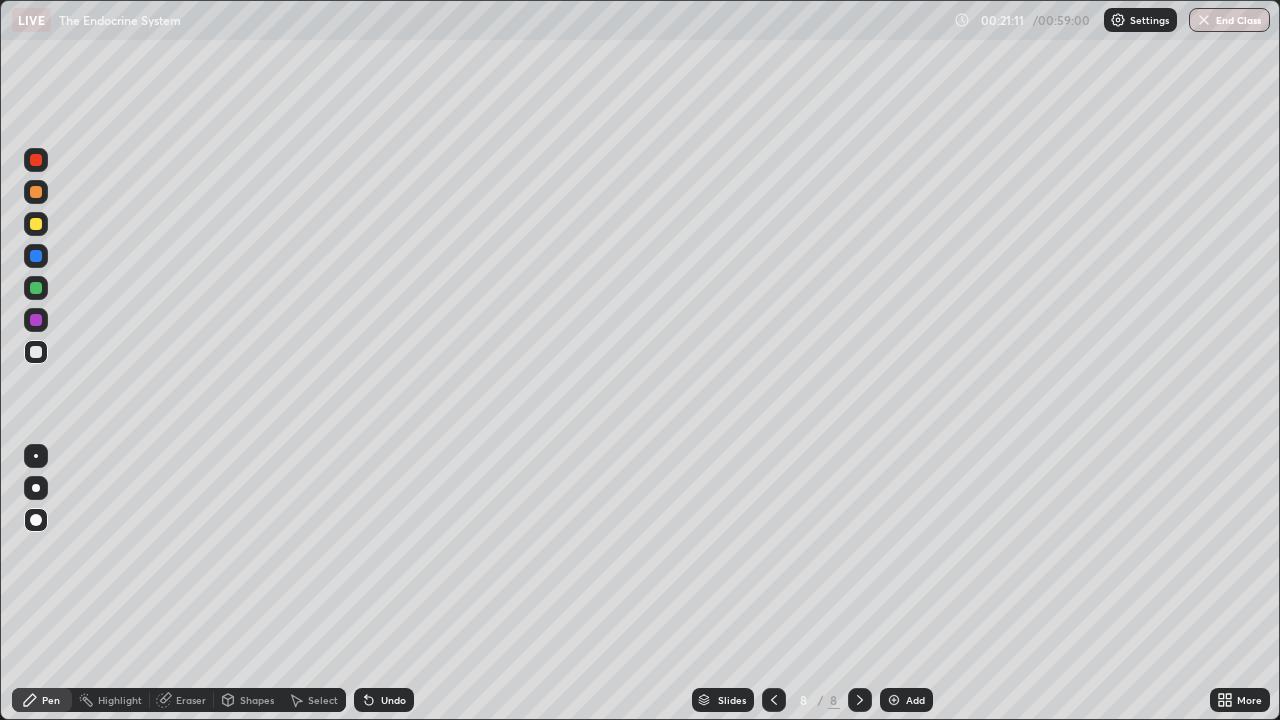 click on "Undo" at bounding box center [393, 700] 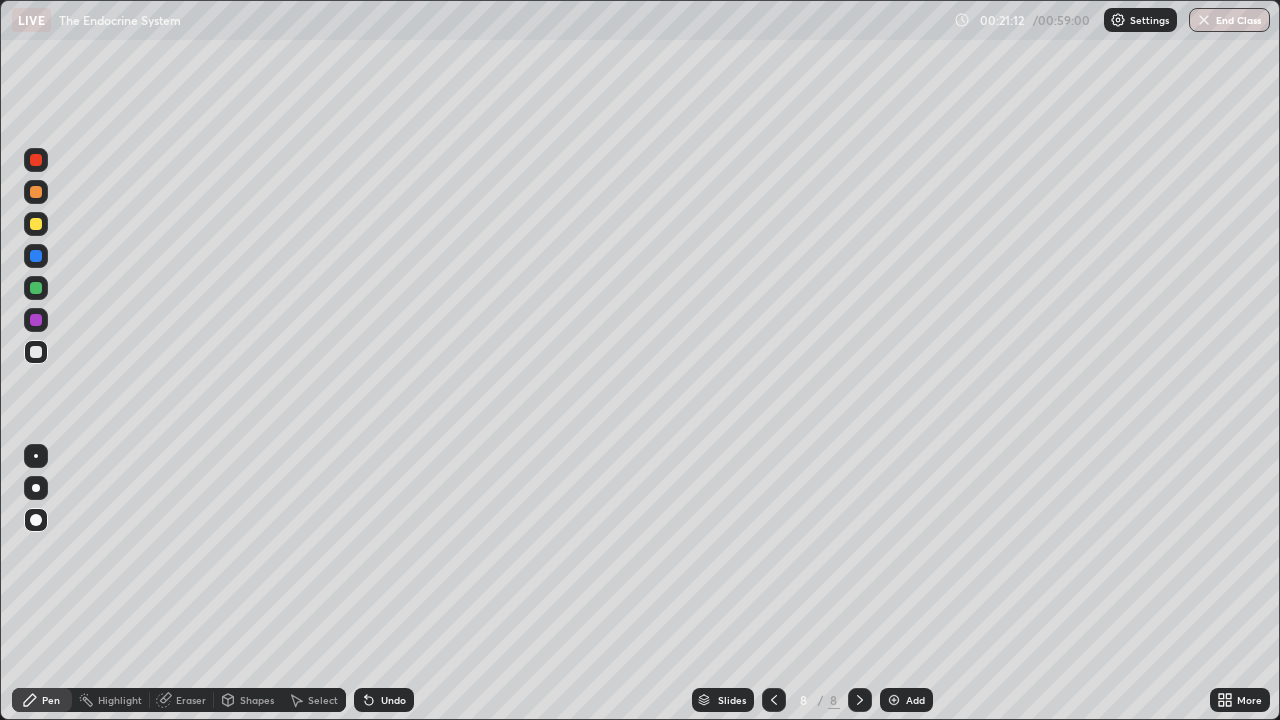 click on "Undo" at bounding box center (384, 700) 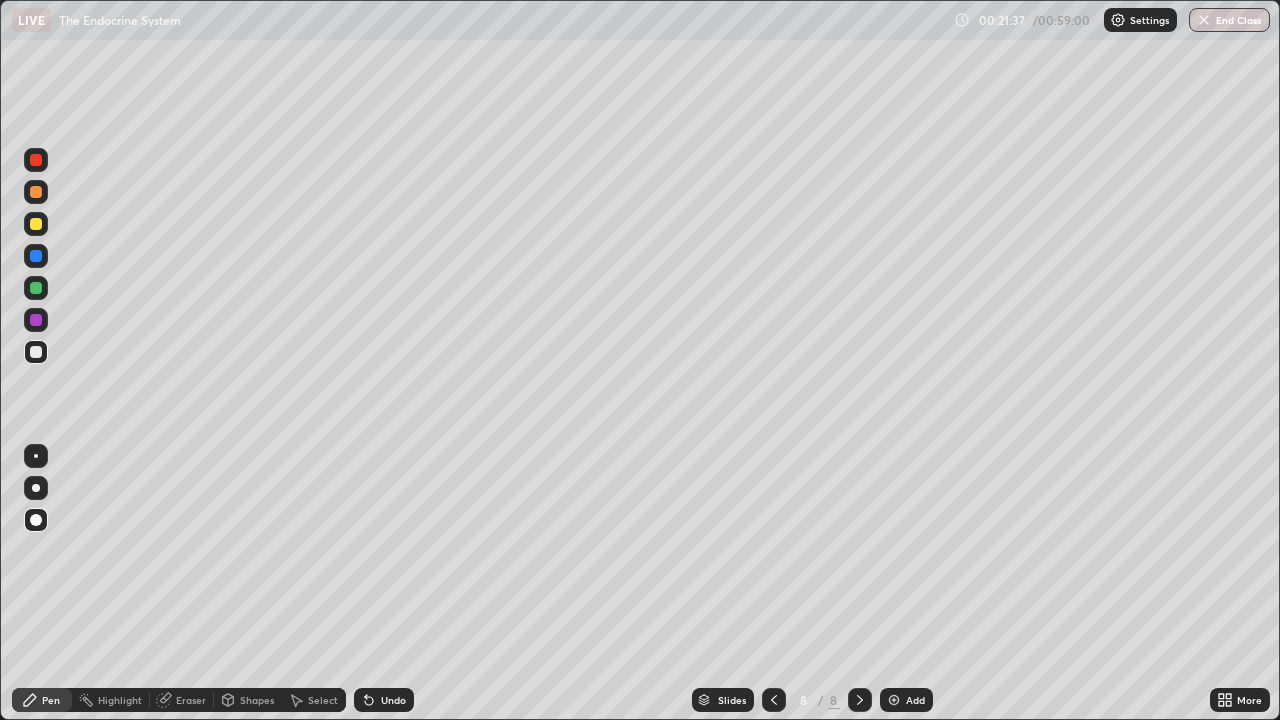 click on "Undo" at bounding box center (393, 700) 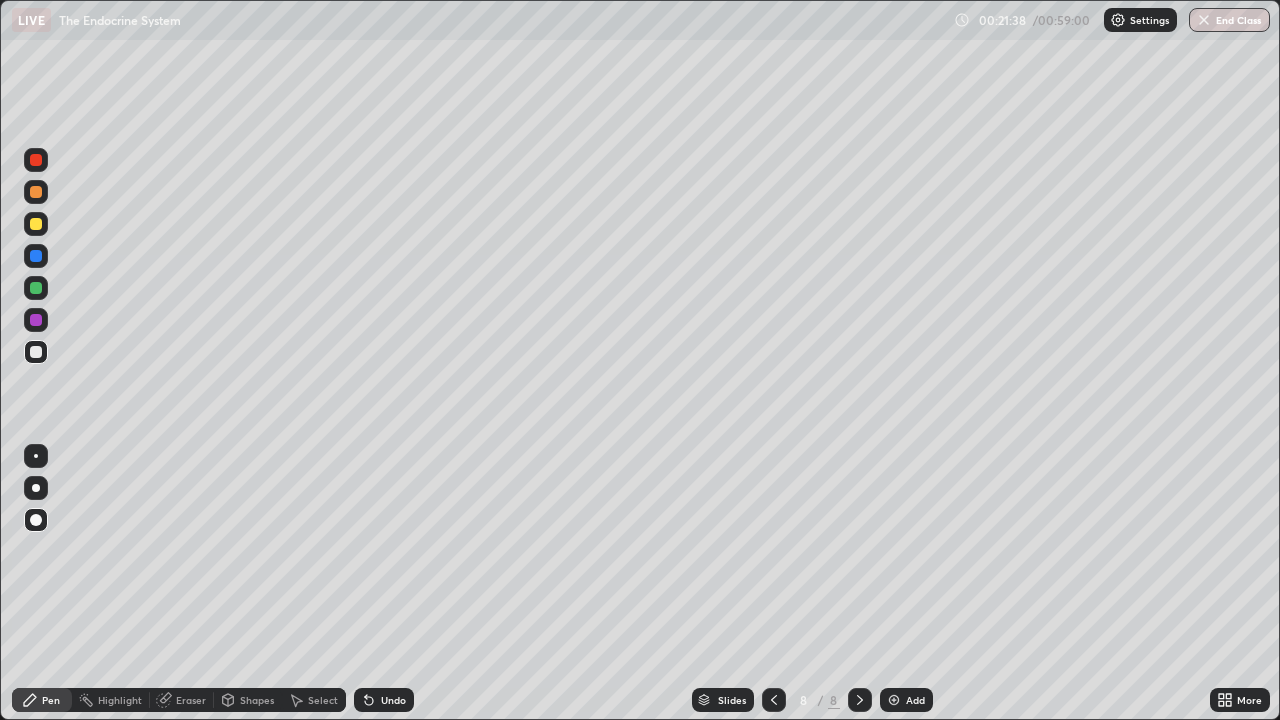 click on "Undo" at bounding box center (393, 700) 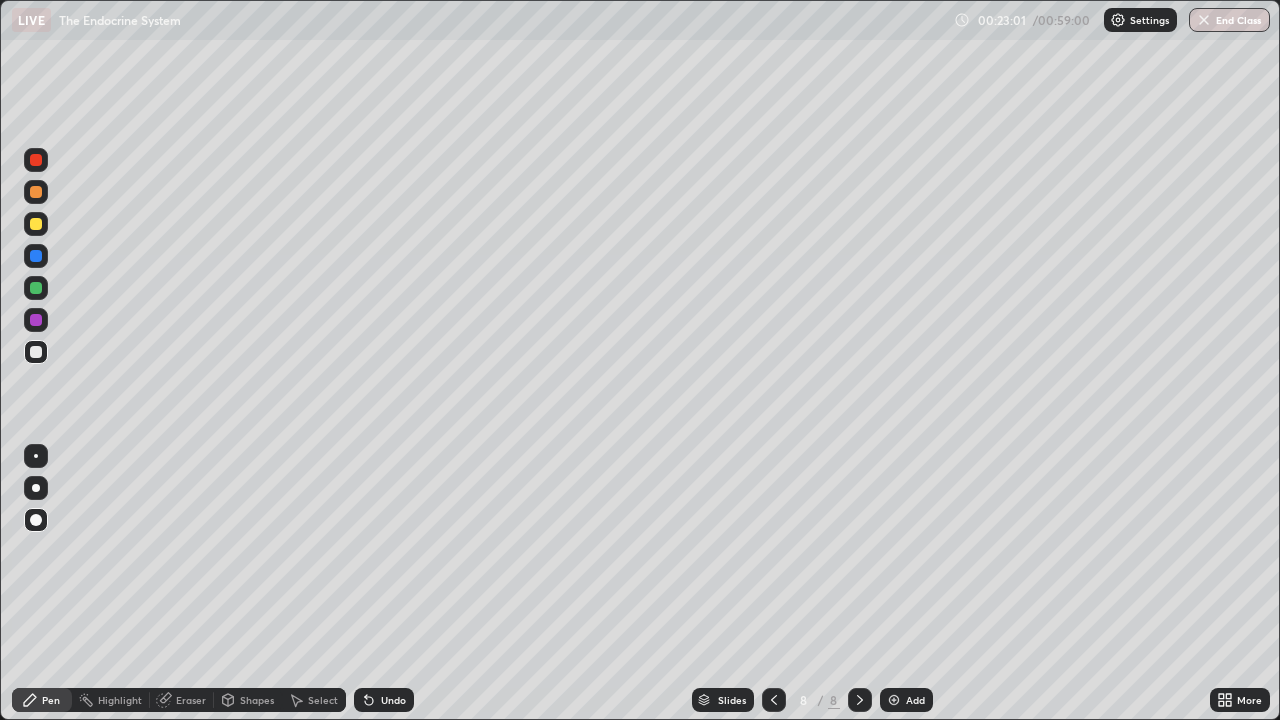 click 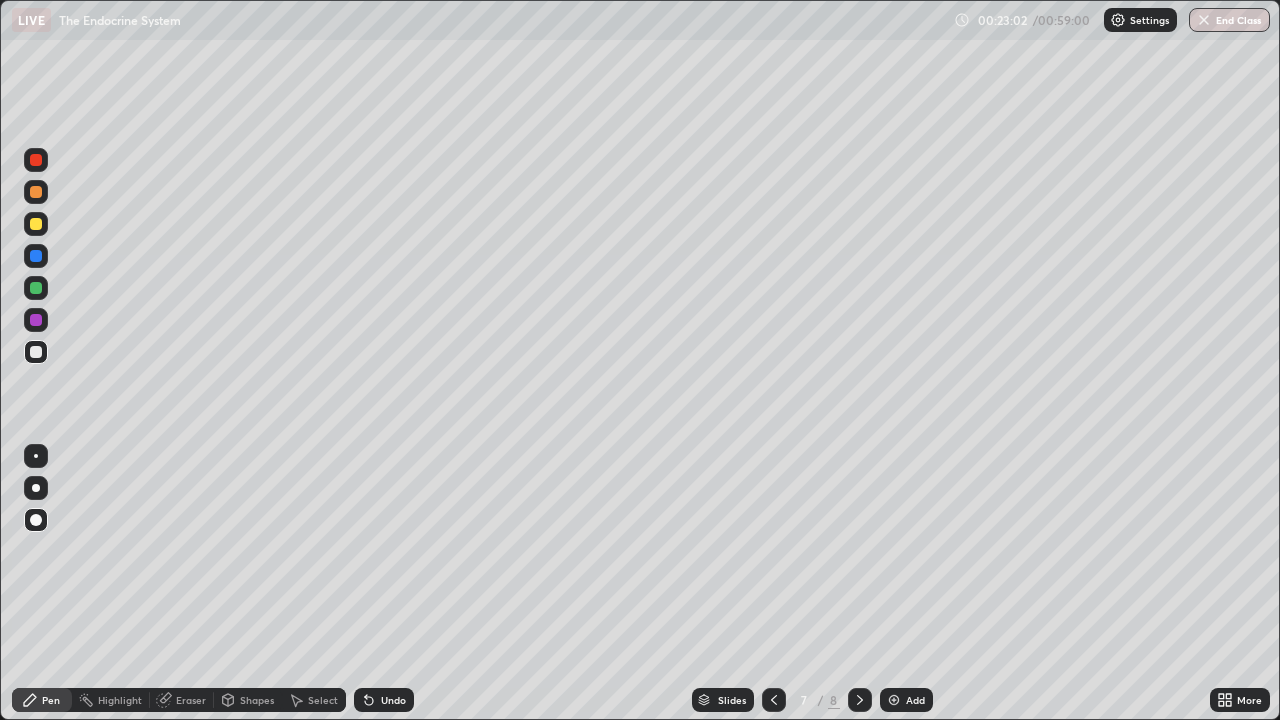 click 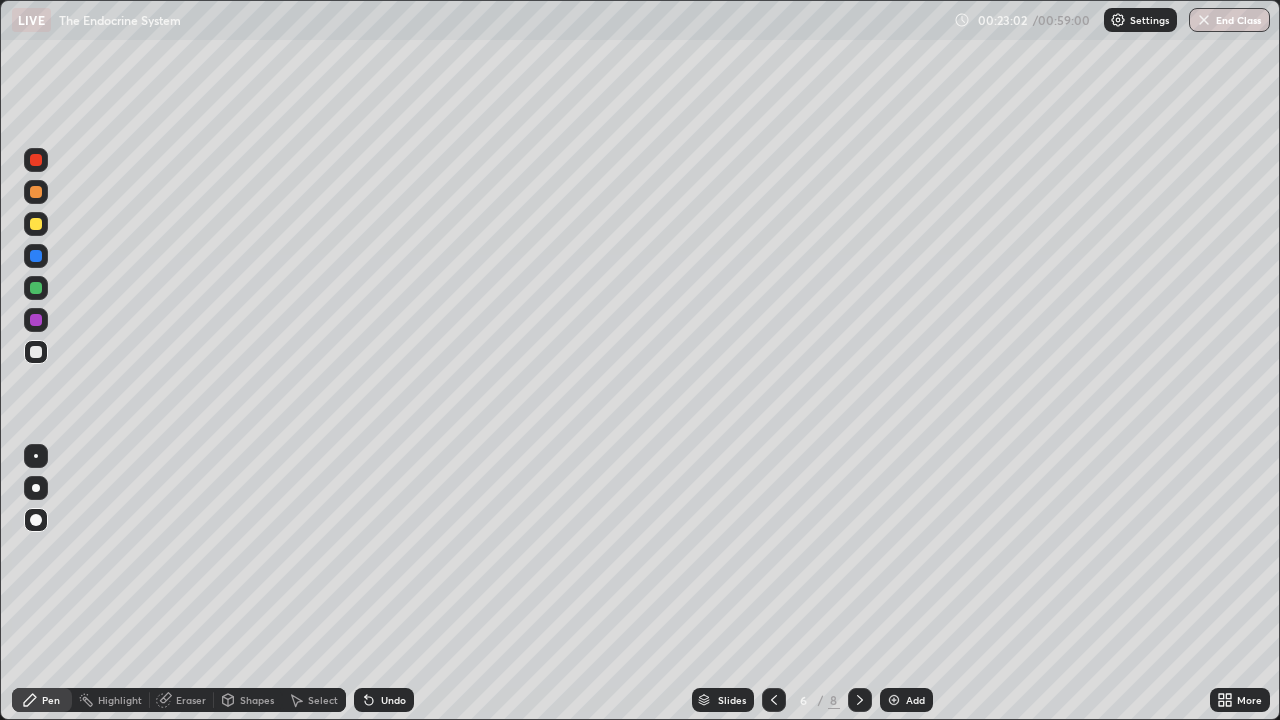 click at bounding box center [774, 700] 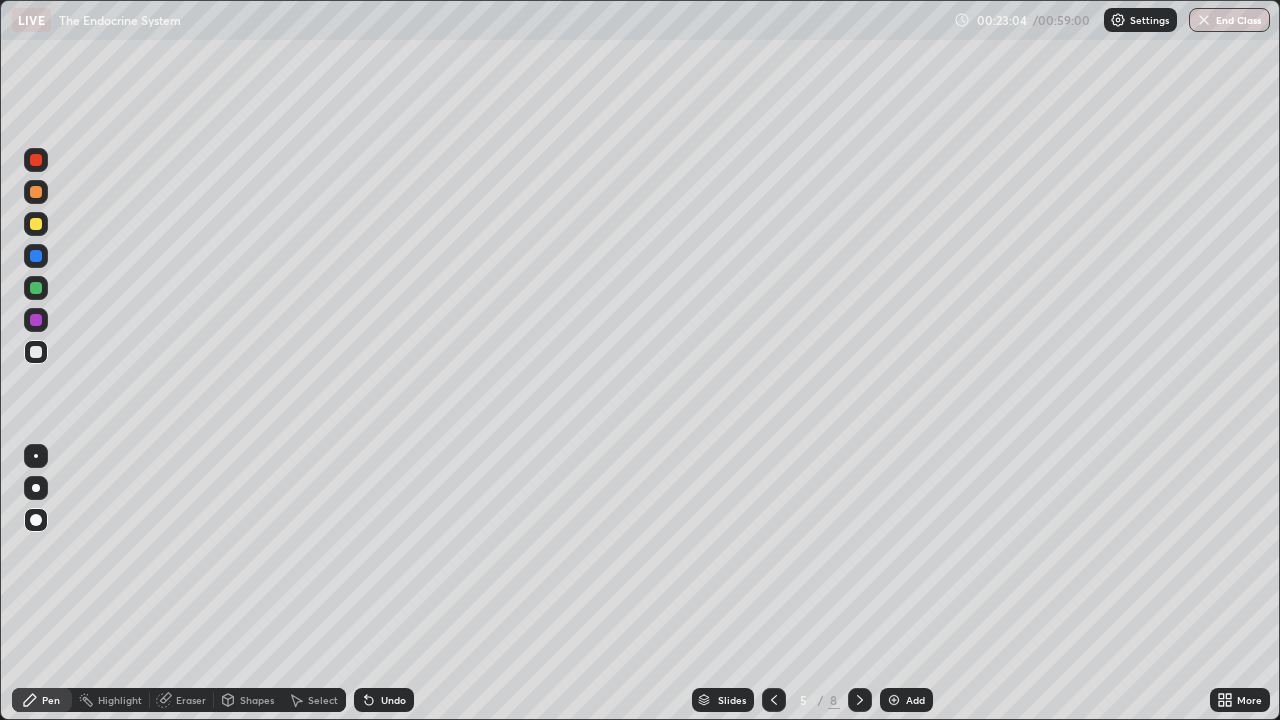 click 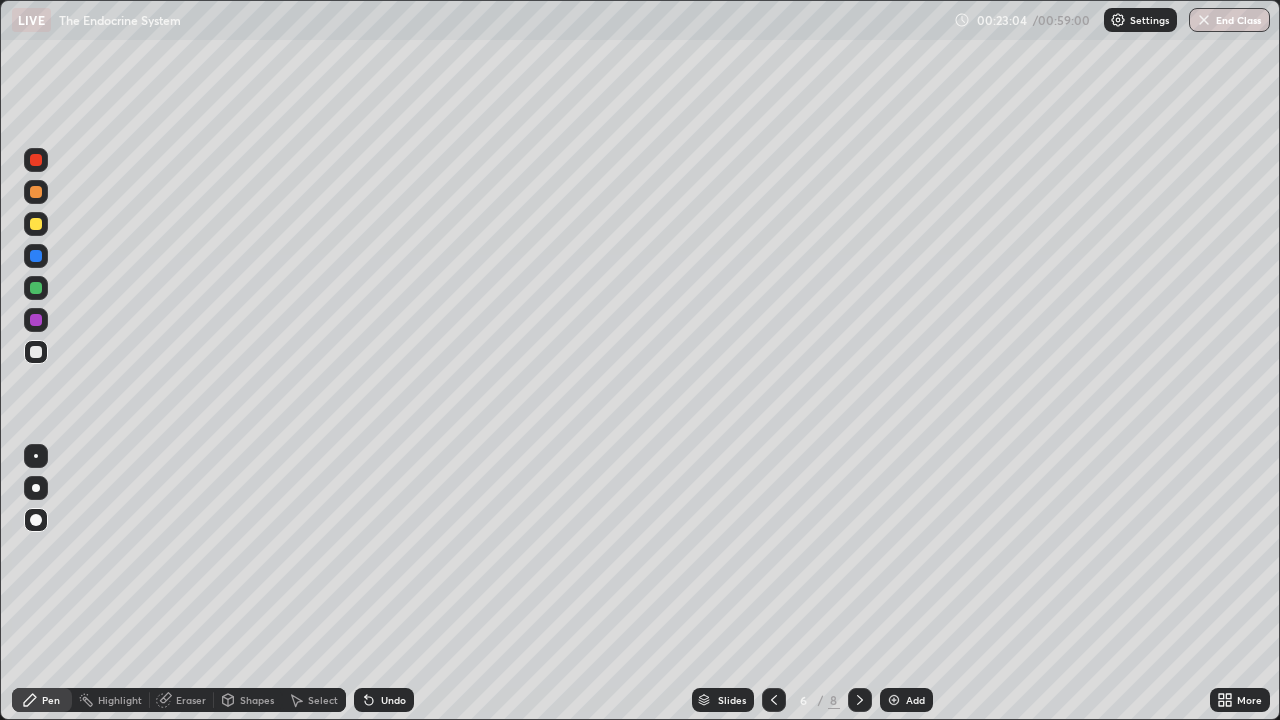 click 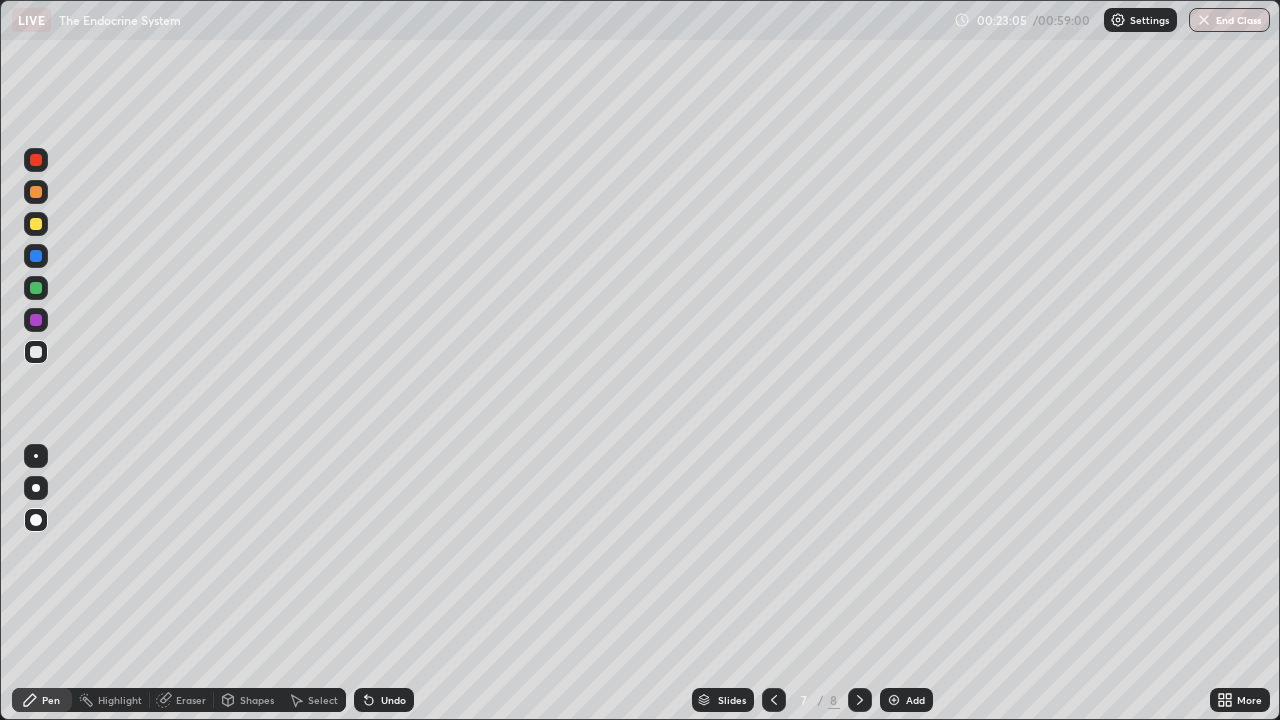 click 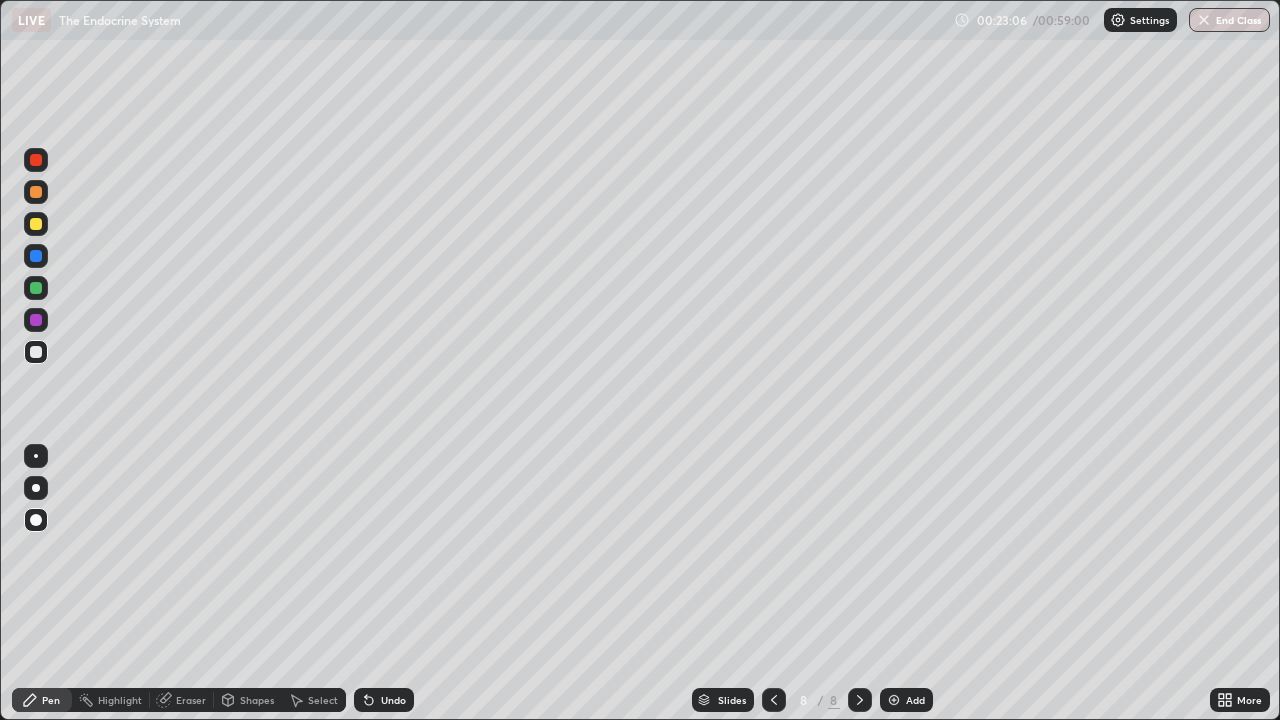 click at bounding box center (774, 700) 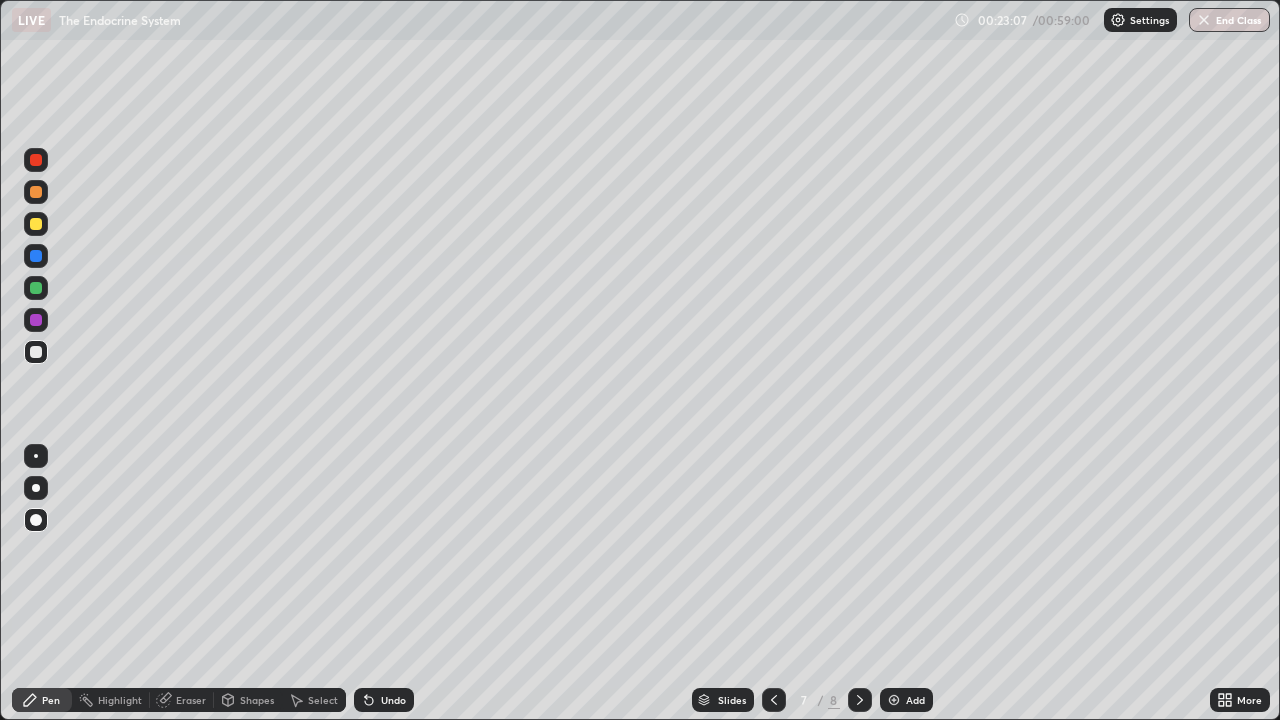 click 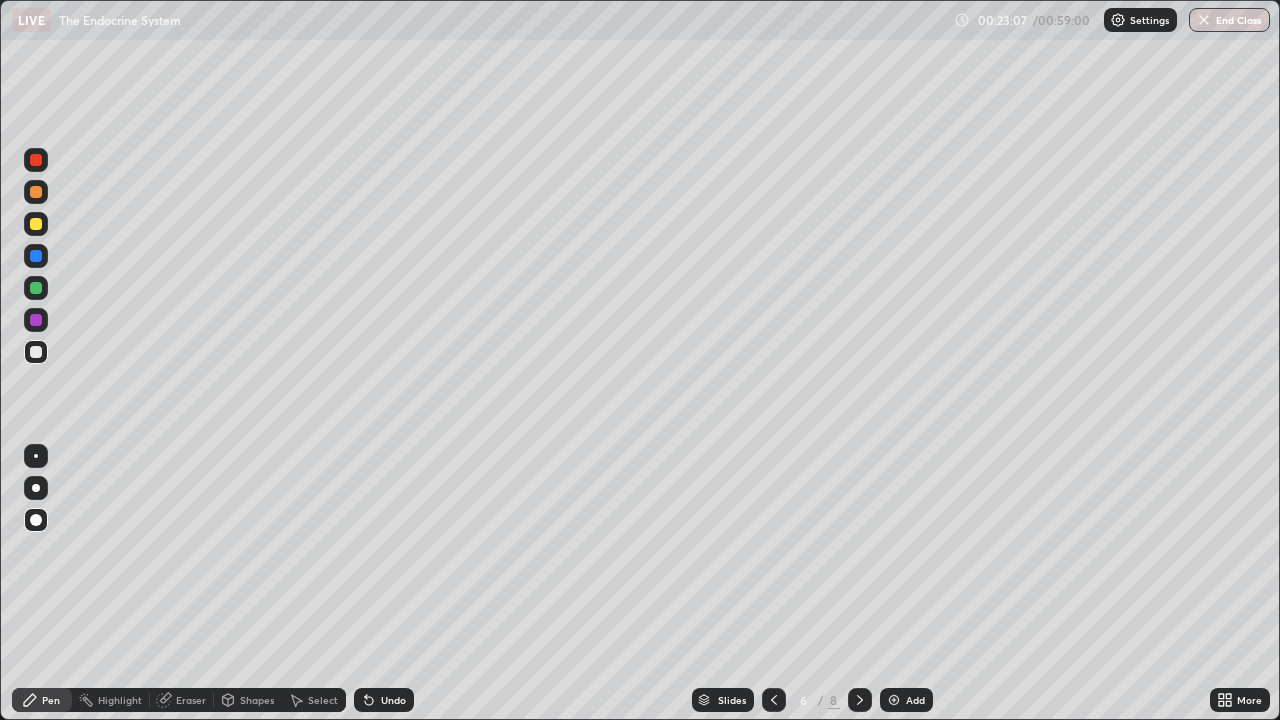 click 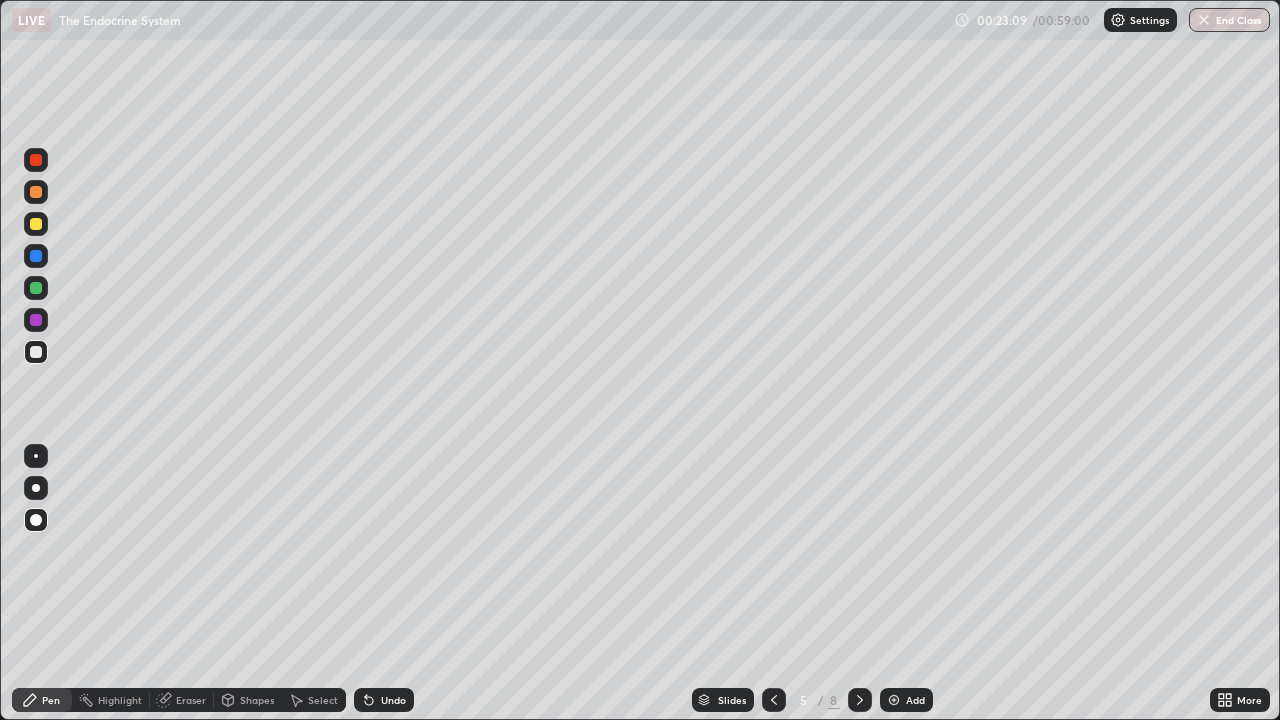 click at bounding box center [36, 320] 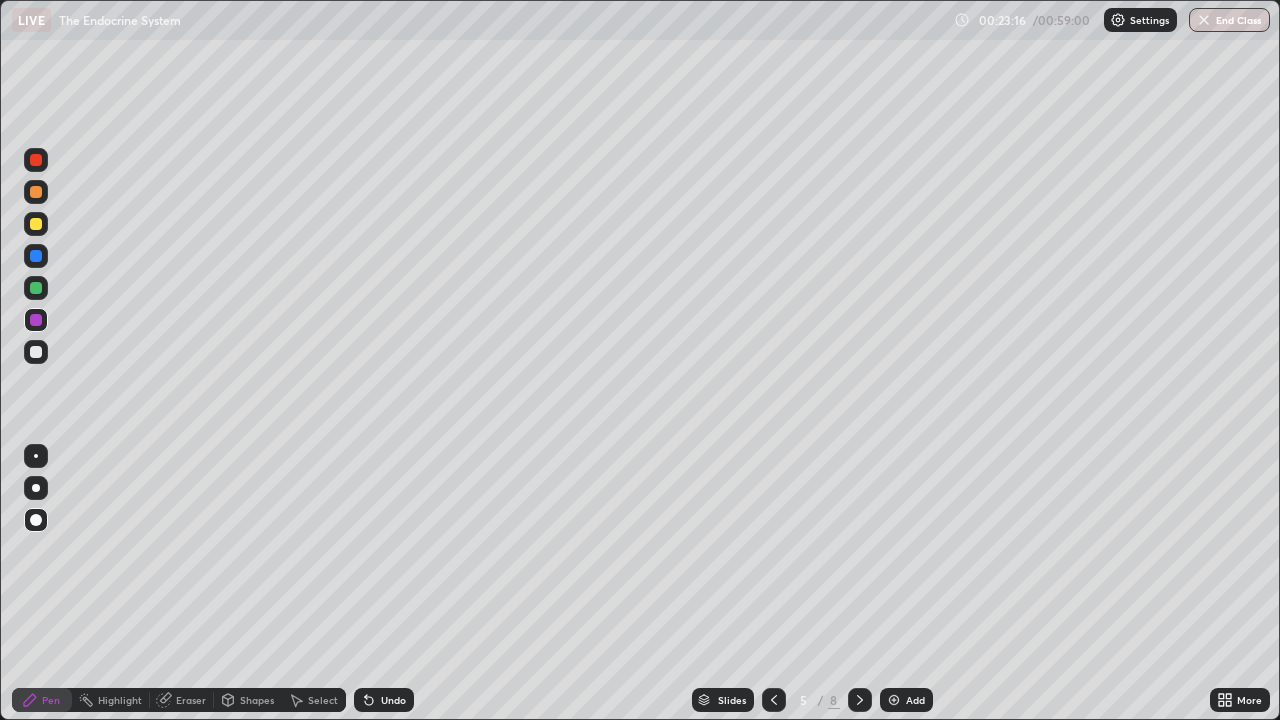 click 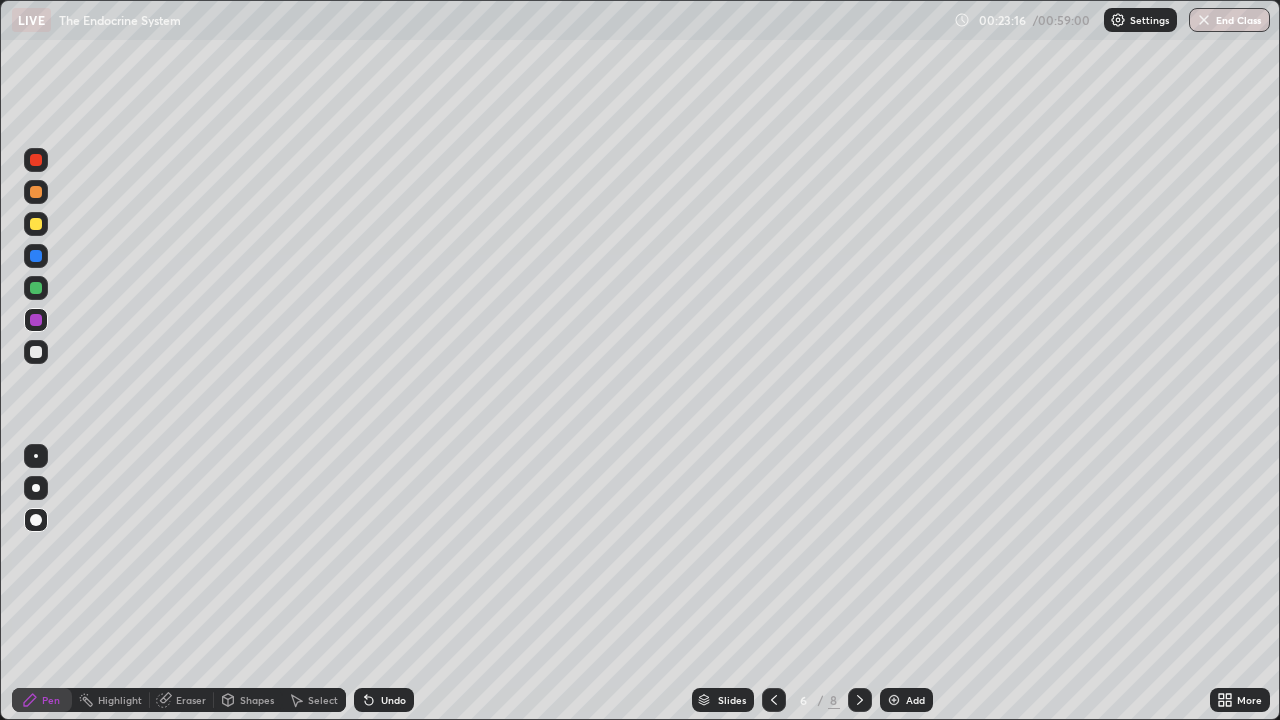 click 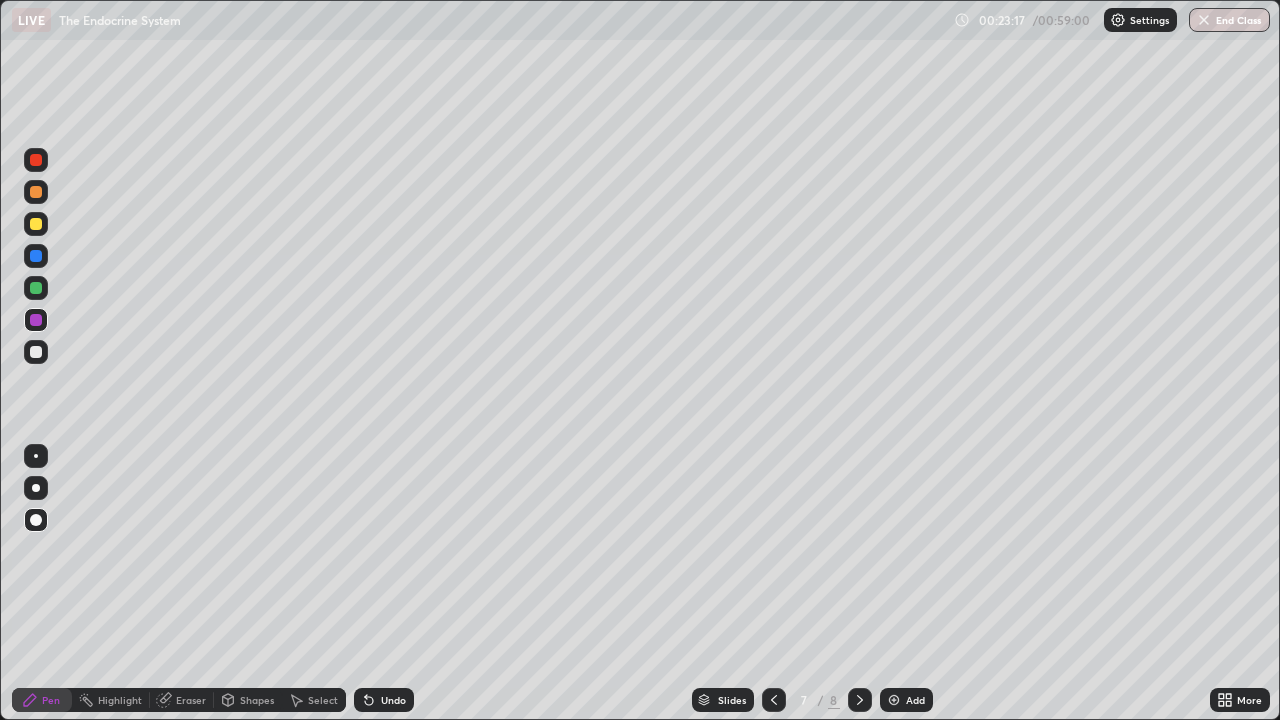 click 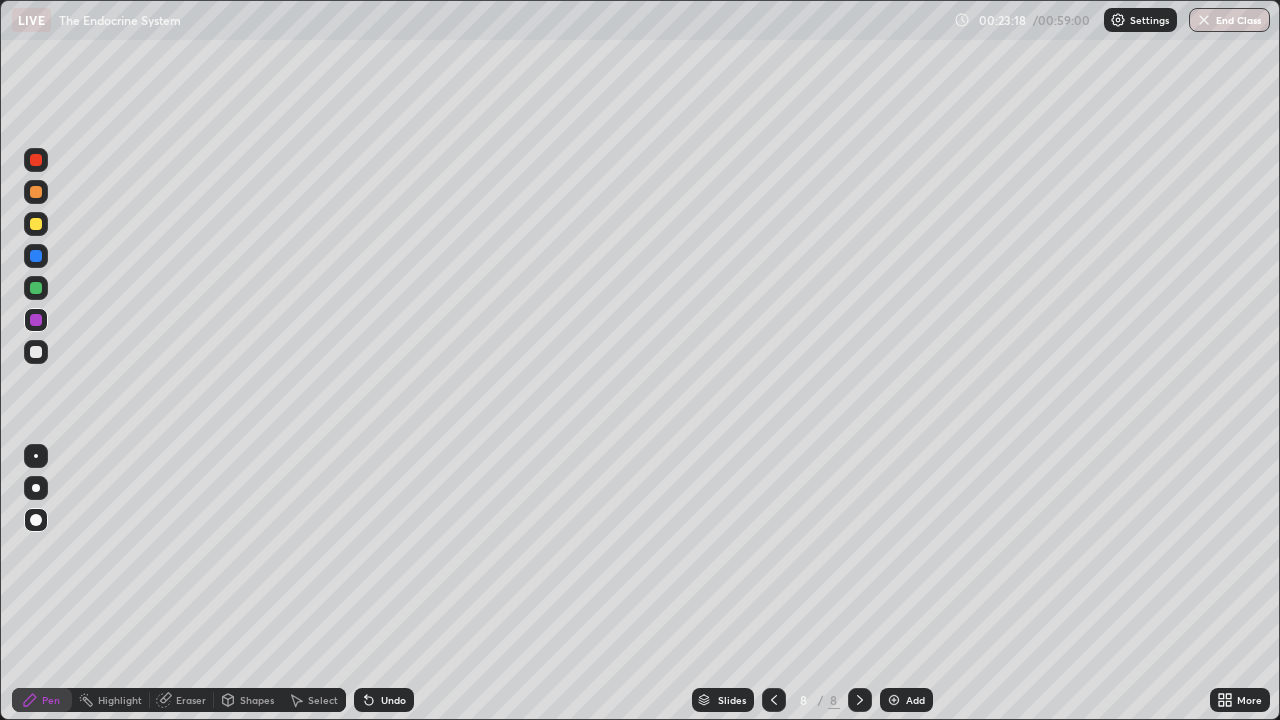 click 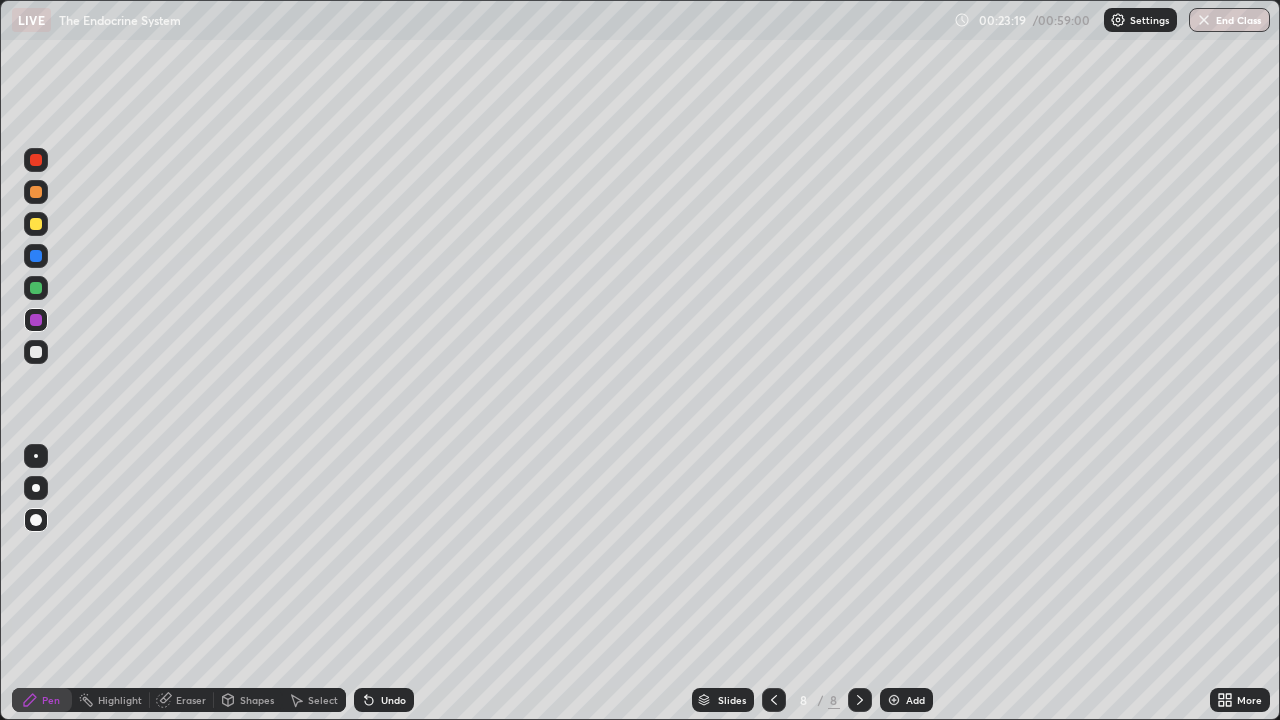 click at bounding box center (894, 700) 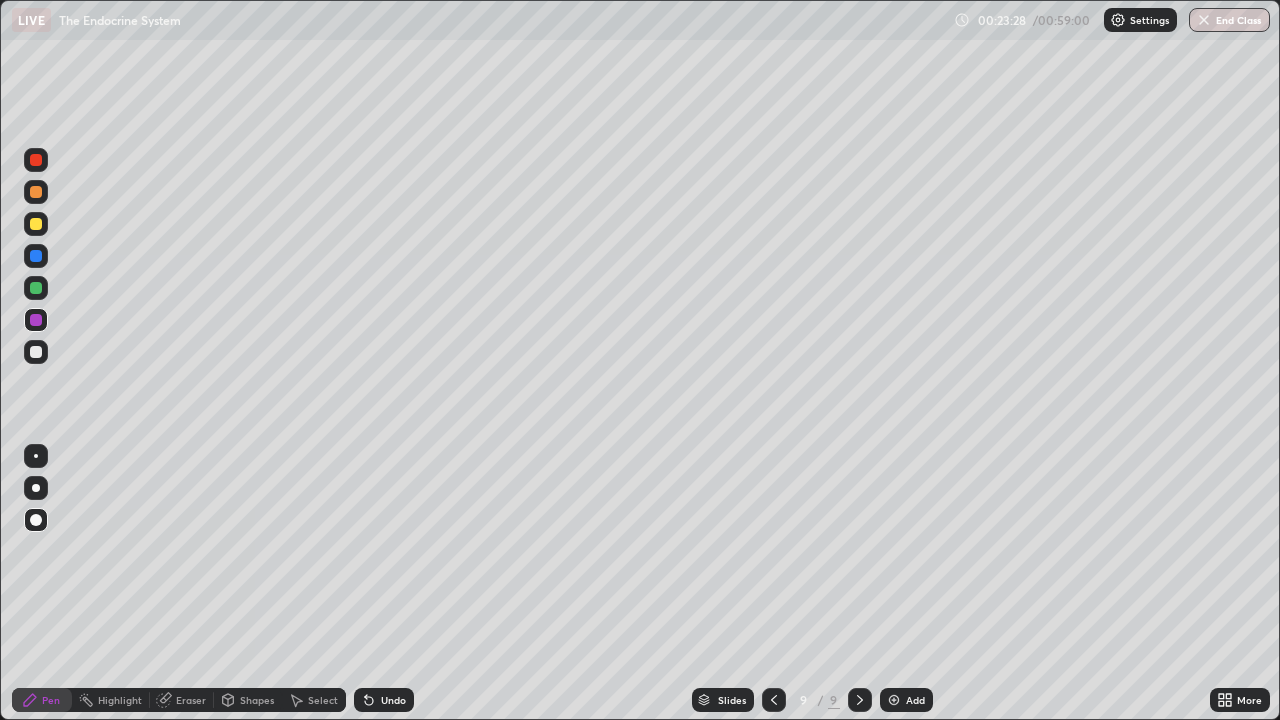 click at bounding box center (36, 224) 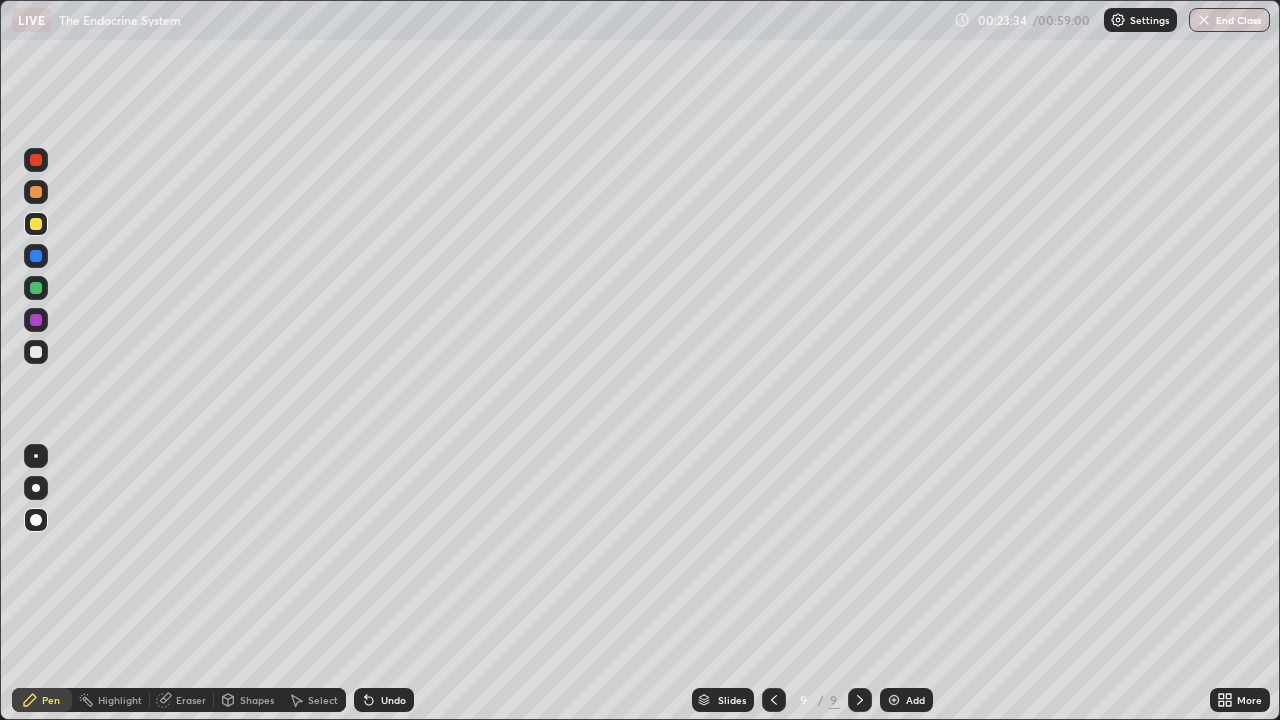 click on "Undo" at bounding box center [384, 700] 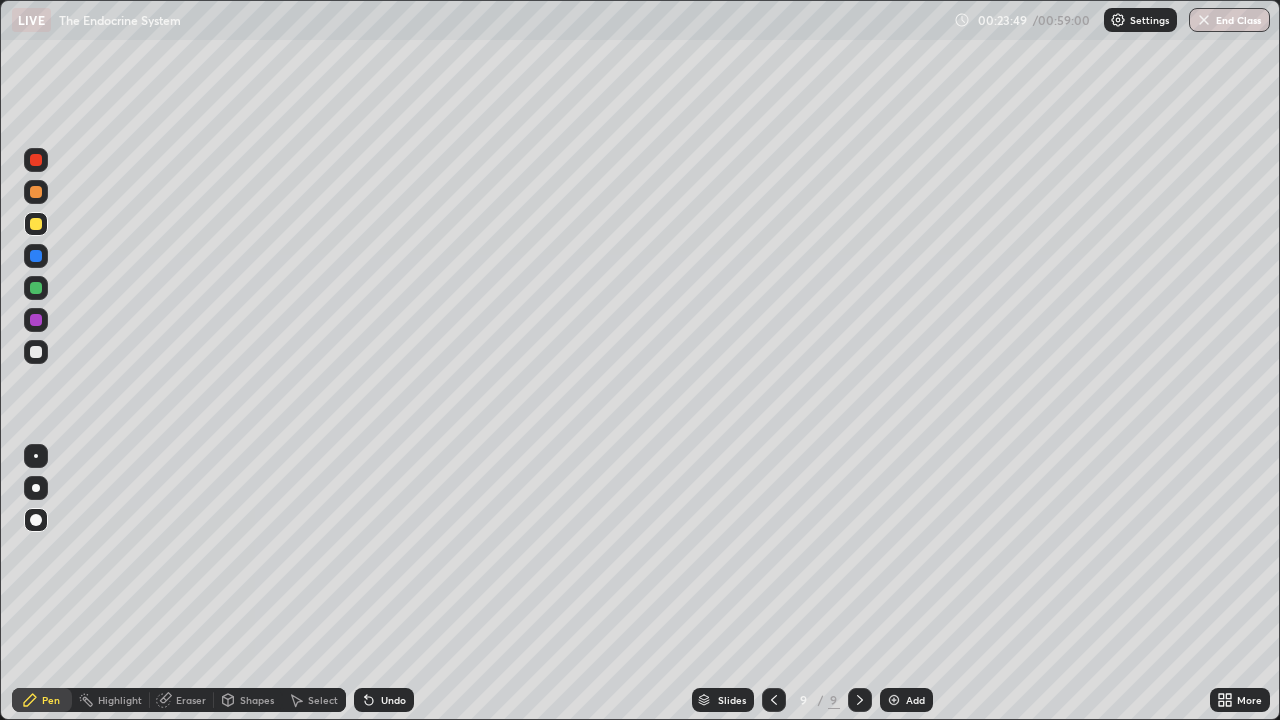 click on "Undo" at bounding box center [393, 700] 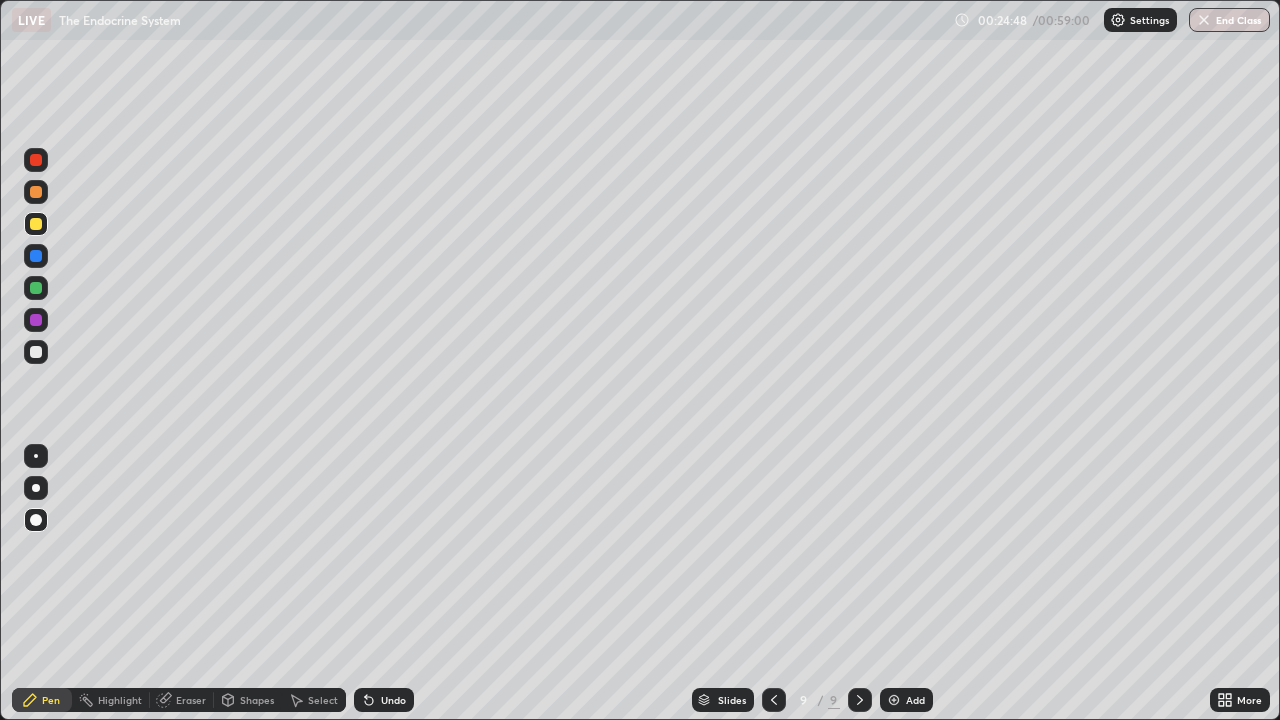 click at bounding box center (36, 320) 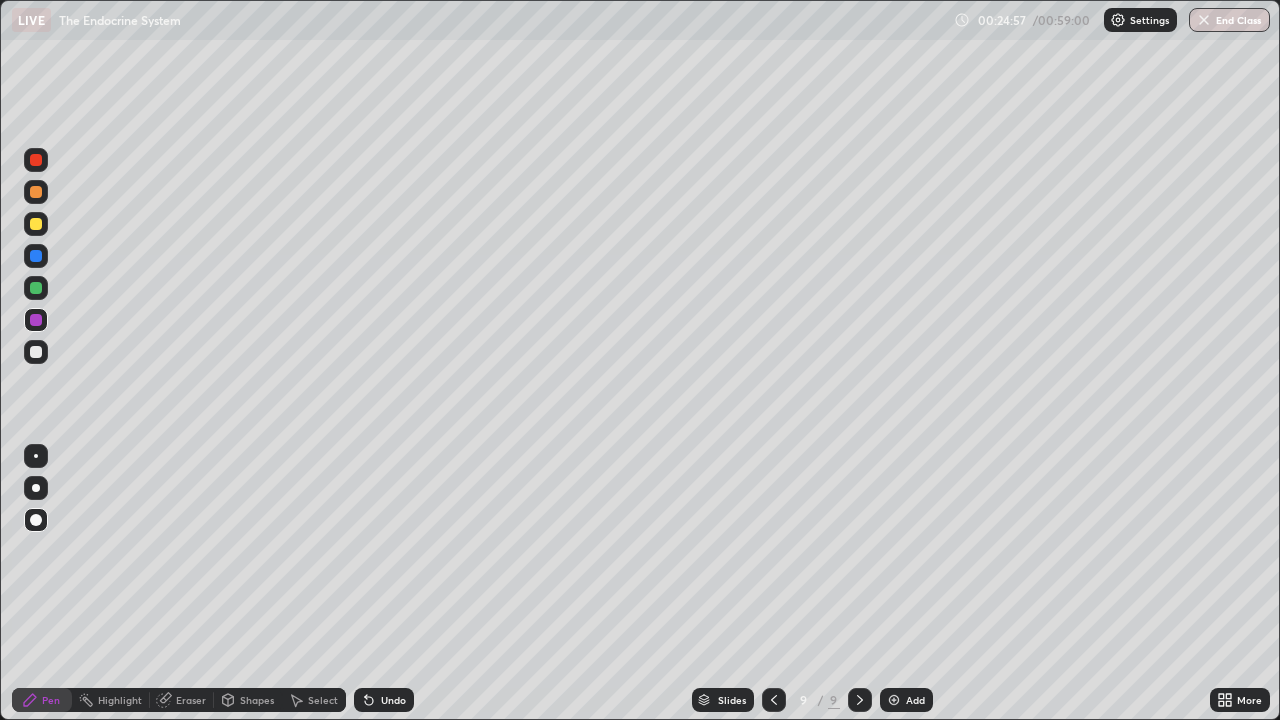 click at bounding box center (36, 224) 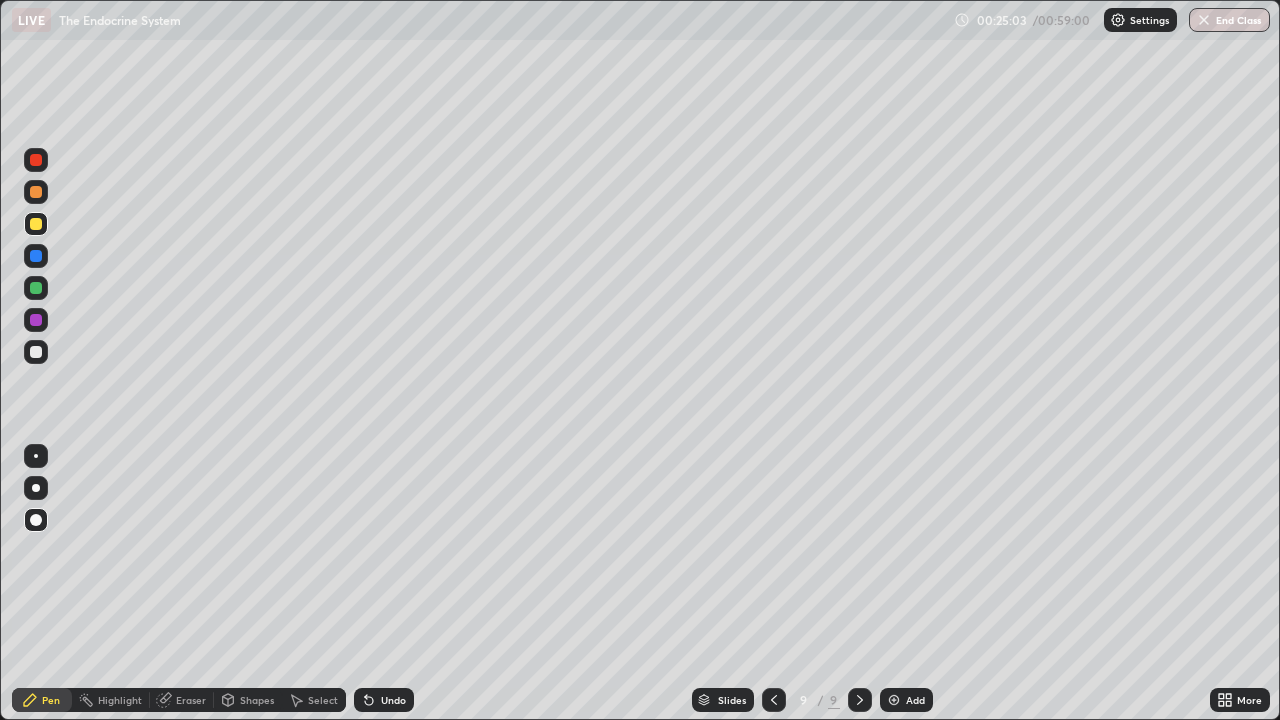 click 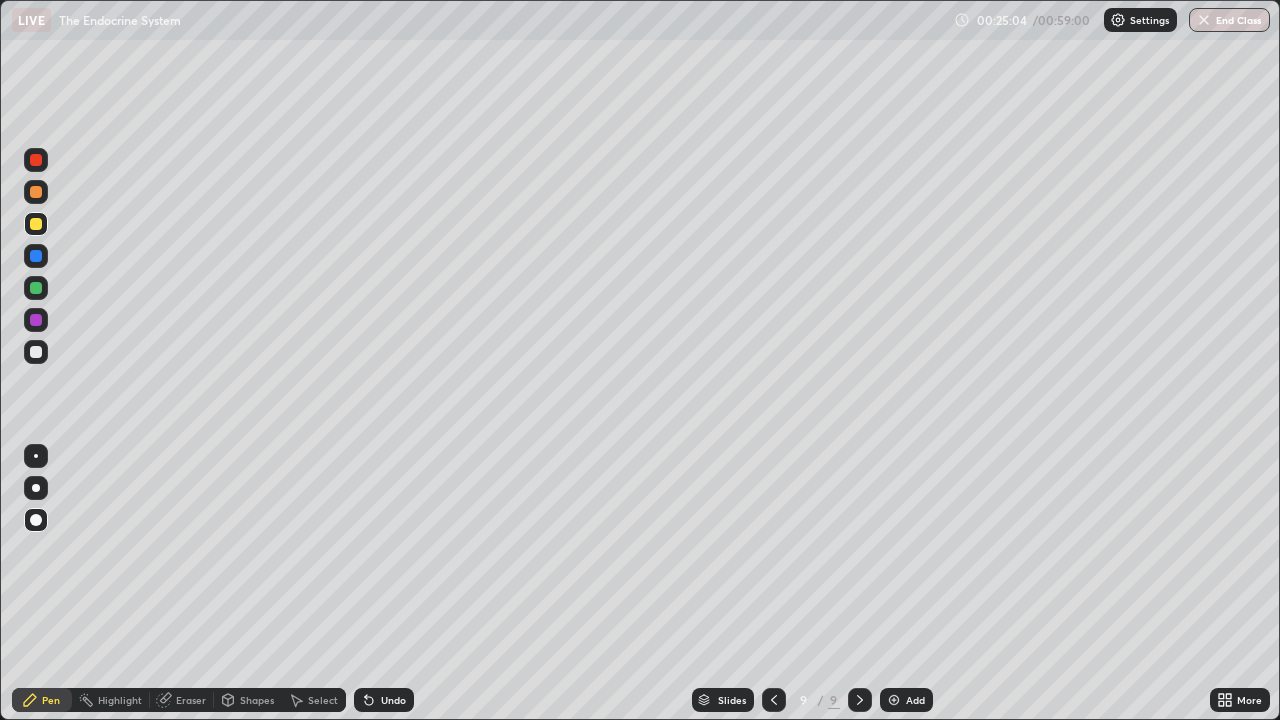 click on "Undo" at bounding box center (393, 700) 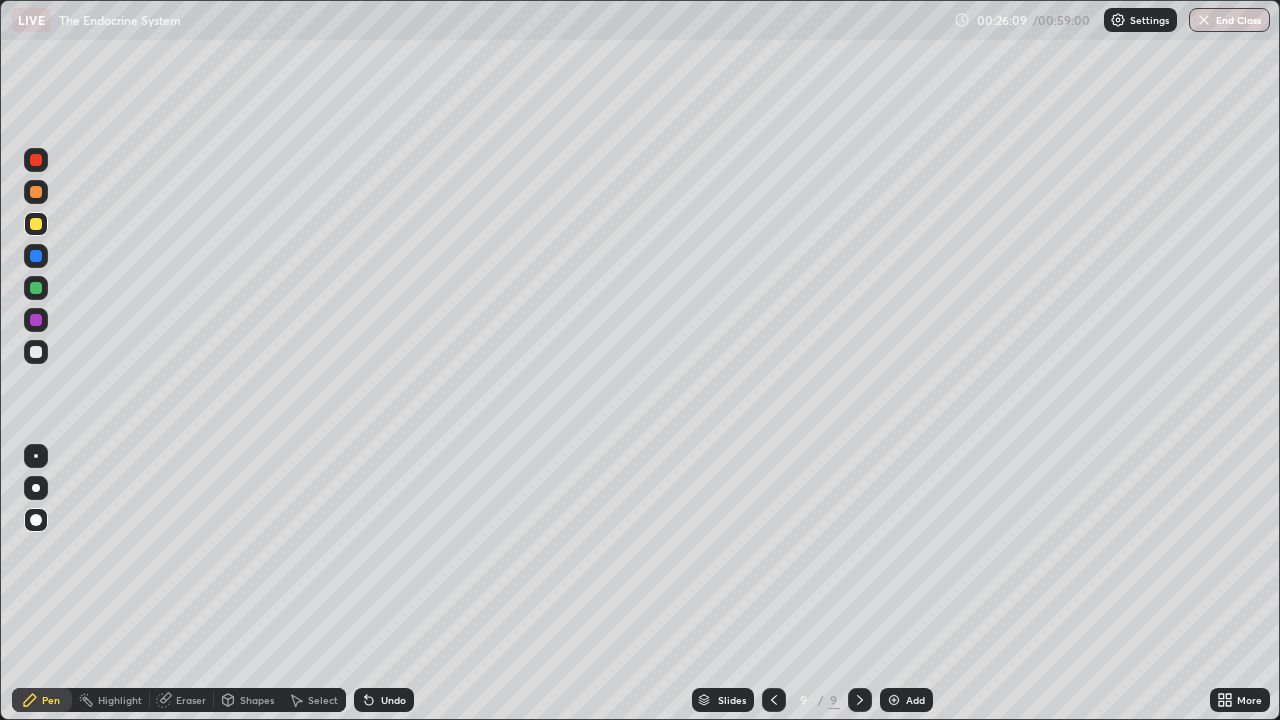 click on "Add" at bounding box center [915, 700] 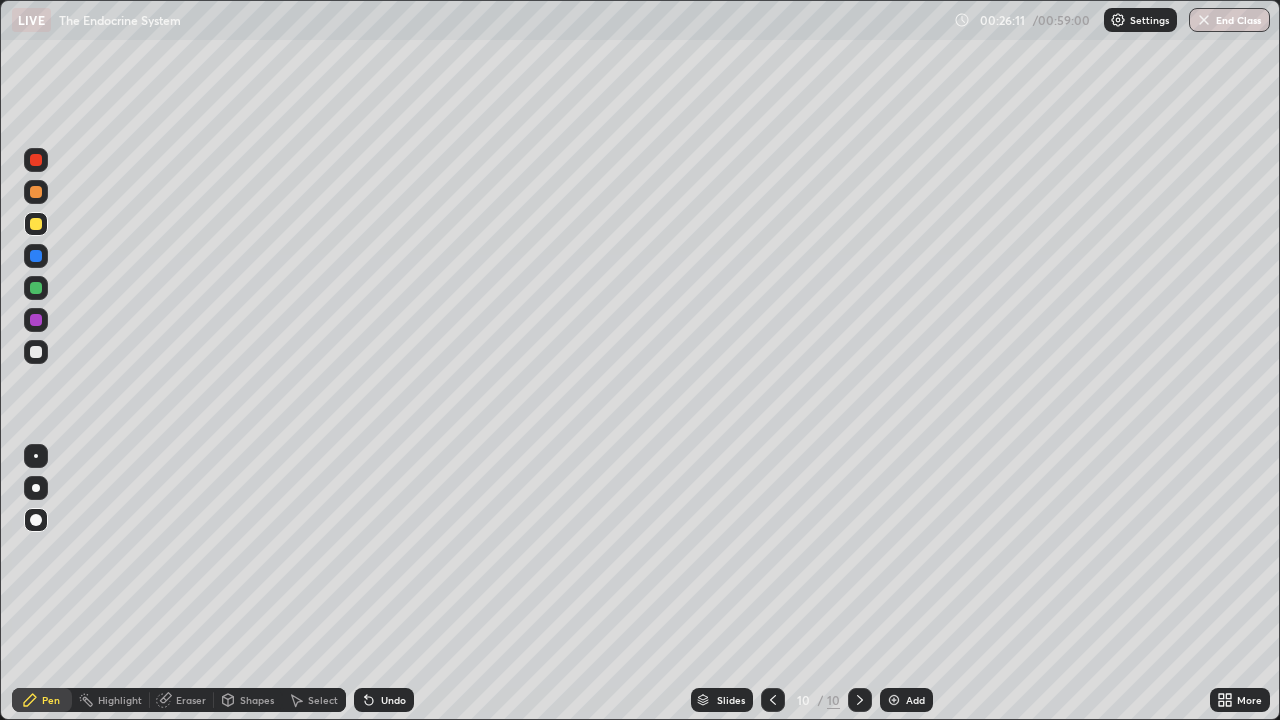 click at bounding box center [36, 288] 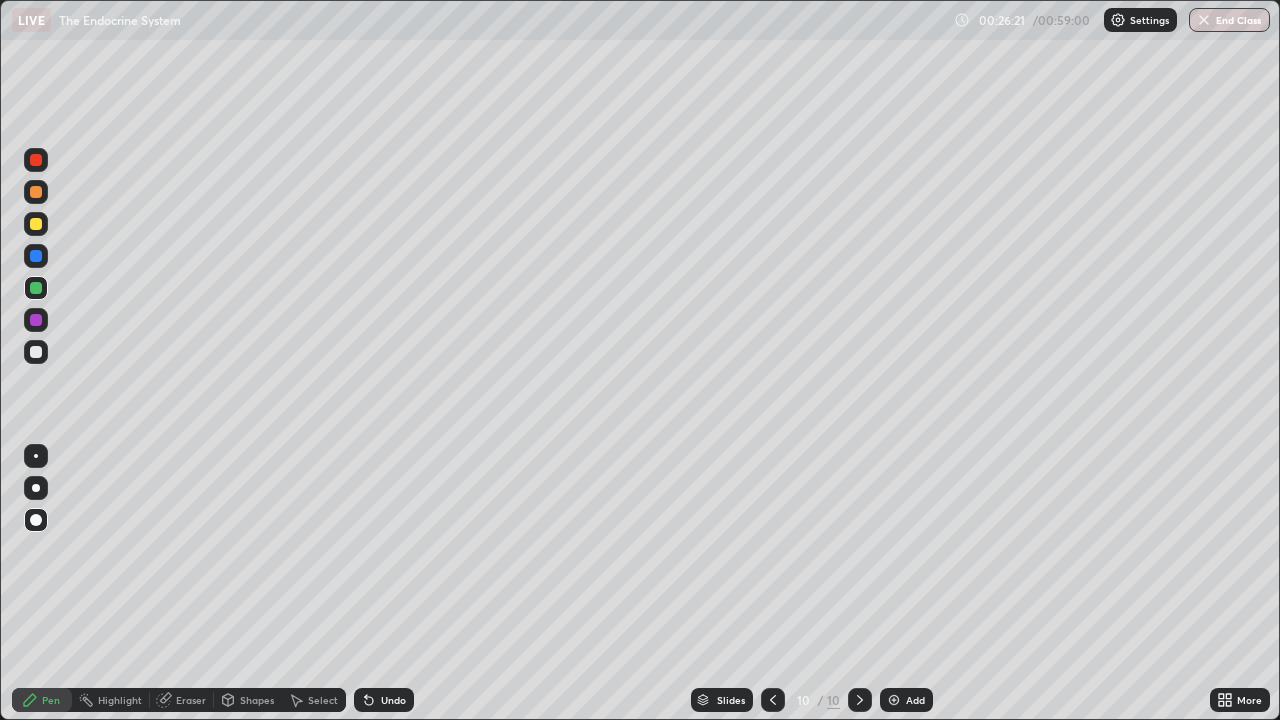 click at bounding box center [36, 224] 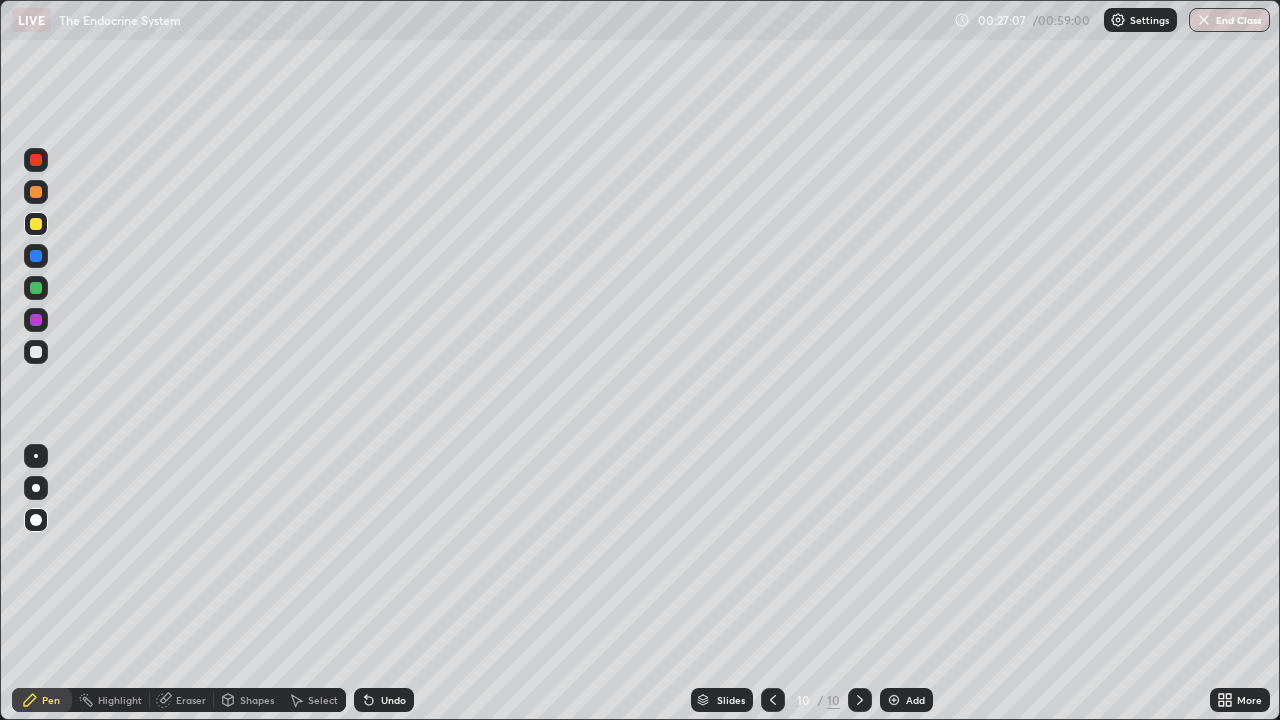 click on "Eraser" at bounding box center (191, 700) 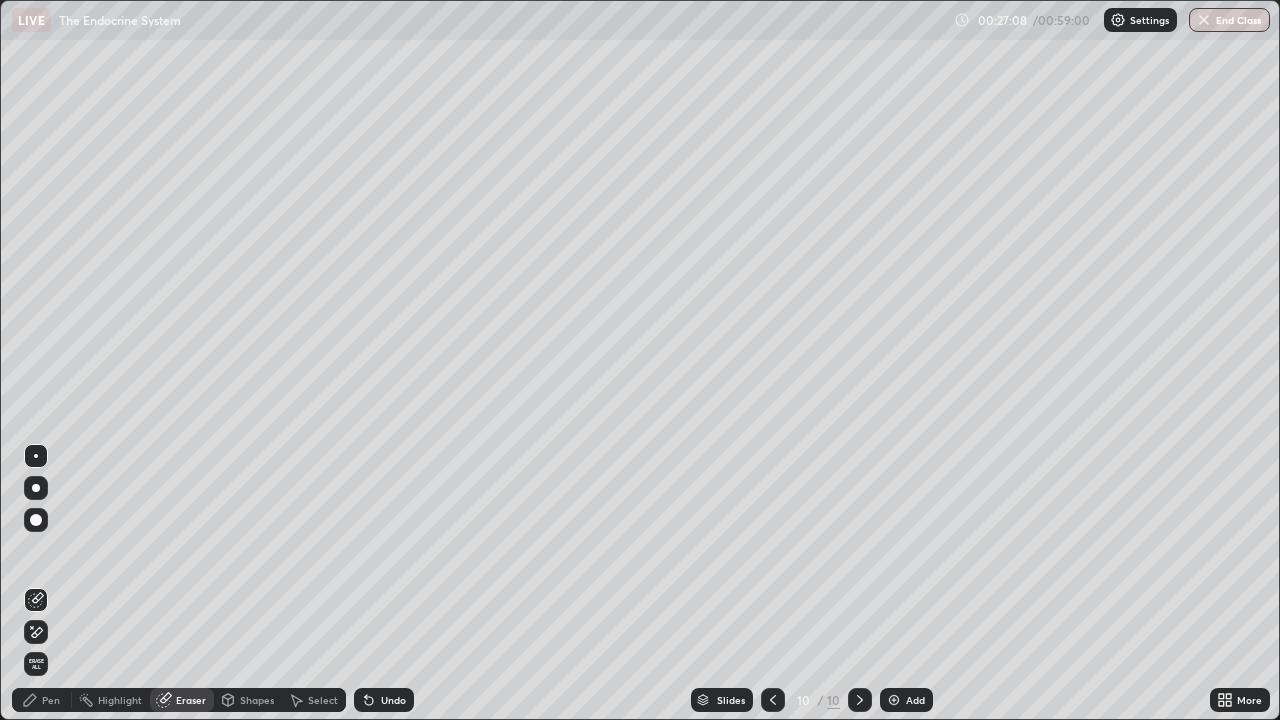 click at bounding box center (36, 520) 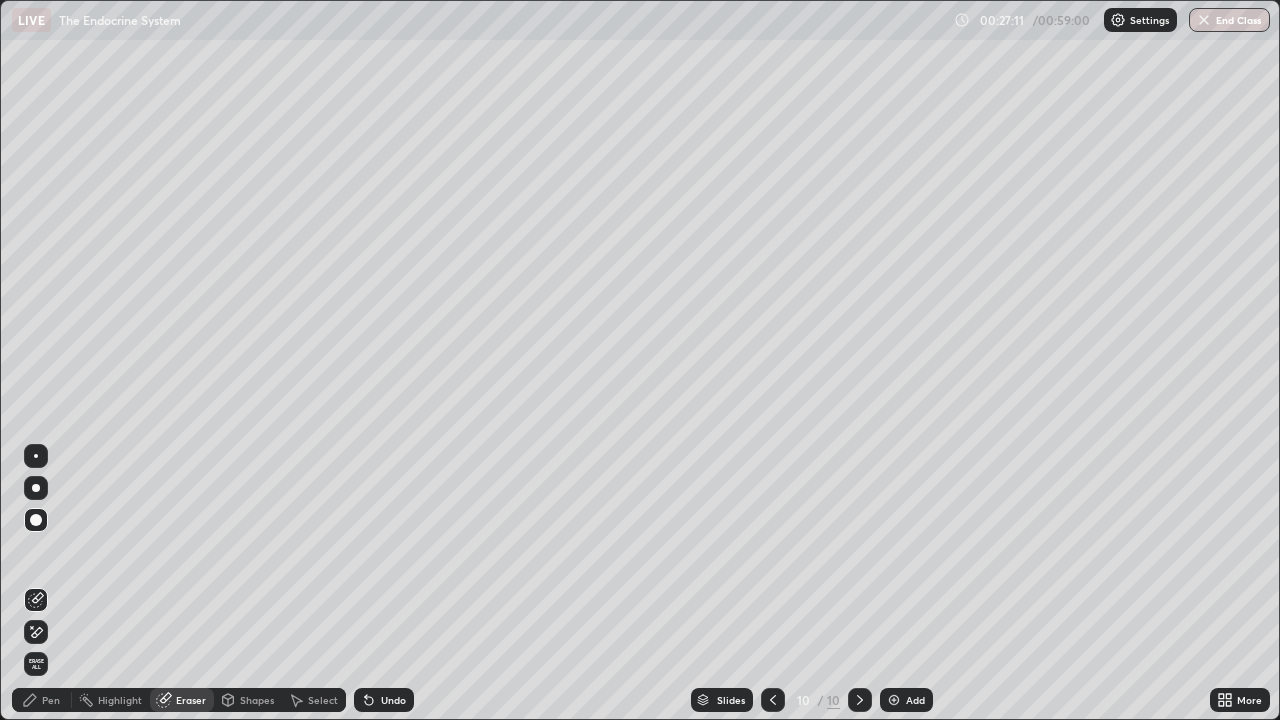 click on "Pen" at bounding box center [42, 700] 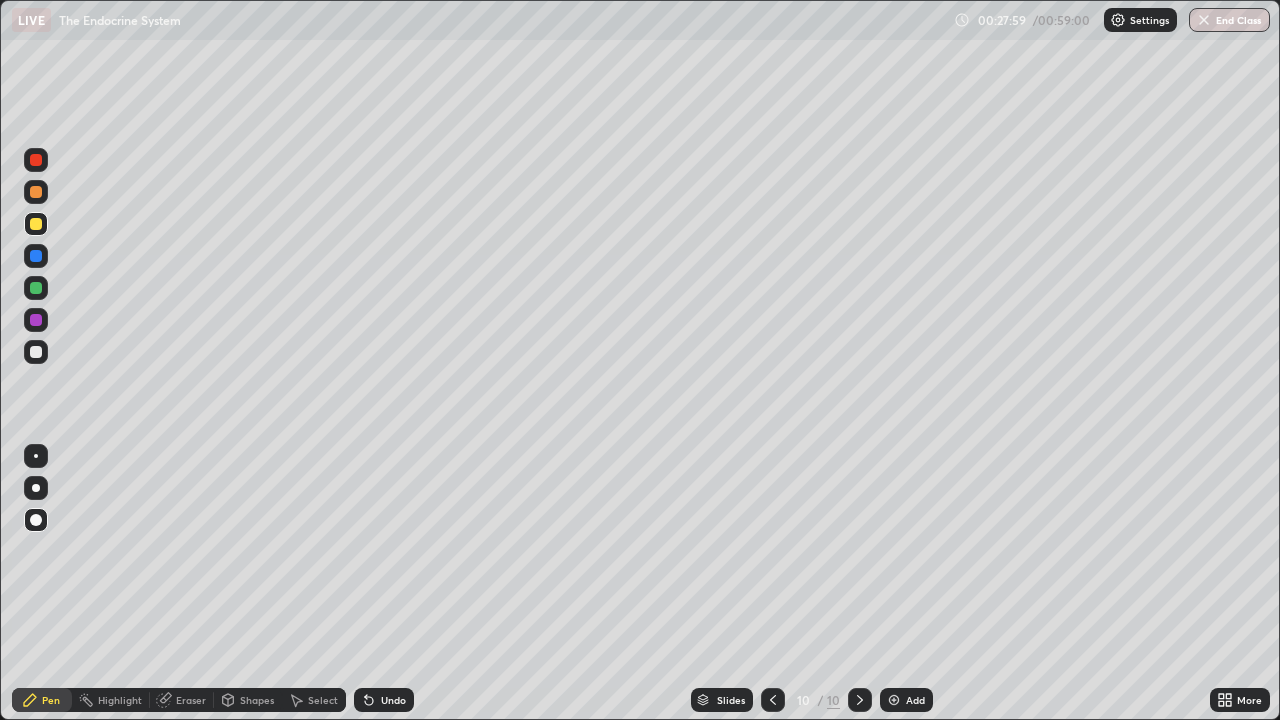 click at bounding box center [36, 256] 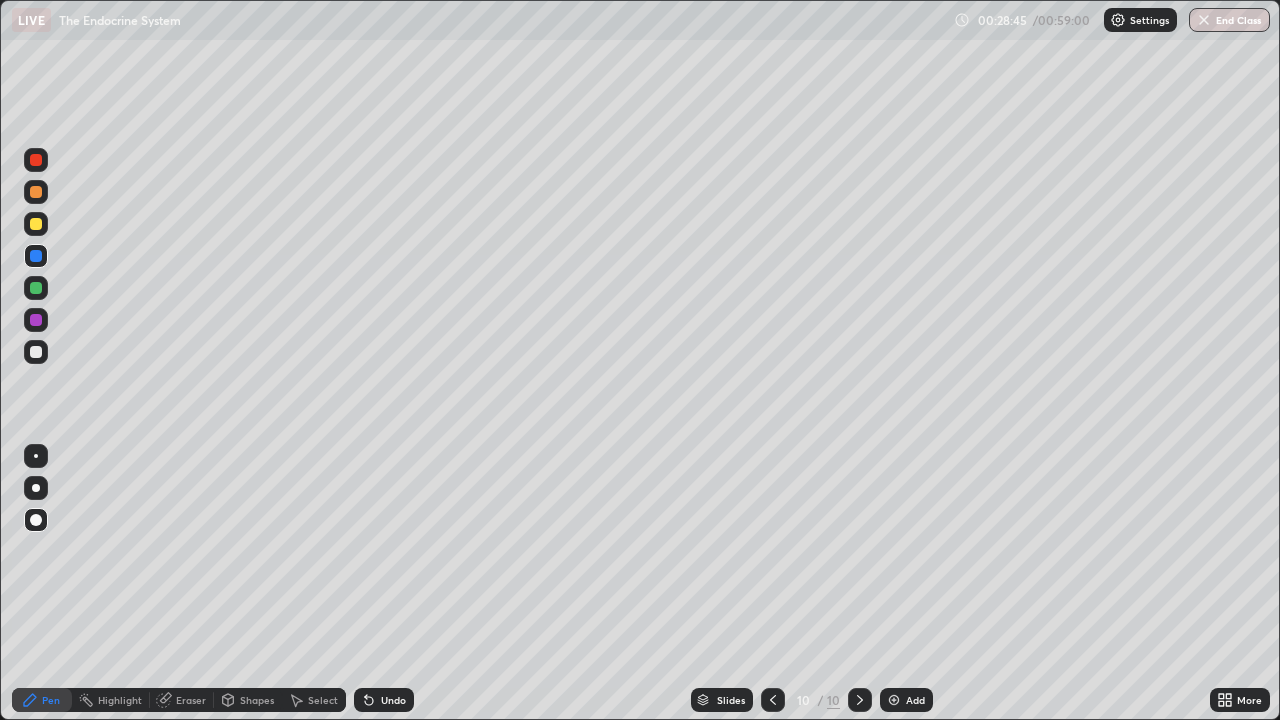 click on "Add" at bounding box center (915, 700) 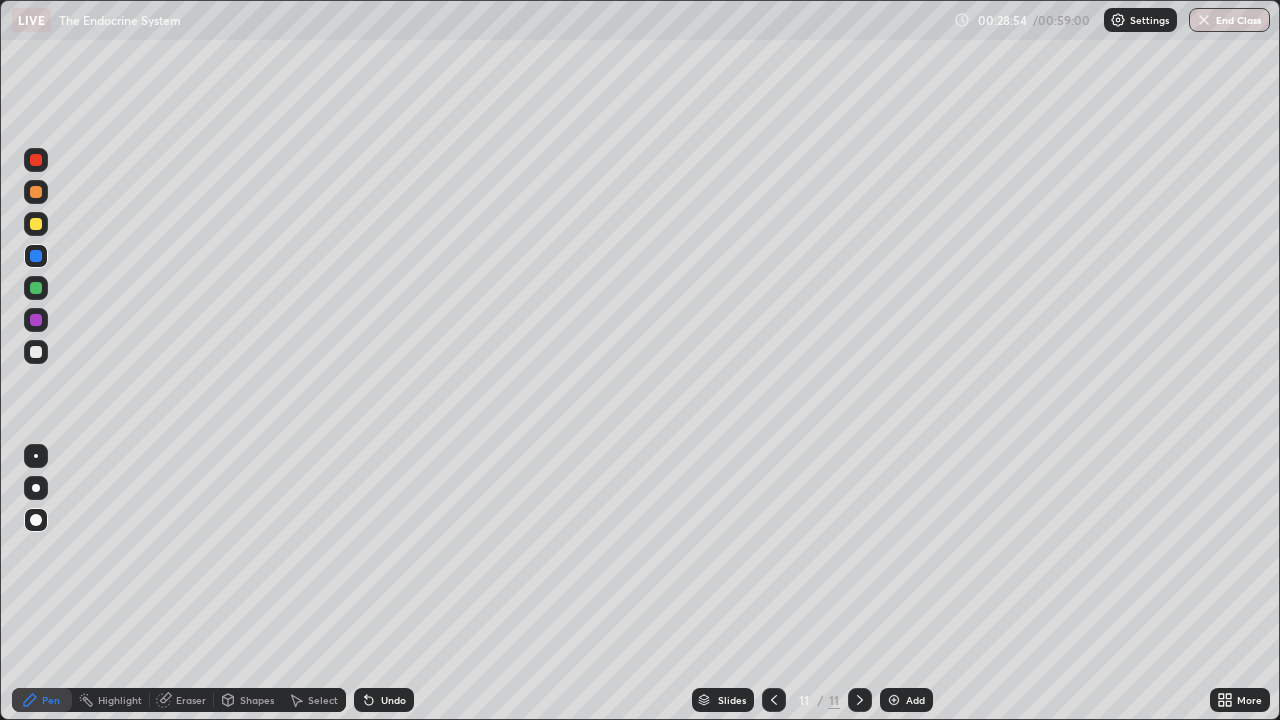 click at bounding box center [36, 224] 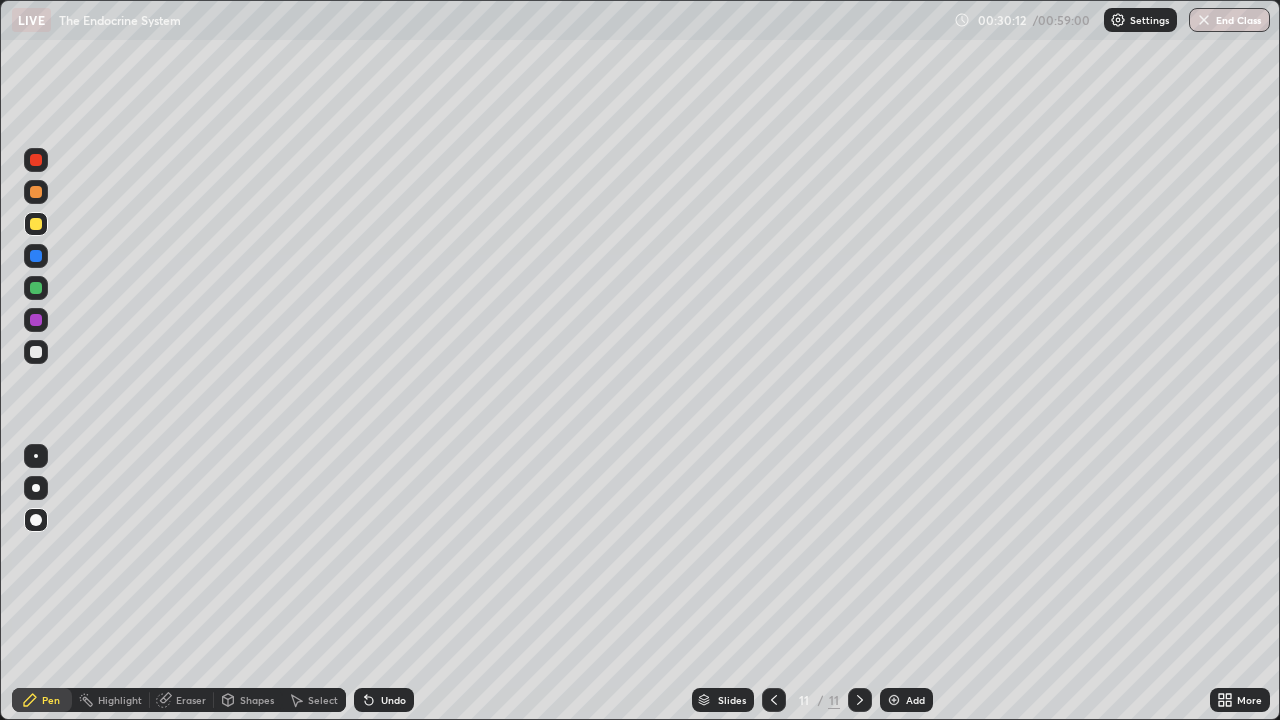 click on "Undo" at bounding box center (393, 700) 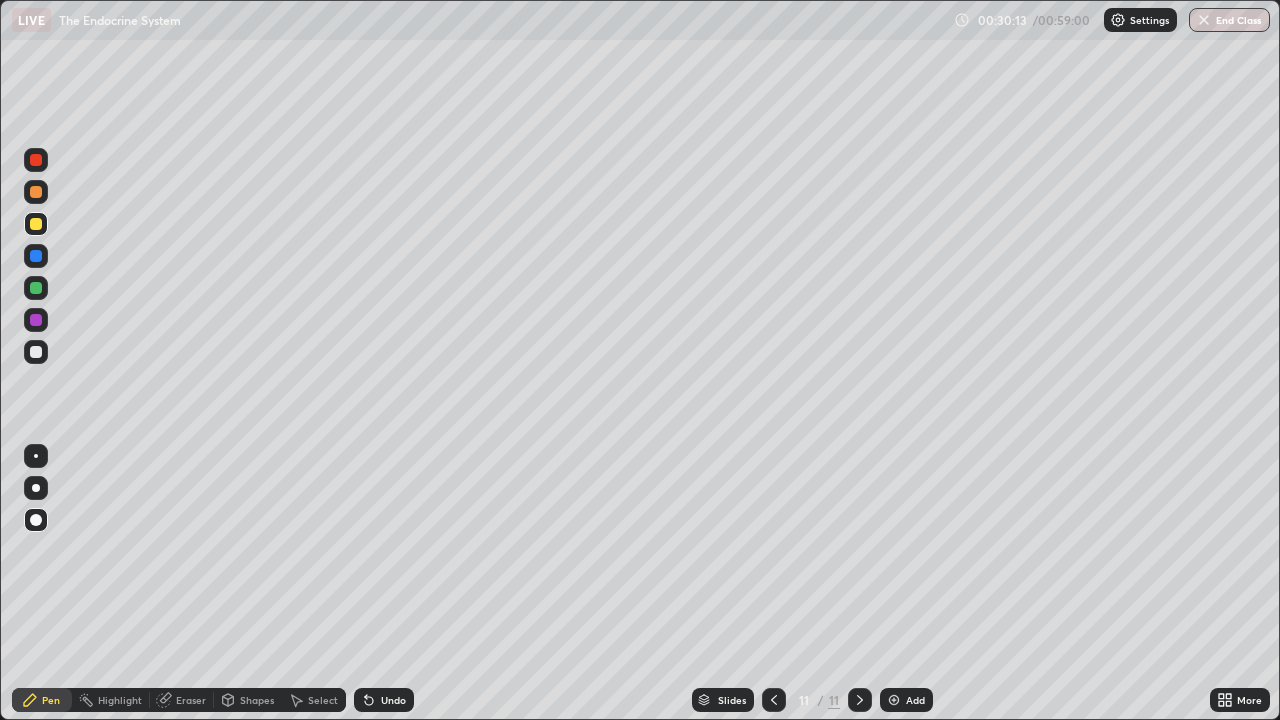 click on "Undo" at bounding box center [393, 700] 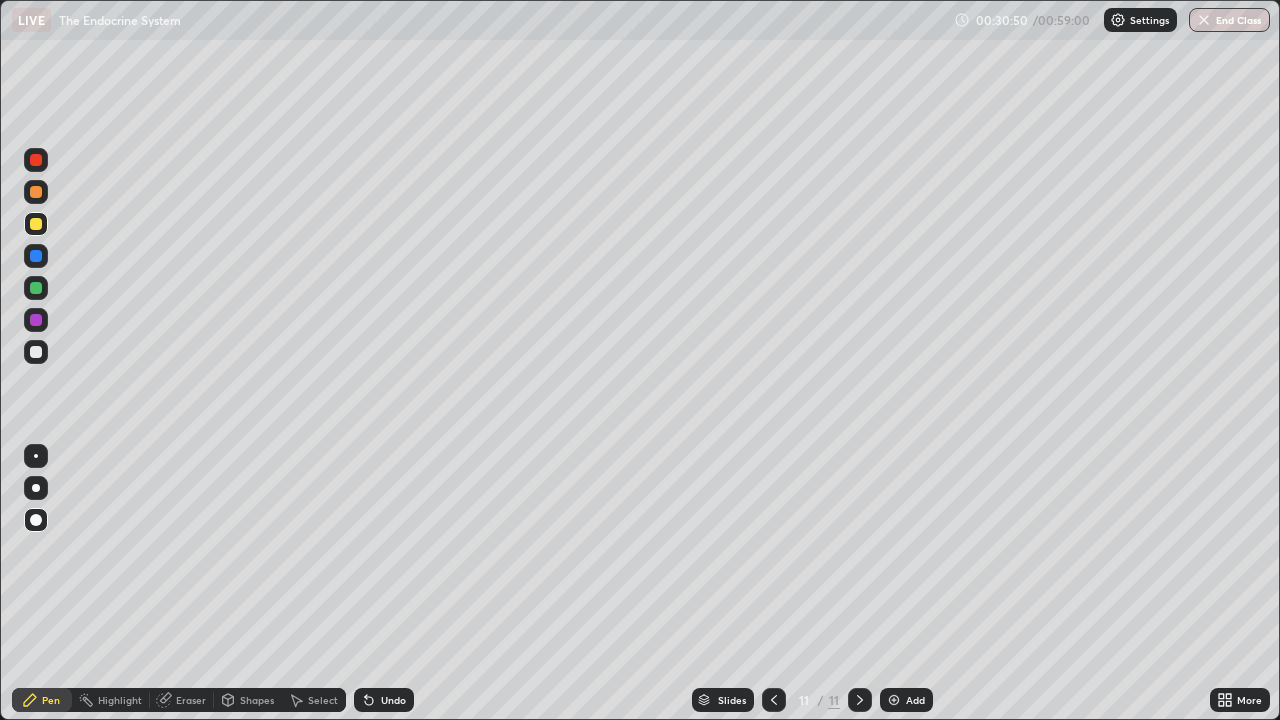 click on "Undo" at bounding box center [393, 700] 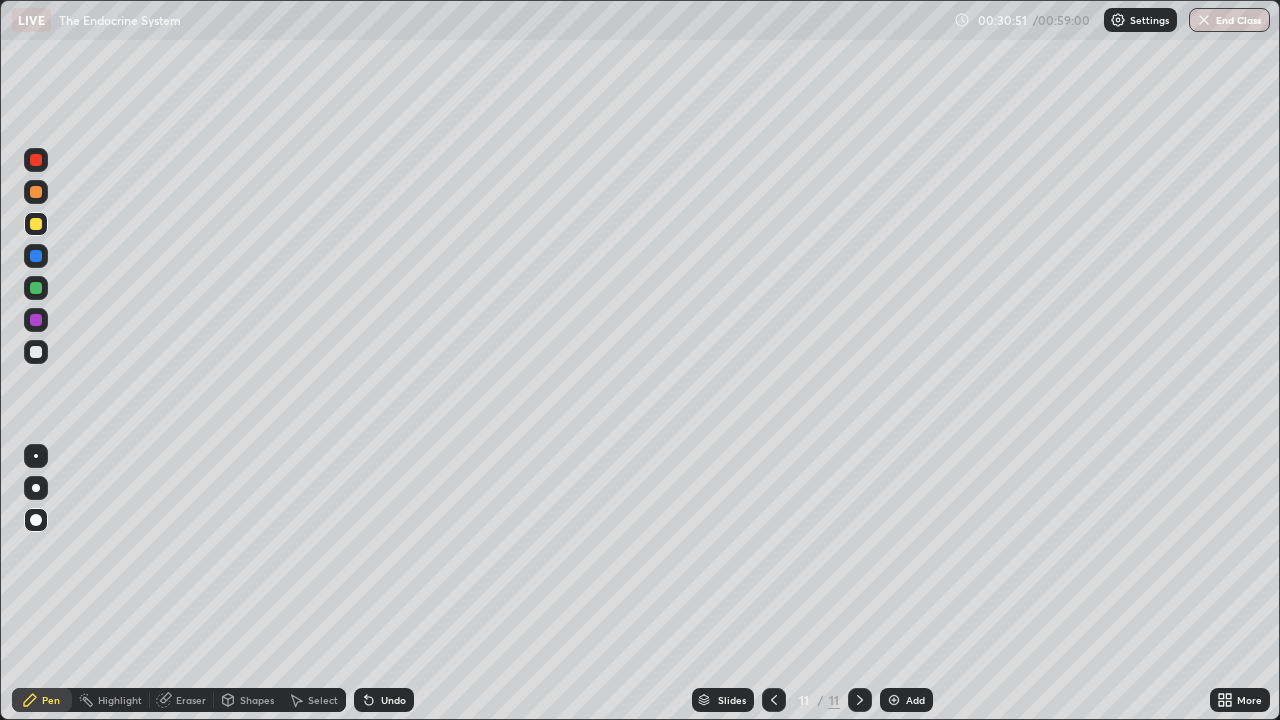 click on "Undo" at bounding box center [384, 700] 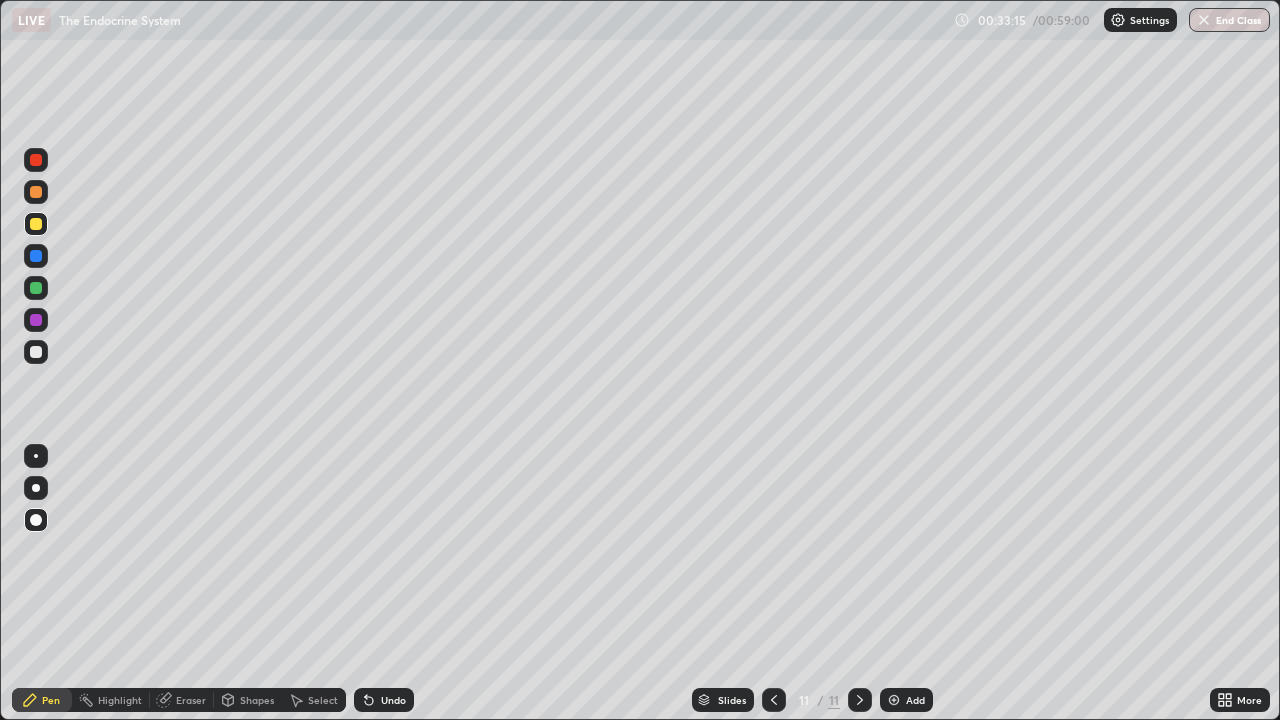 click on "Add" at bounding box center (915, 700) 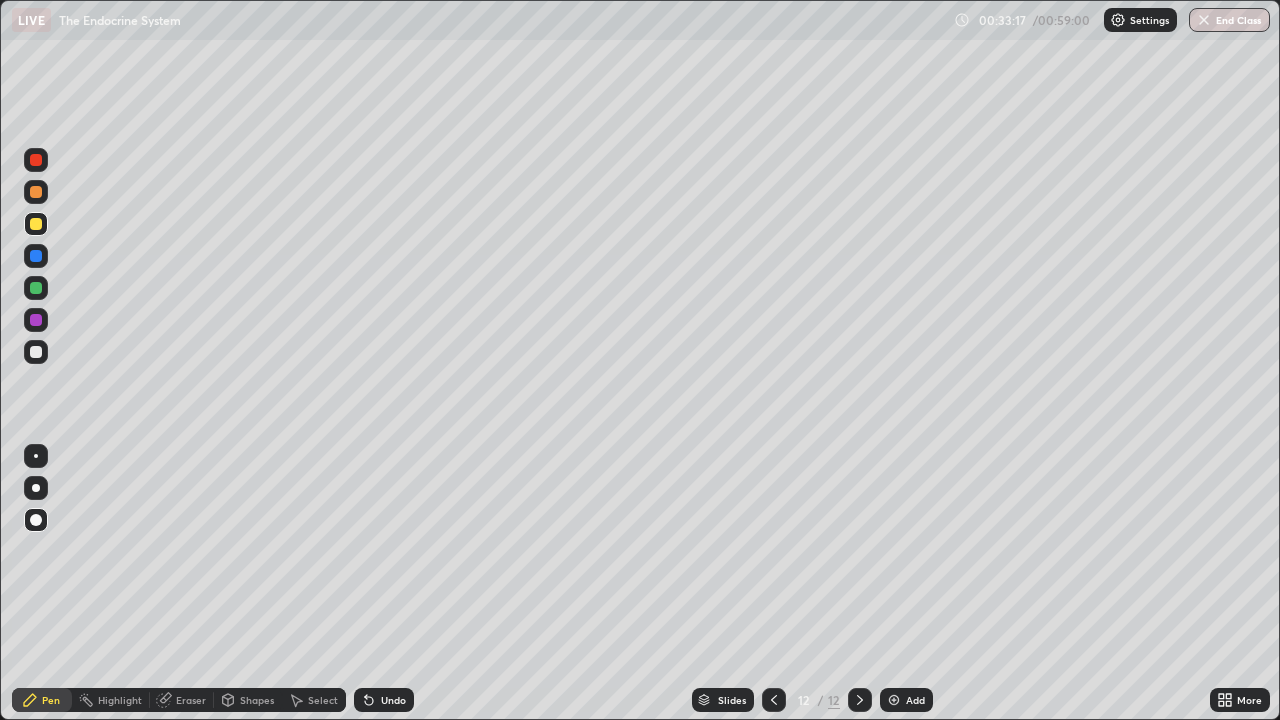 click at bounding box center (36, 288) 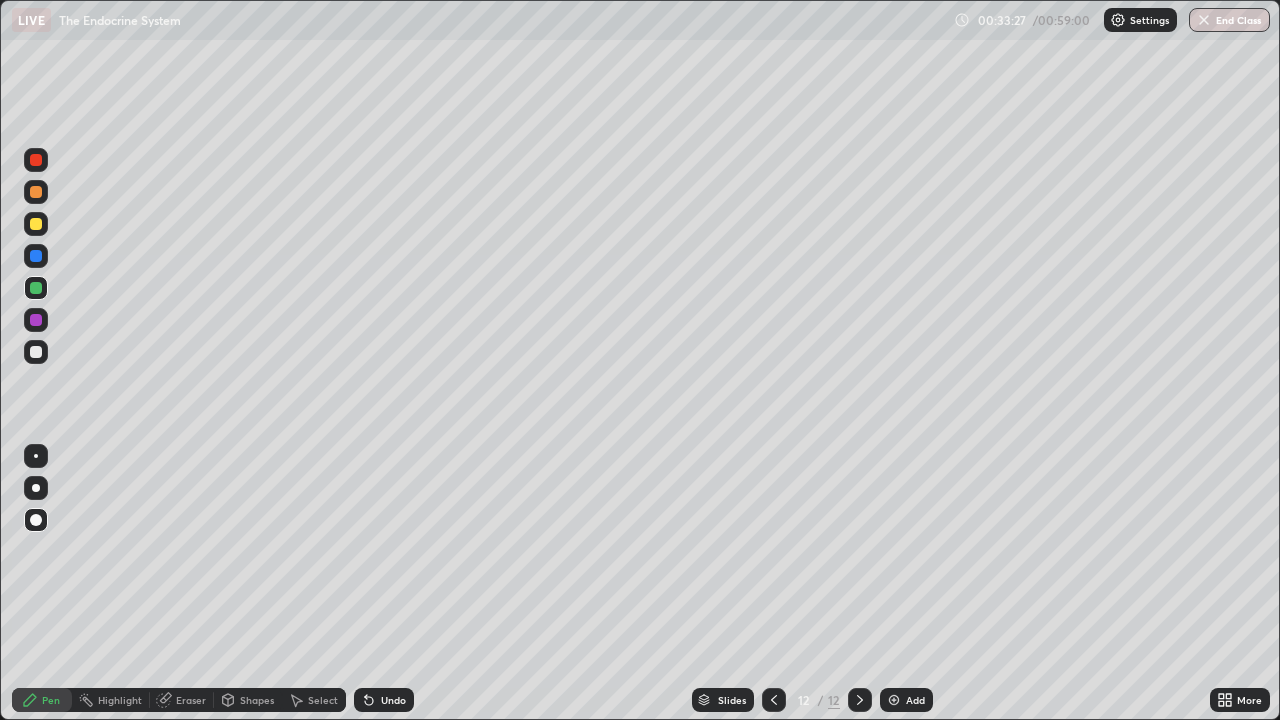 click at bounding box center (36, 224) 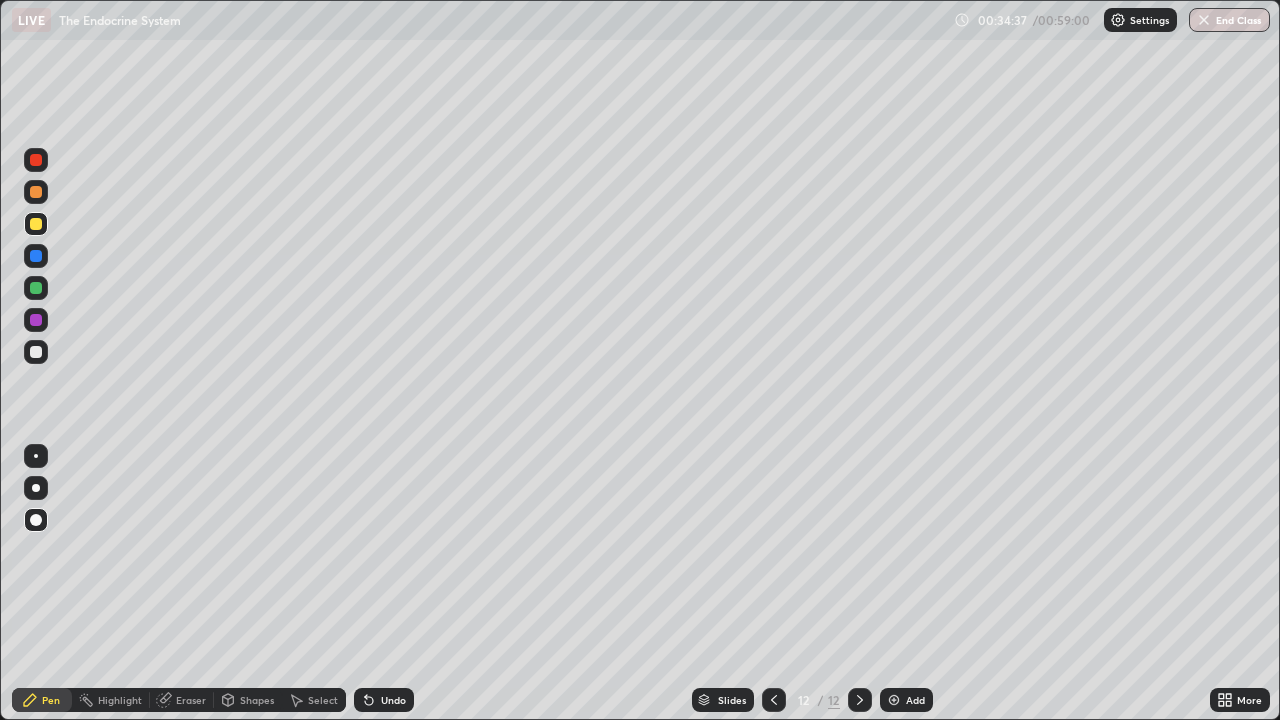 click at bounding box center [36, 256] 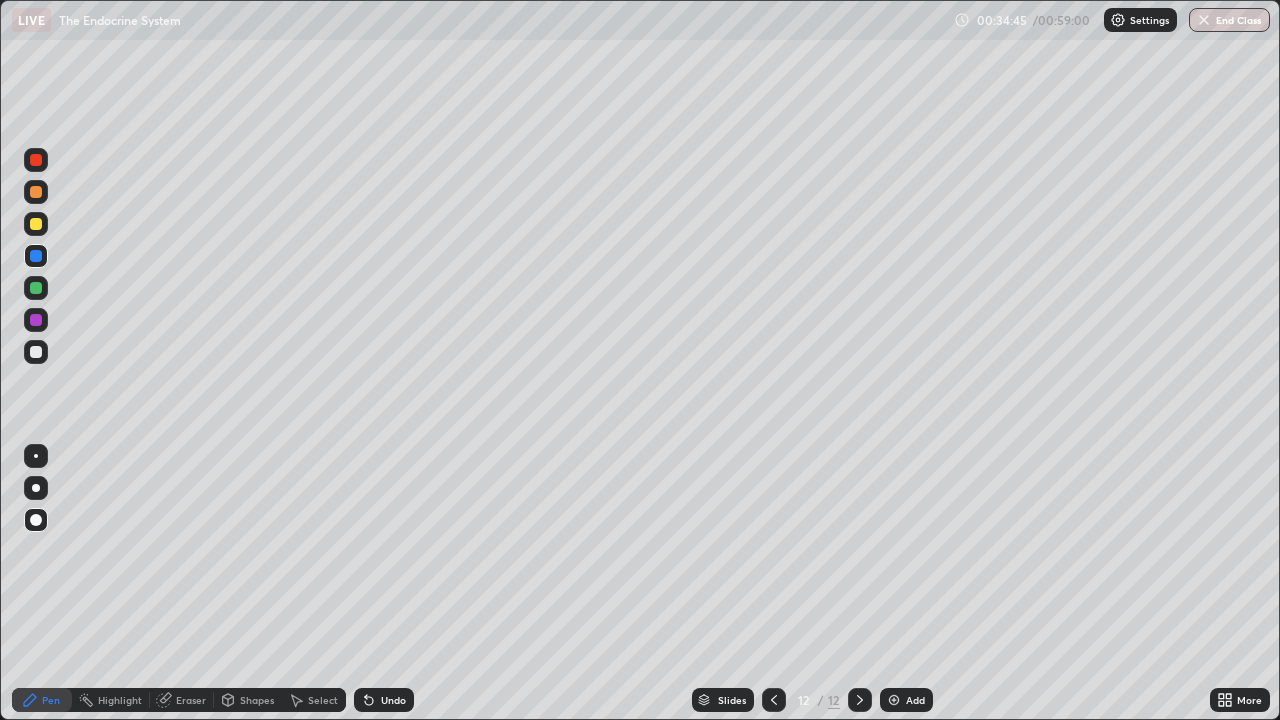 click on "Undo" at bounding box center (384, 700) 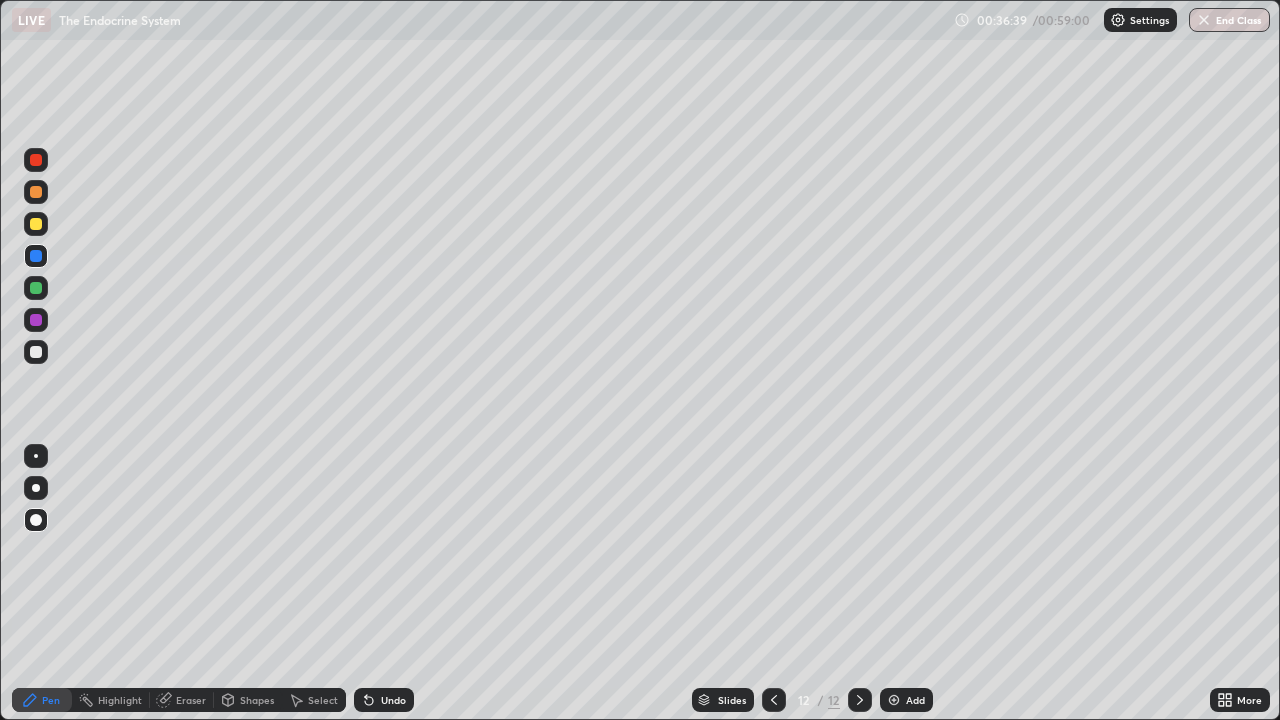 click at bounding box center (36, 320) 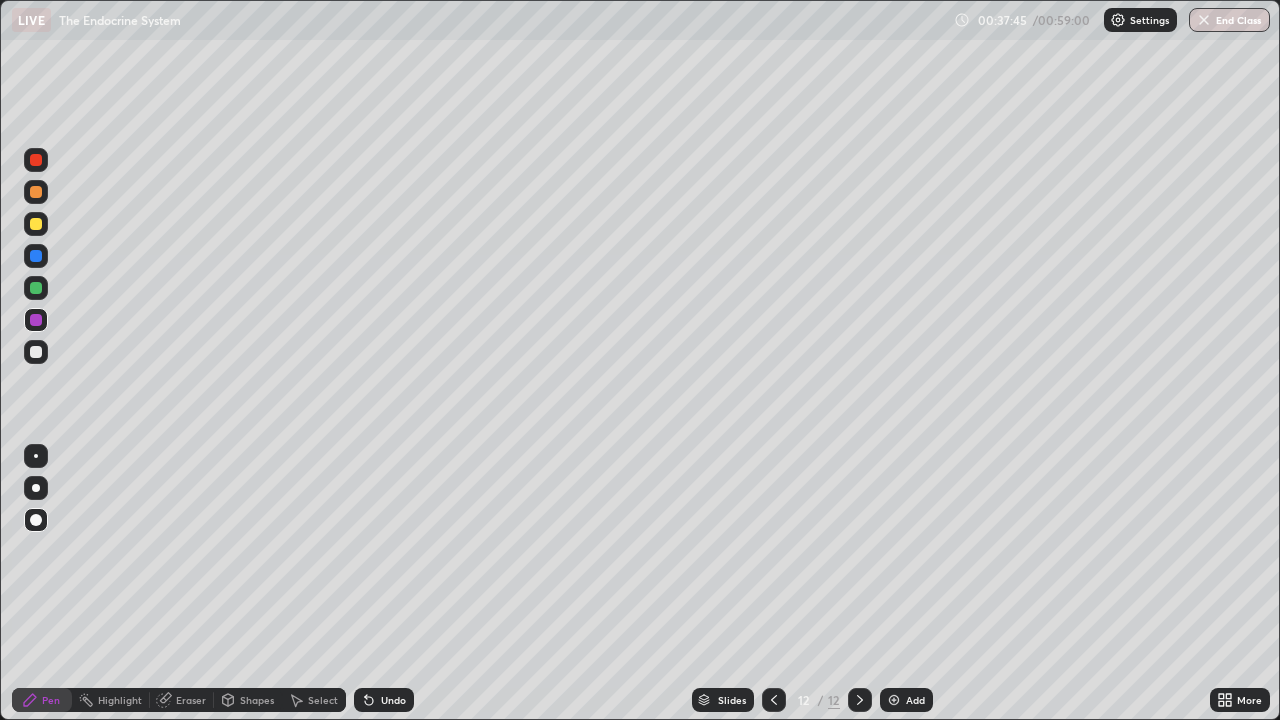 click on "Add" at bounding box center (915, 700) 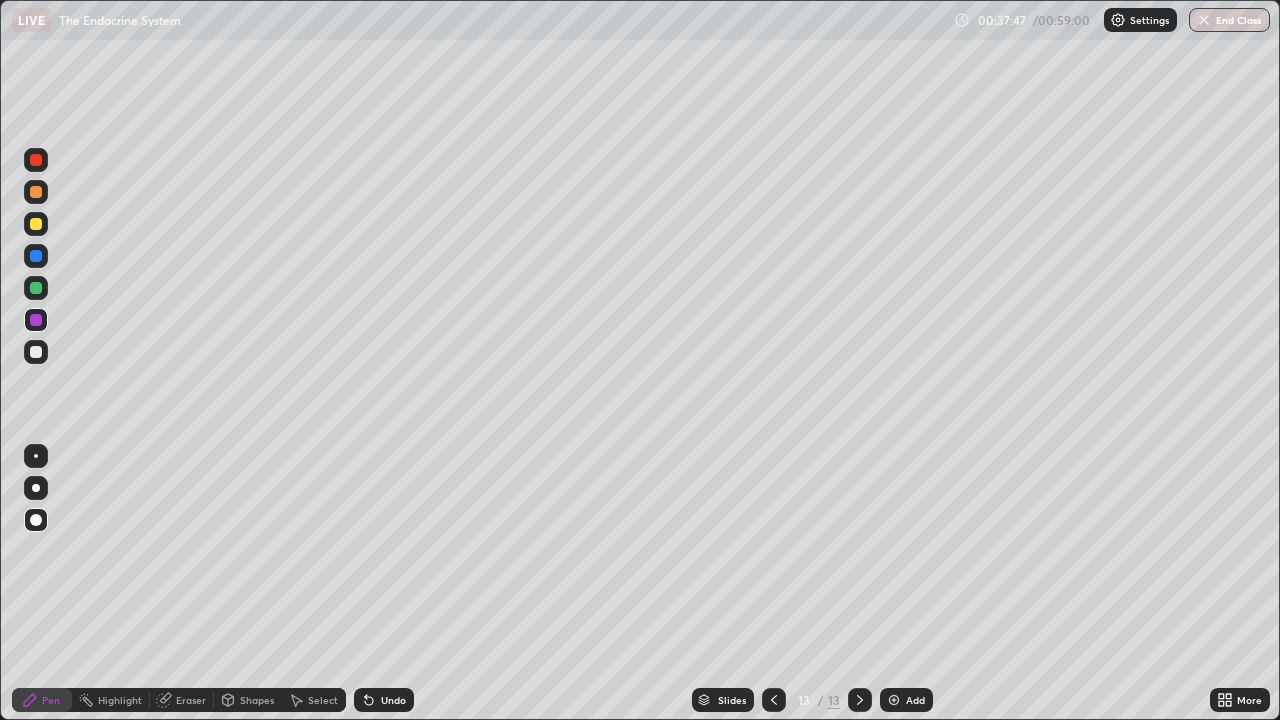 click at bounding box center (36, 224) 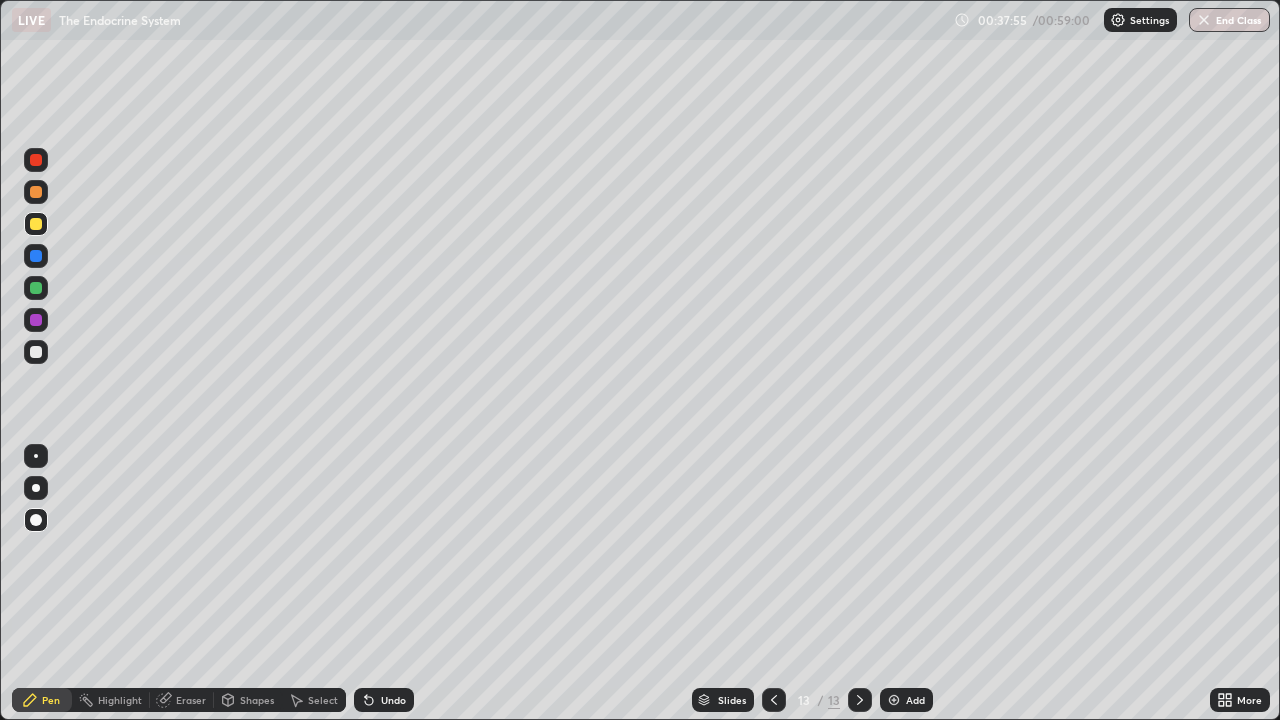 click at bounding box center [36, 256] 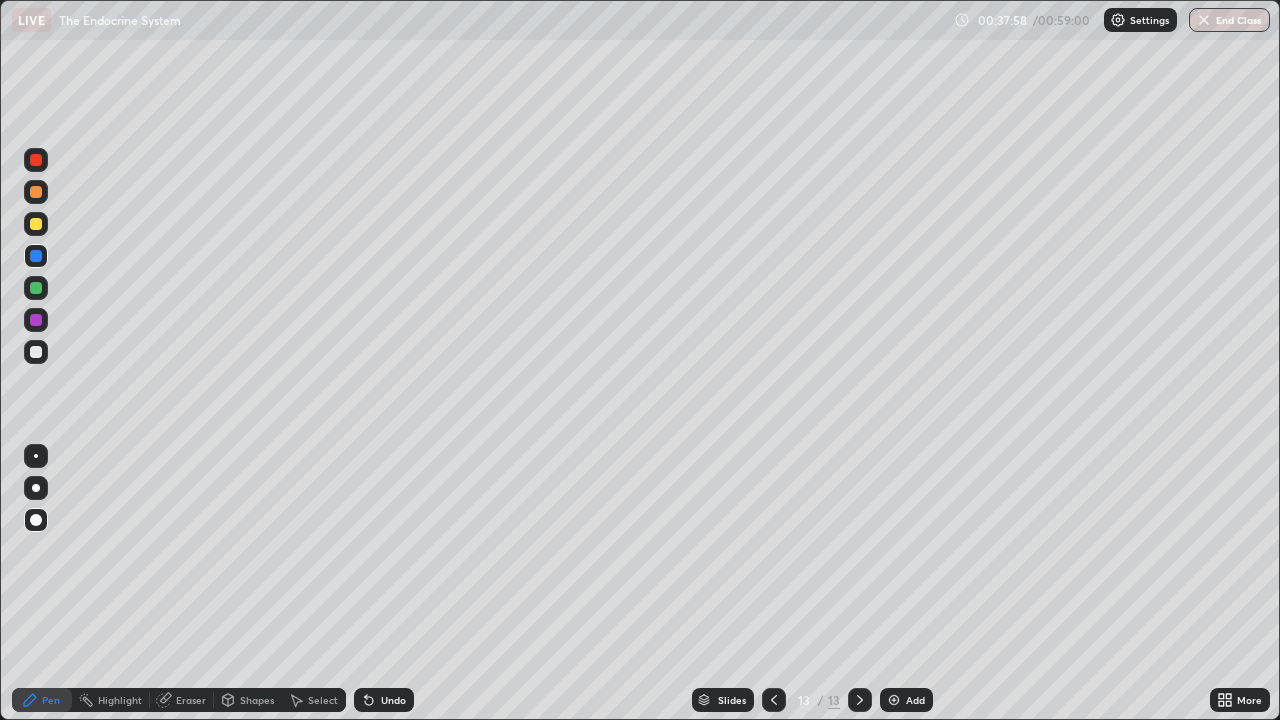 click on "Undo" at bounding box center [393, 700] 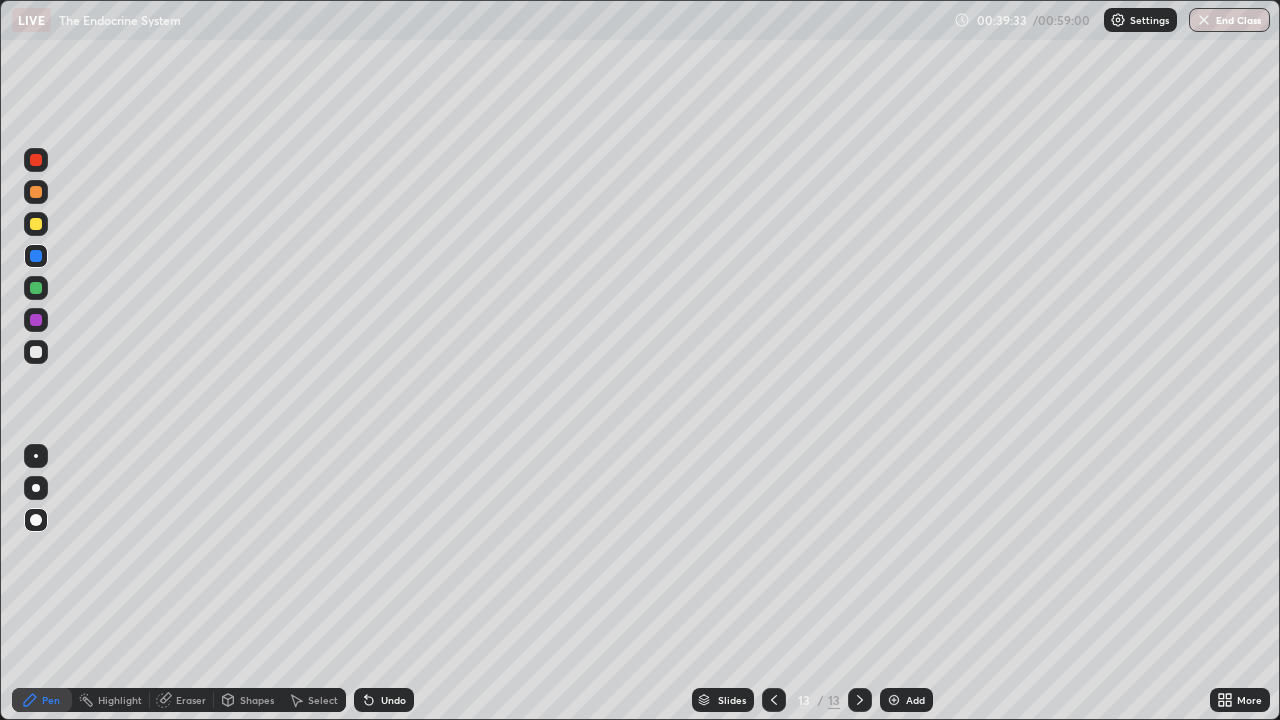 click at bounding box center (36, 224) 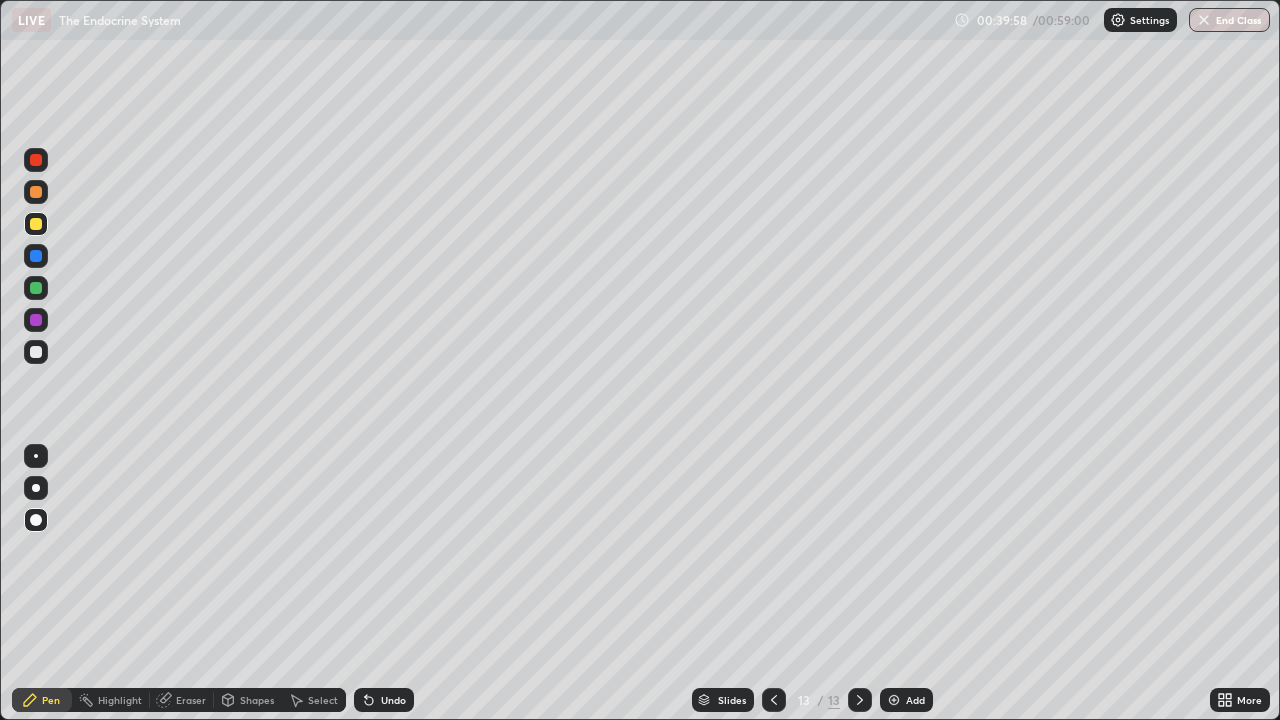 click at bounding box center (36, 288) 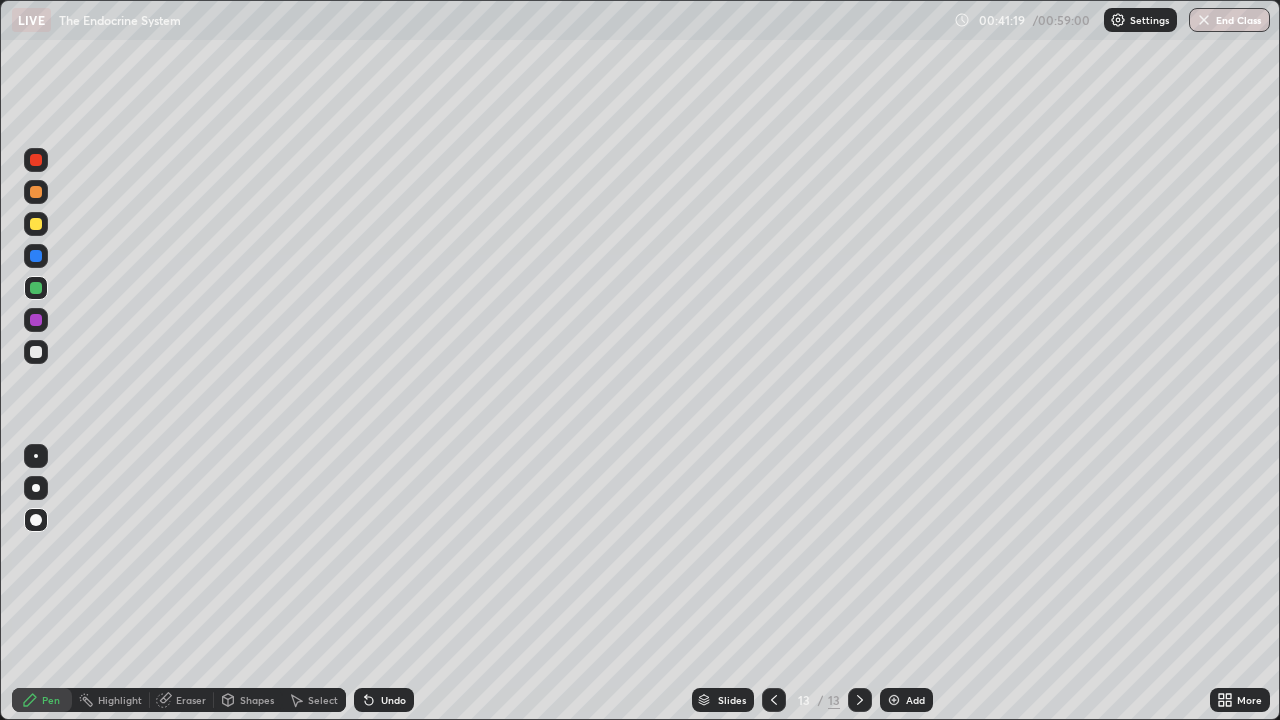 click on "Add" at bounding box center [915, 700] 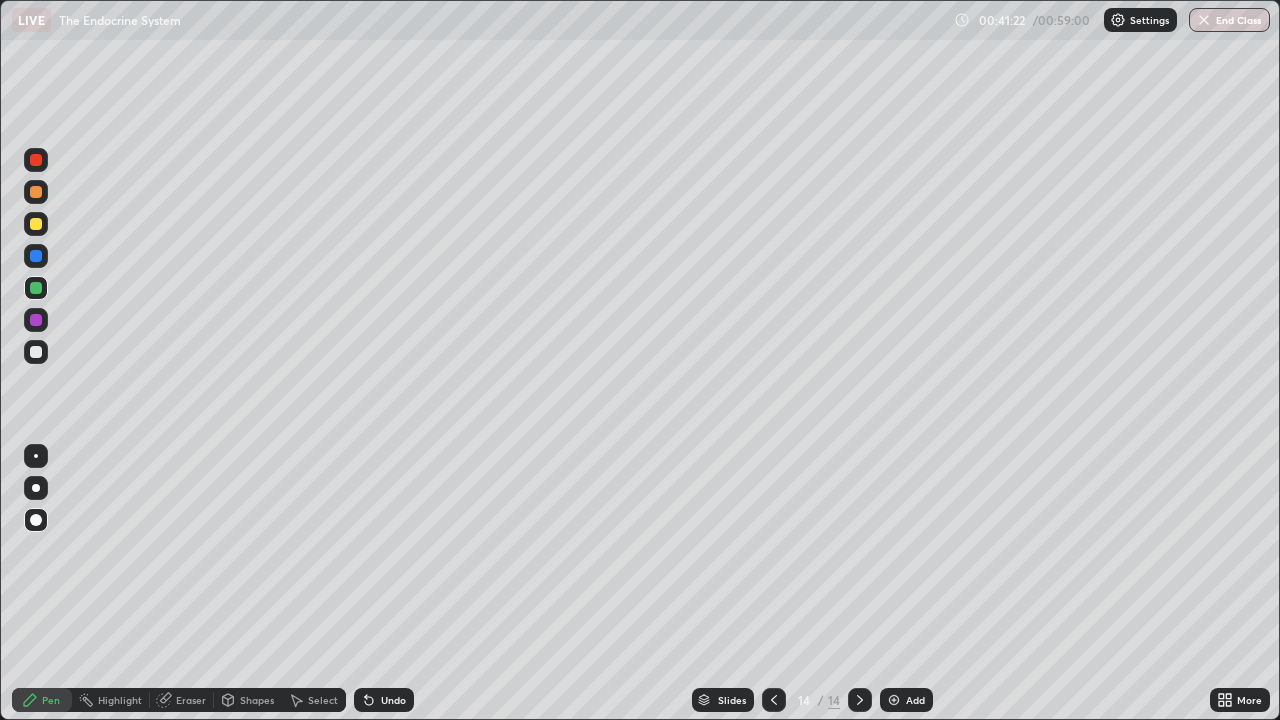 click at bounding box center [36, 192] 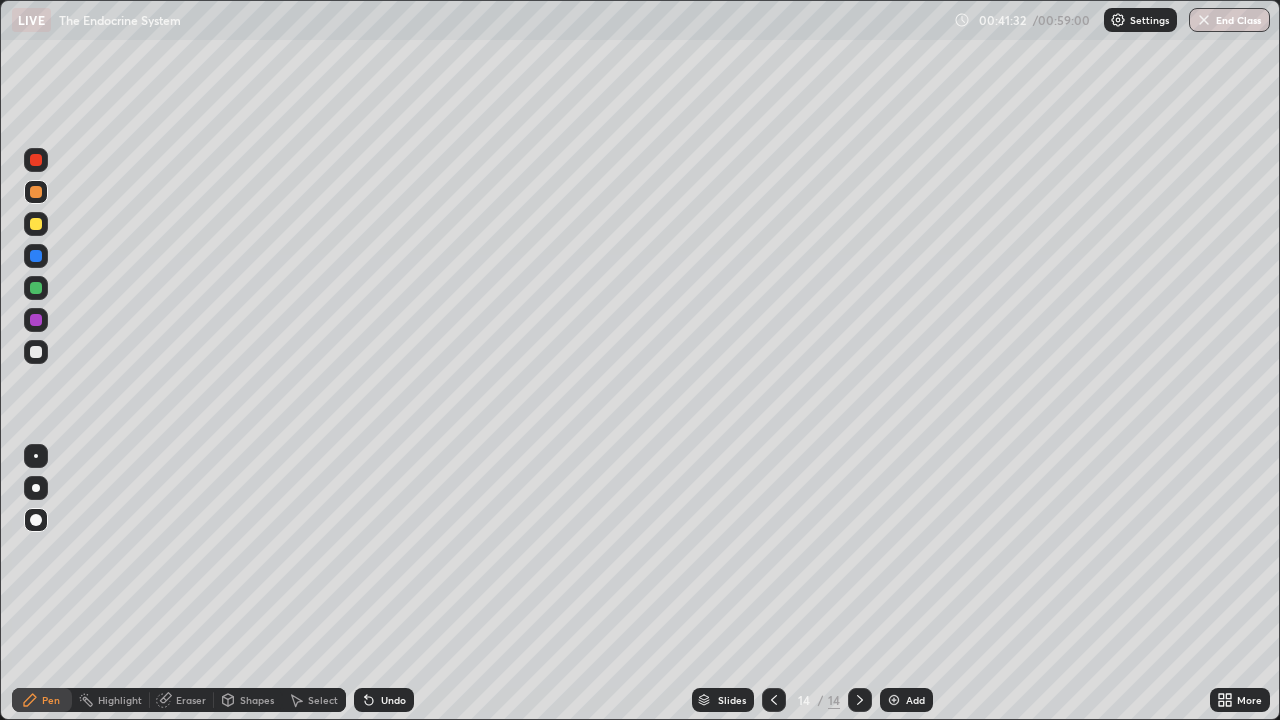 click at bounding box center (36, 256) 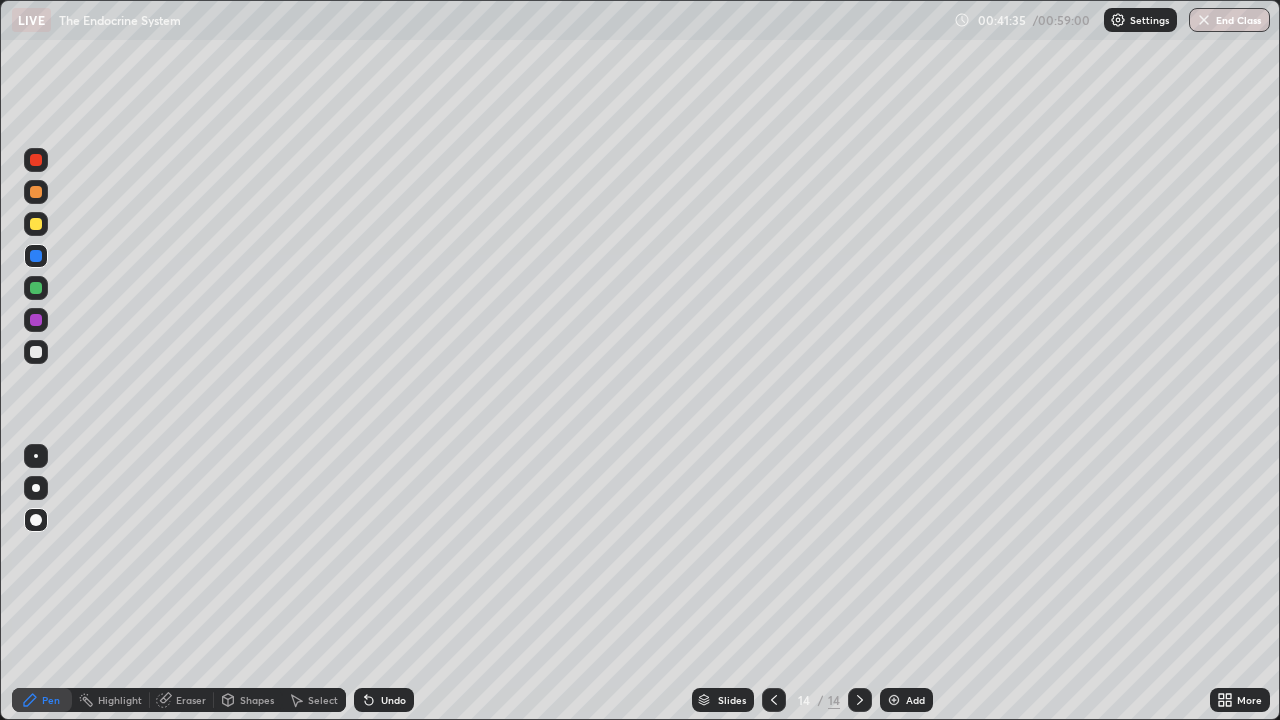 click on "Undo" at bounding box center (393, 700) 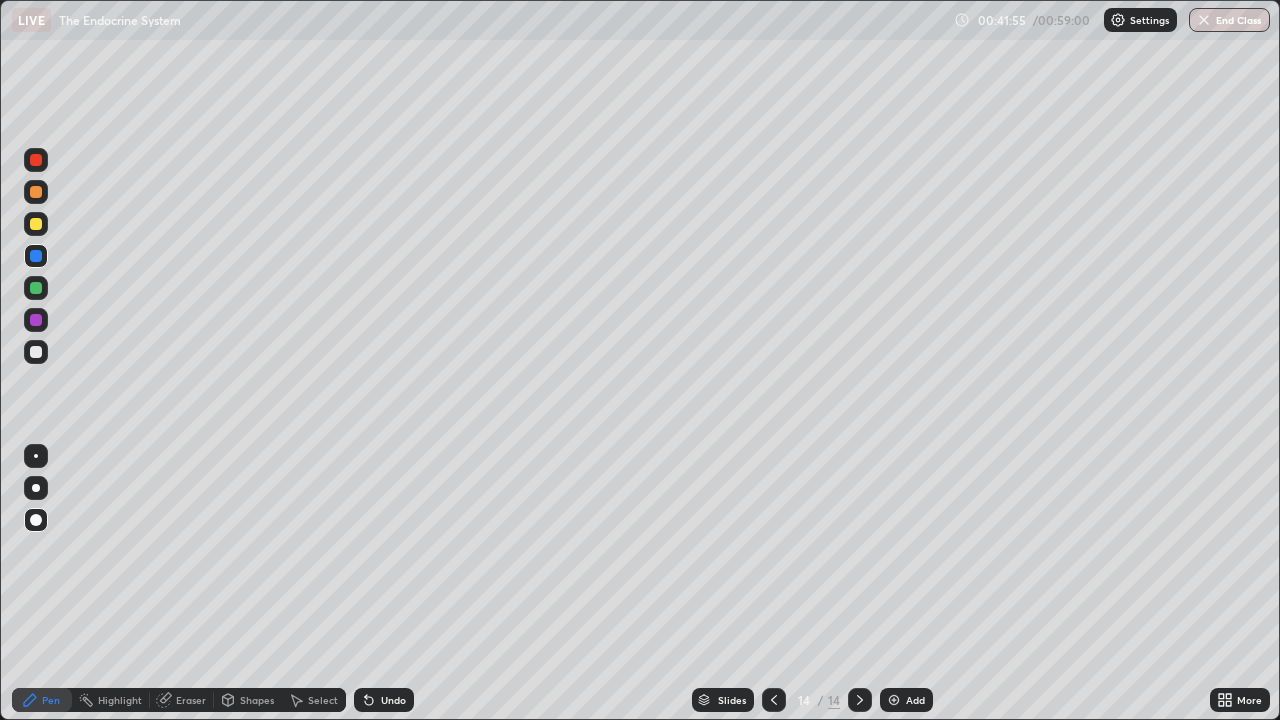 click on "Eraser" at bounding box center [191, 700] 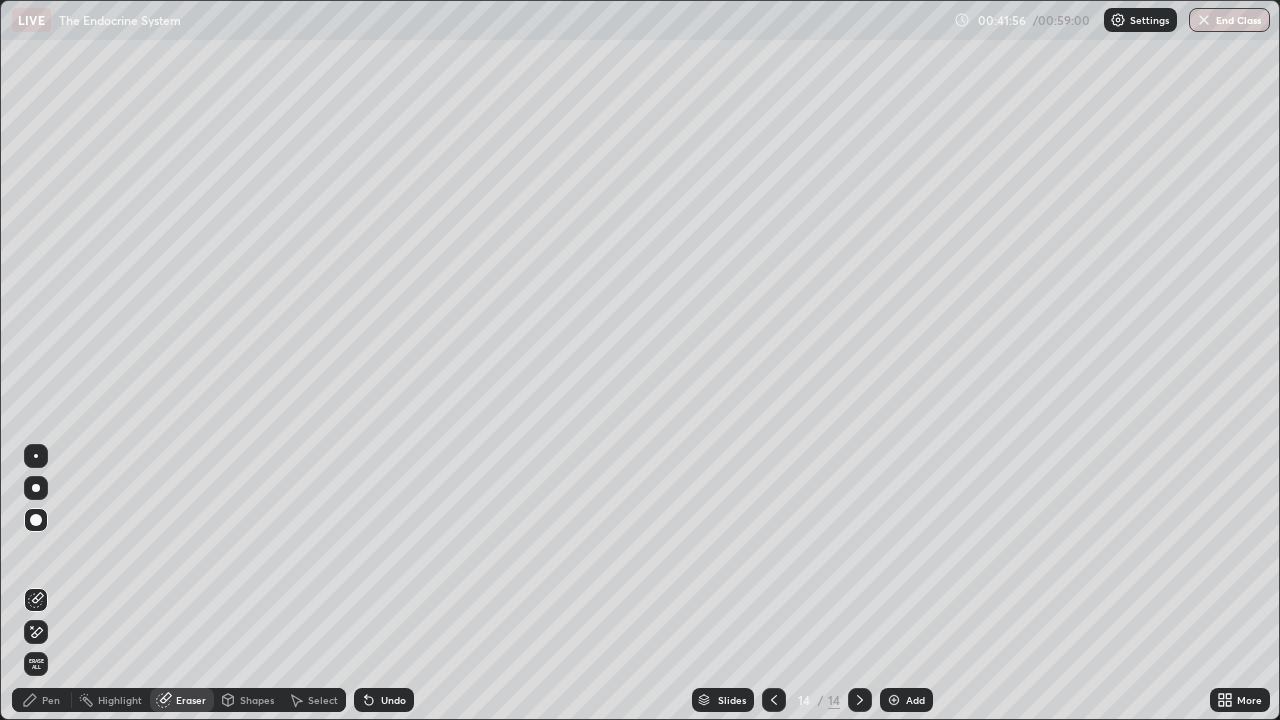 click at bounding box center (36, 456) 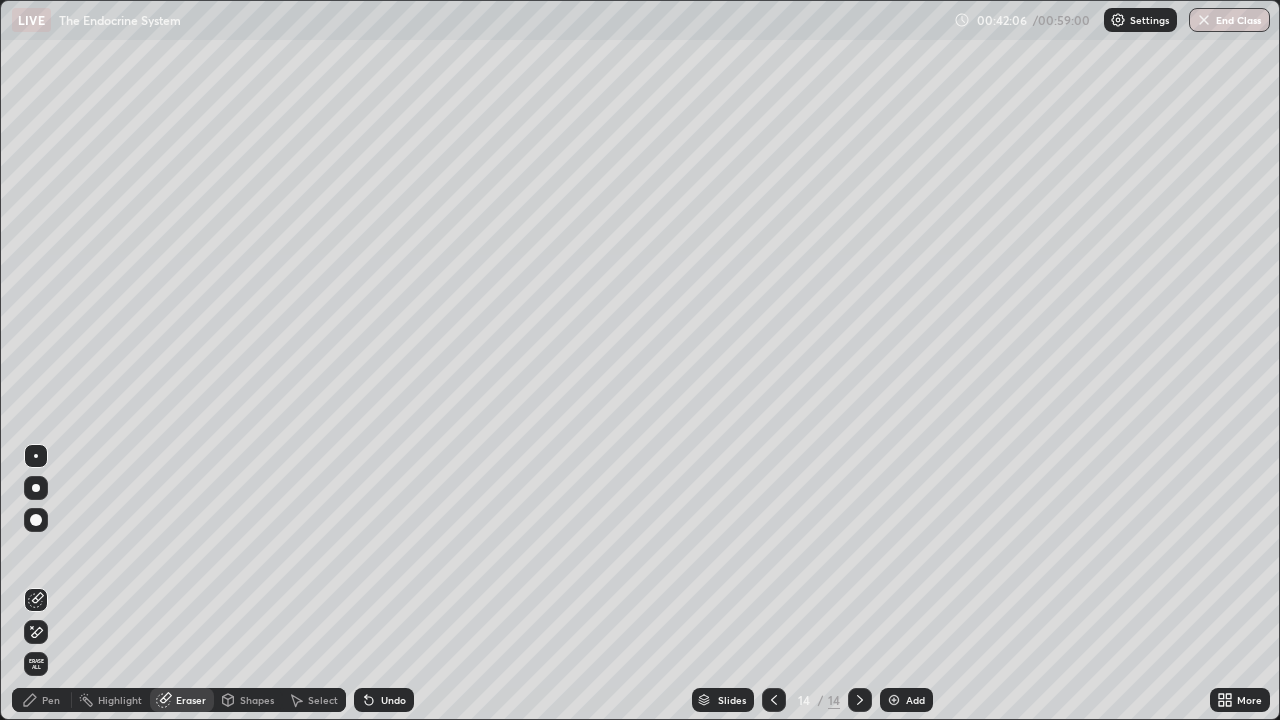 click on "Pen" at bounding box center [51, 700] 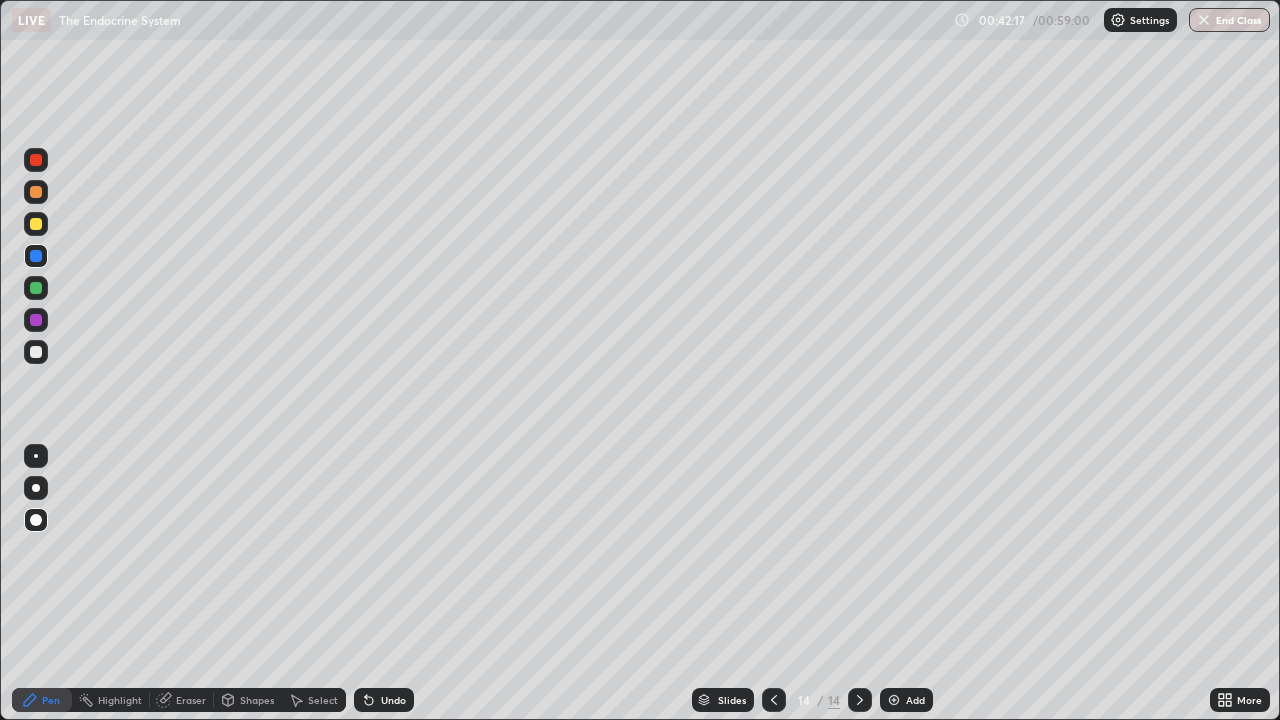 click on "Undo" at bounding box center (393, 700) 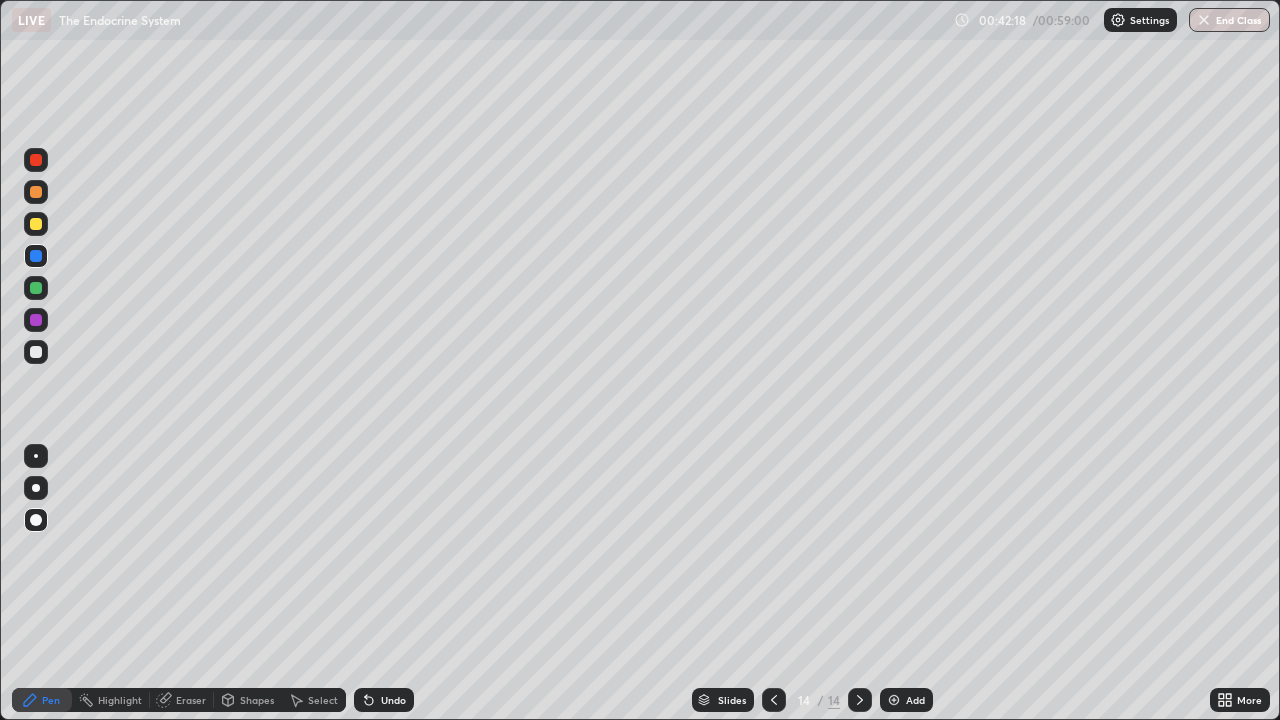 click on "Undo" at bounding box center [384, 700] 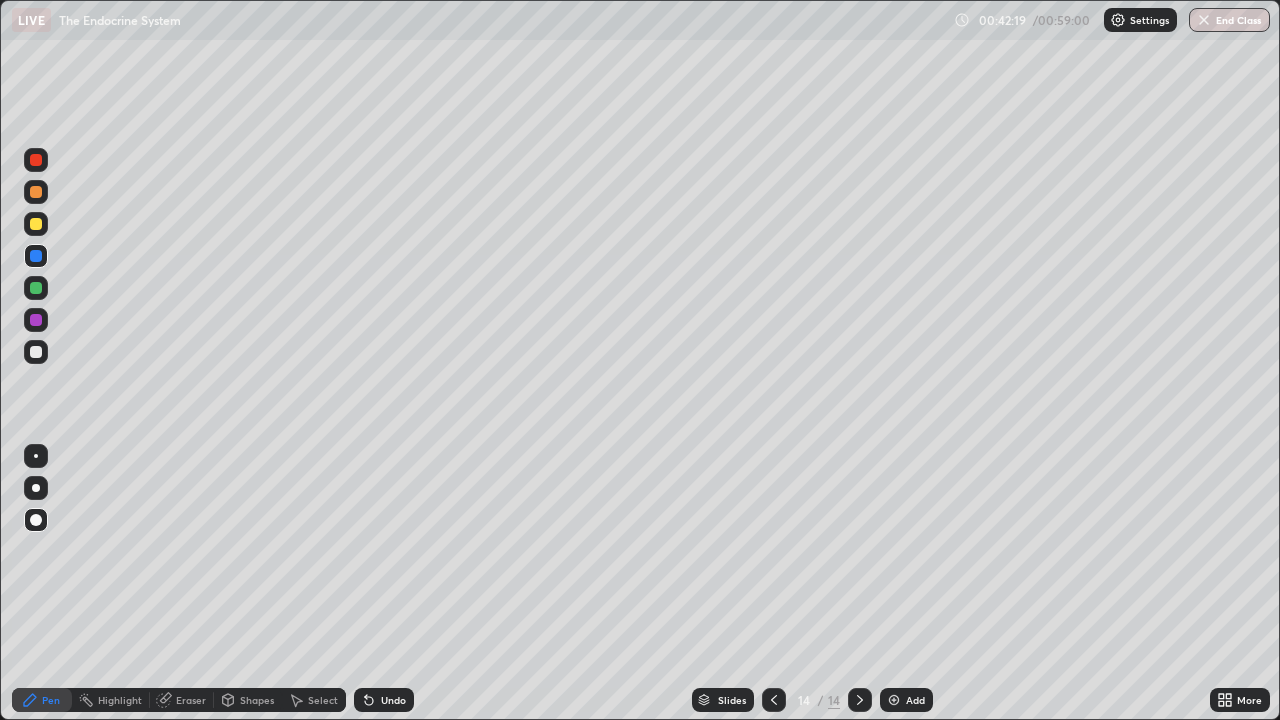 click on "Undo" at bounding box center (384, 700) 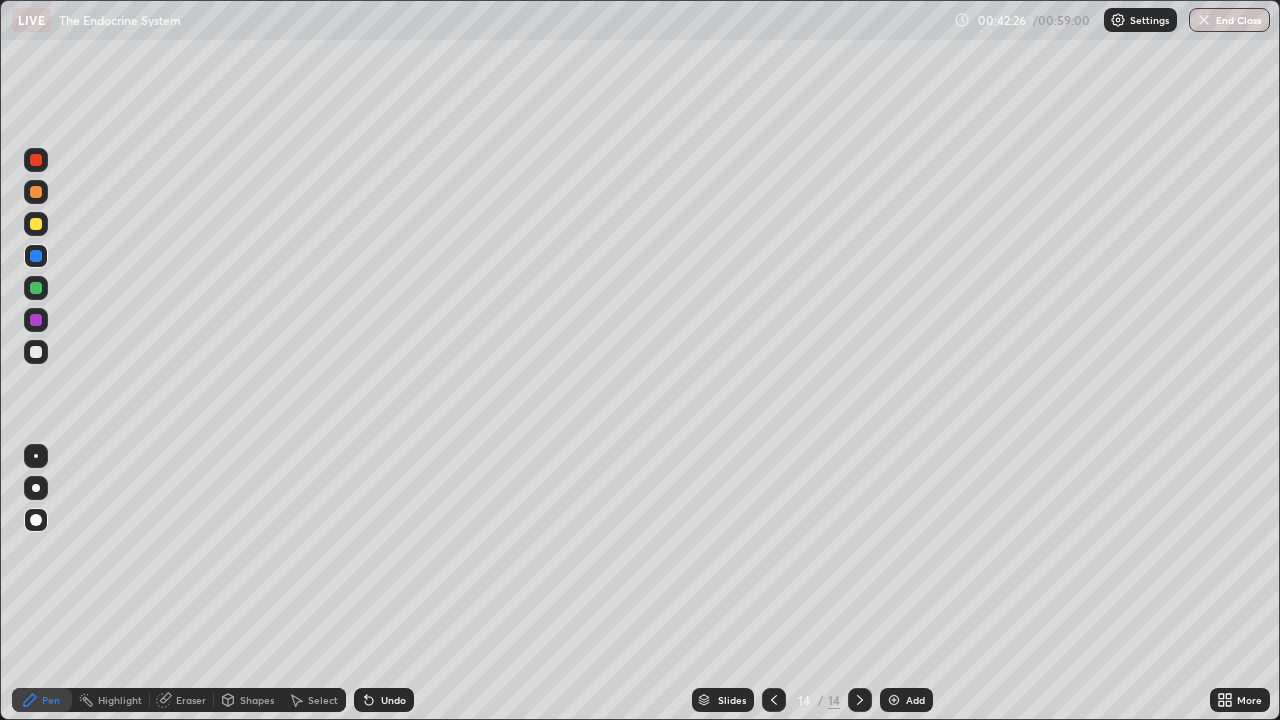 click on "Undo" at bounding box center [393, 700] 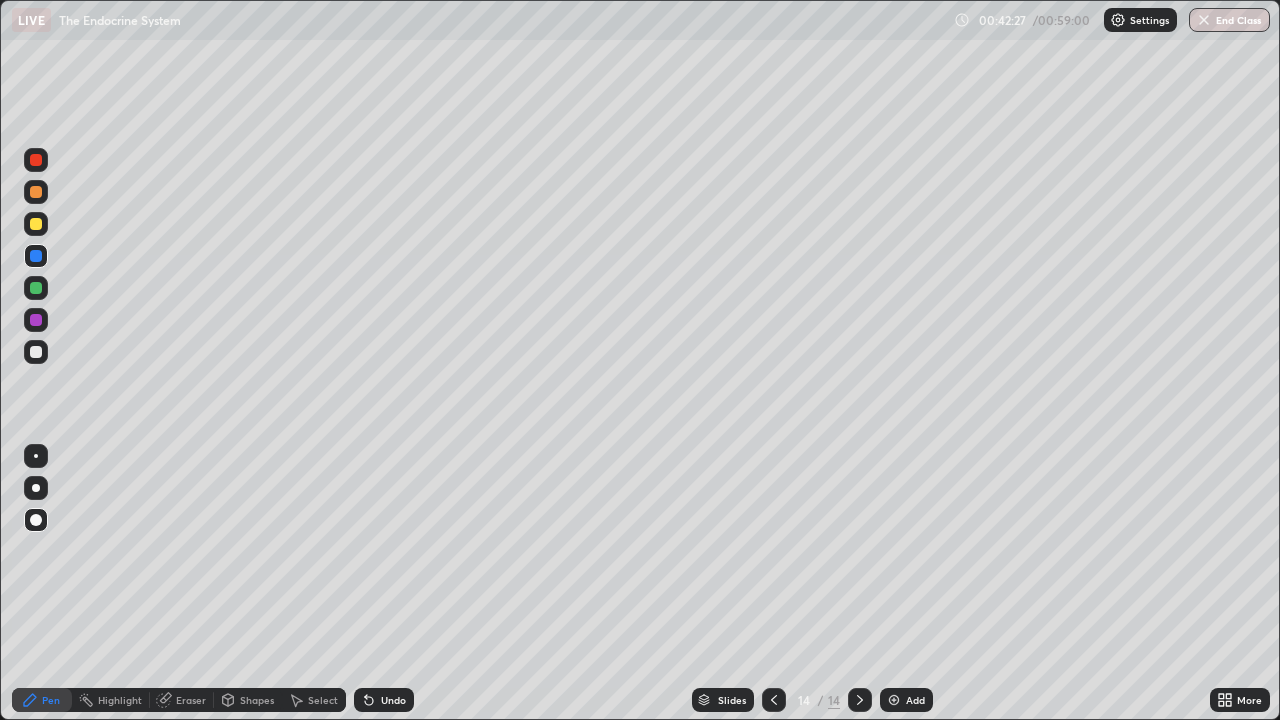 click on "Undo" at bounding box center (393, 700) 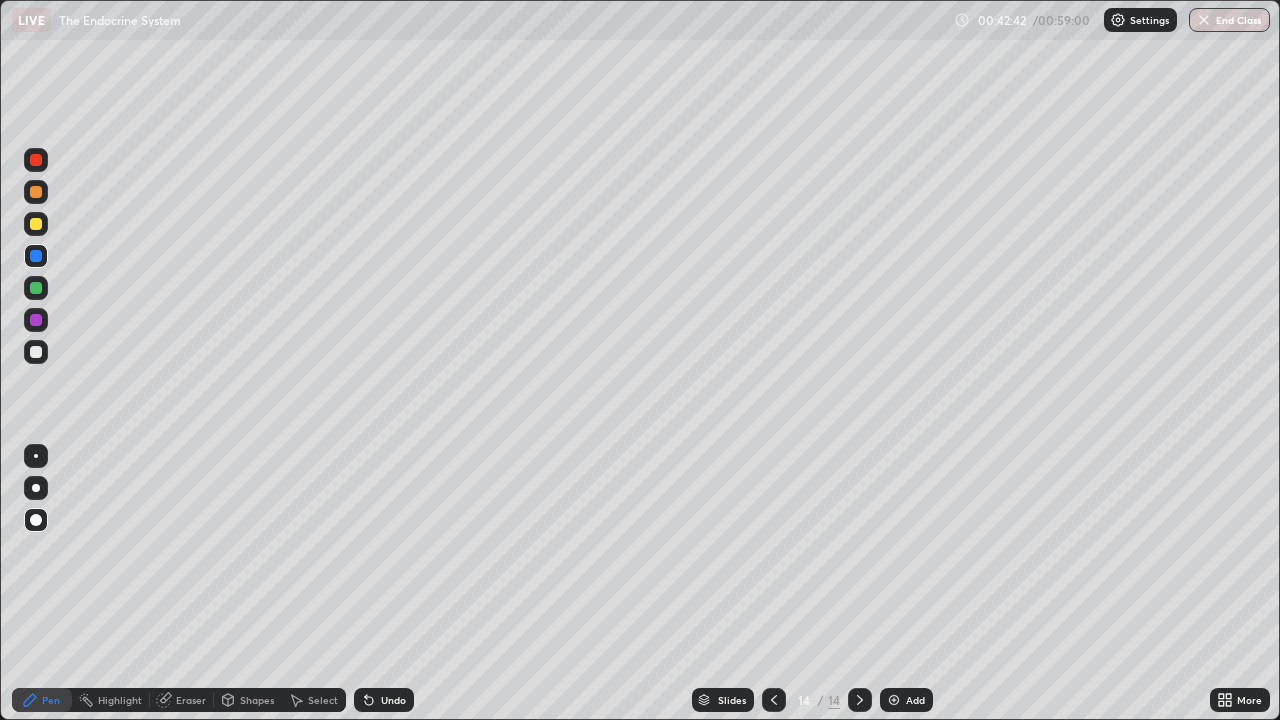 click at bounding box center [36, 288] 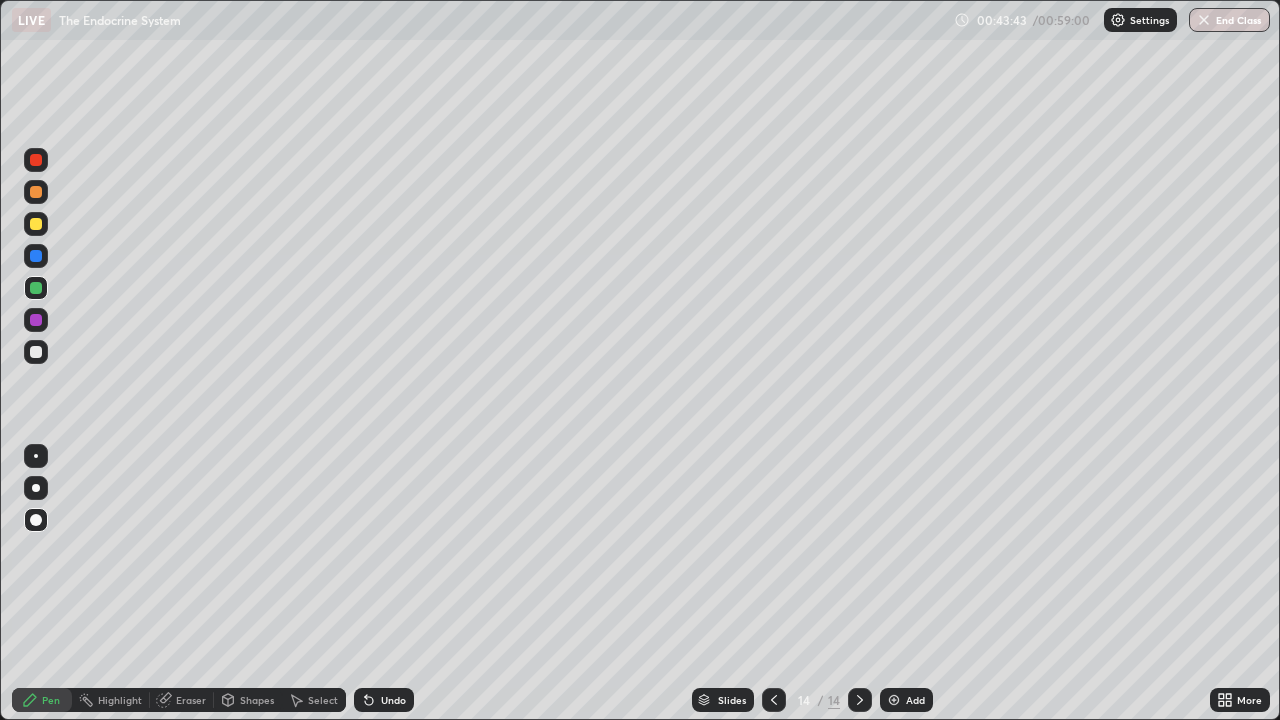 click on "Eraser" at bounding box center [191, 700] 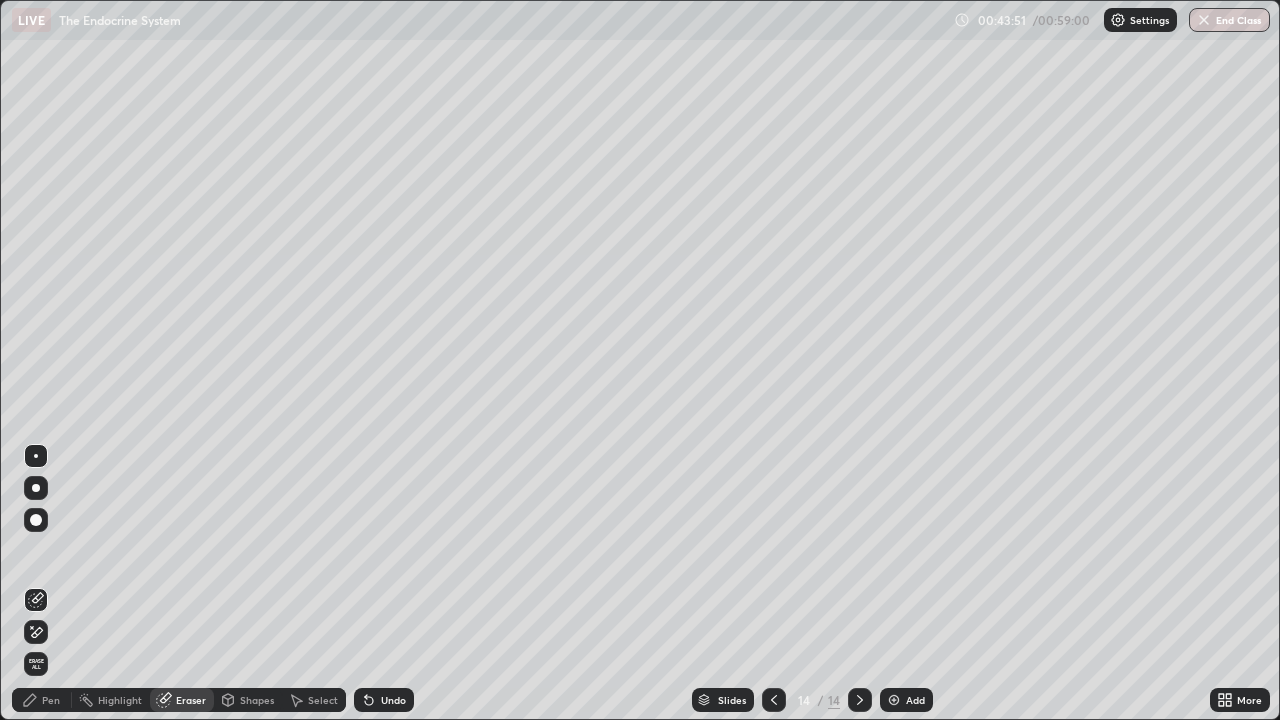 click 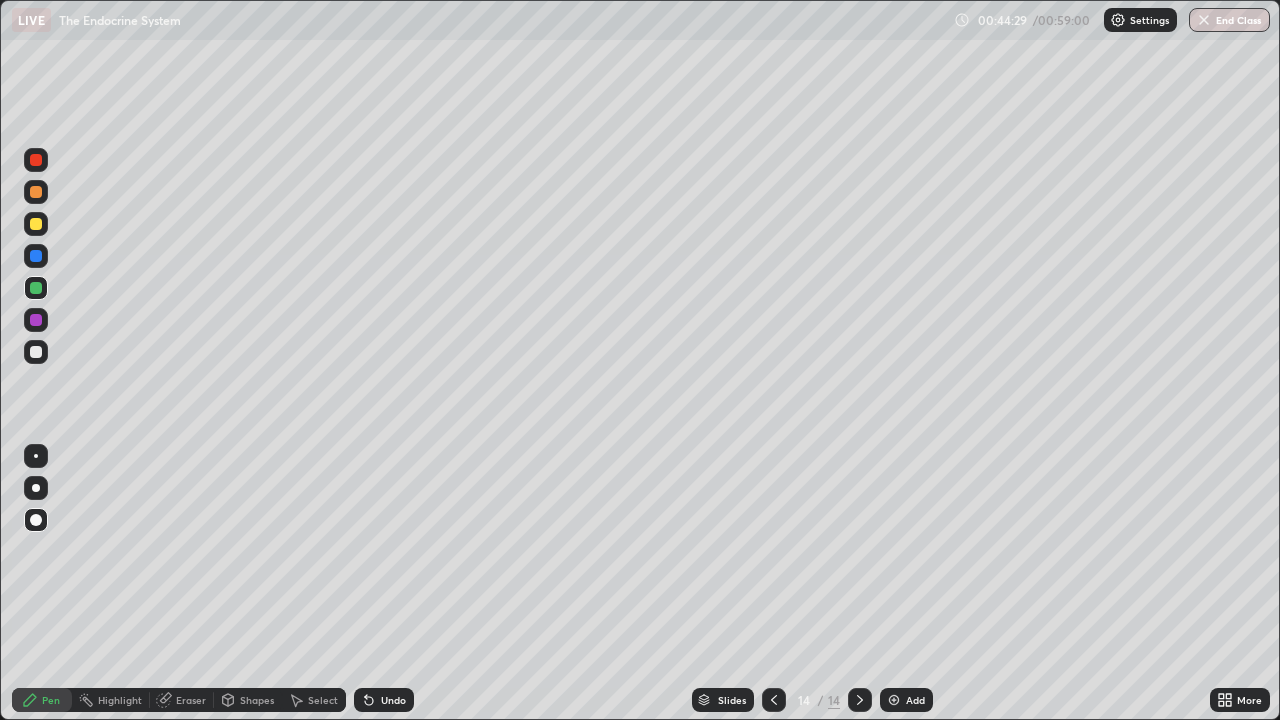 click at bounding box center [894, 700] 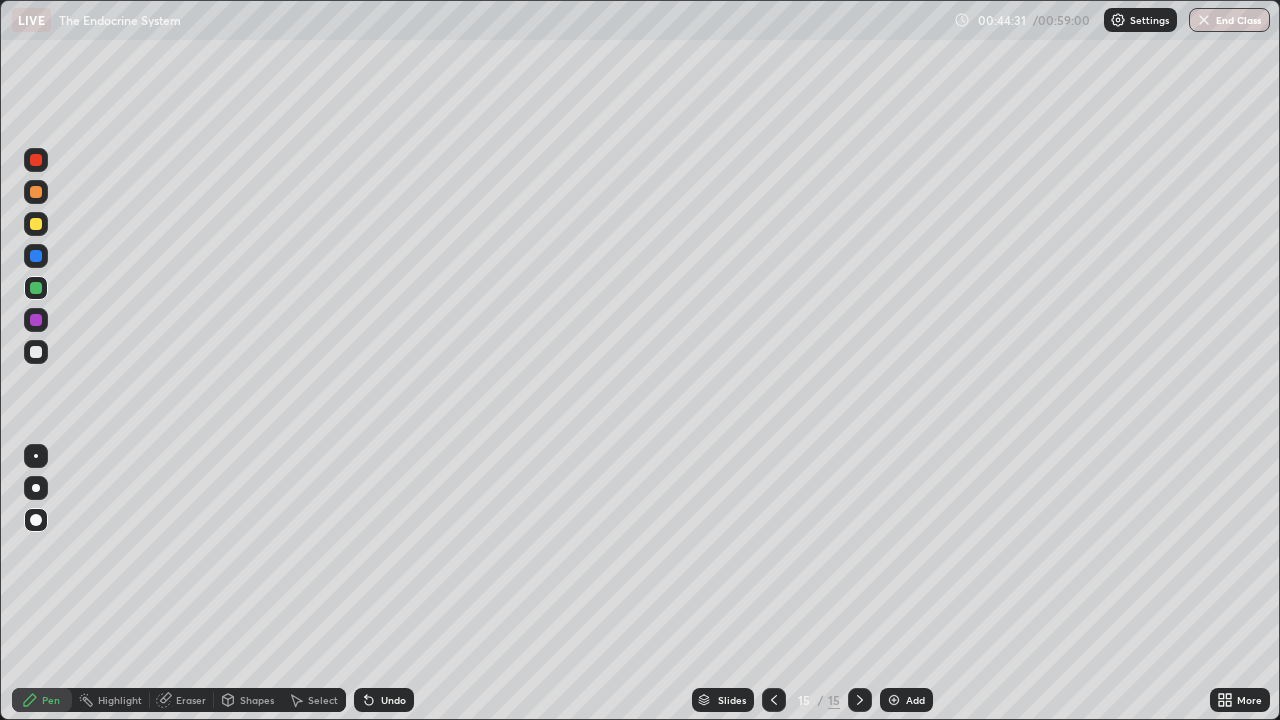 click at bounding box center (36, 320) 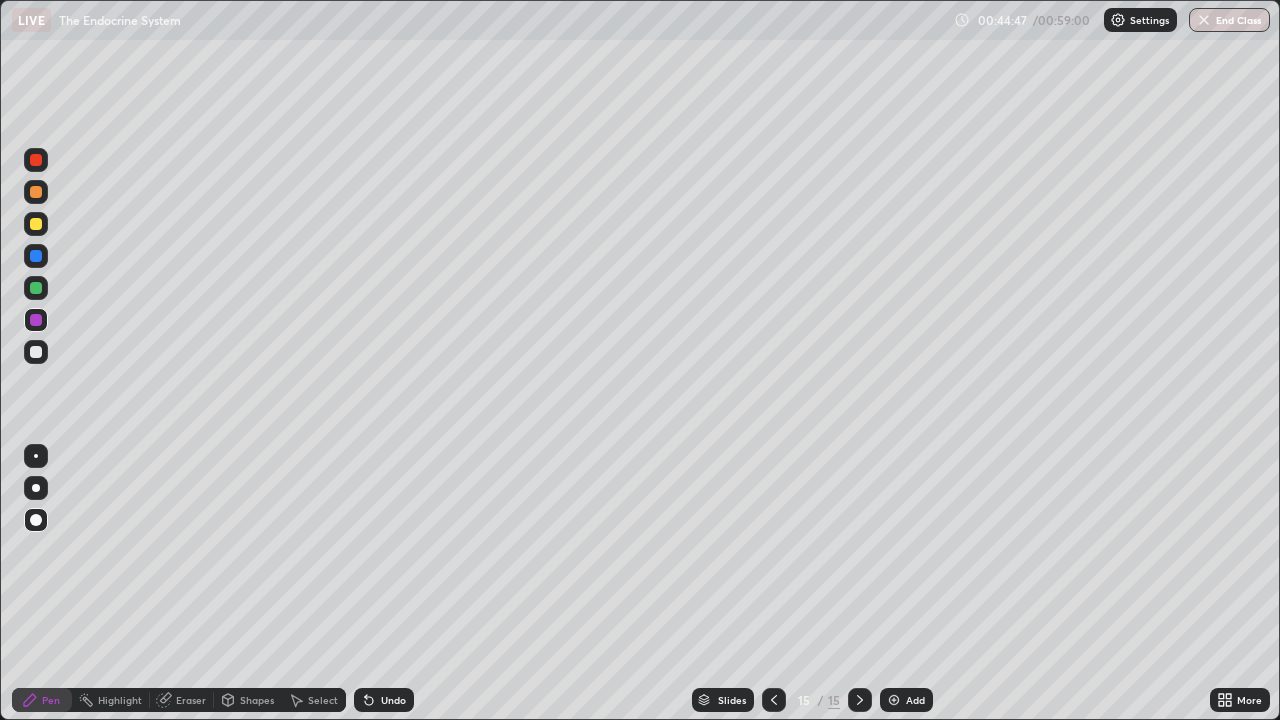 click at bounding box center [36, 224] 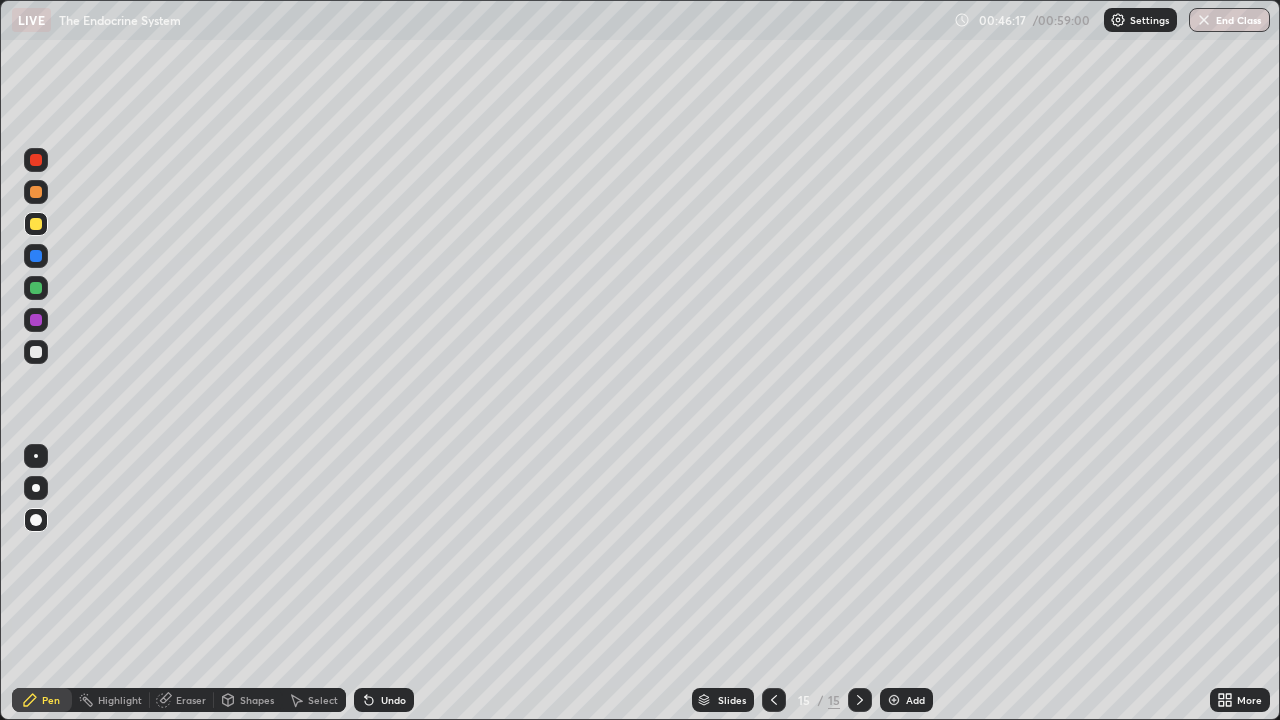 click on "End Class" at bounding box center [1229, 20] 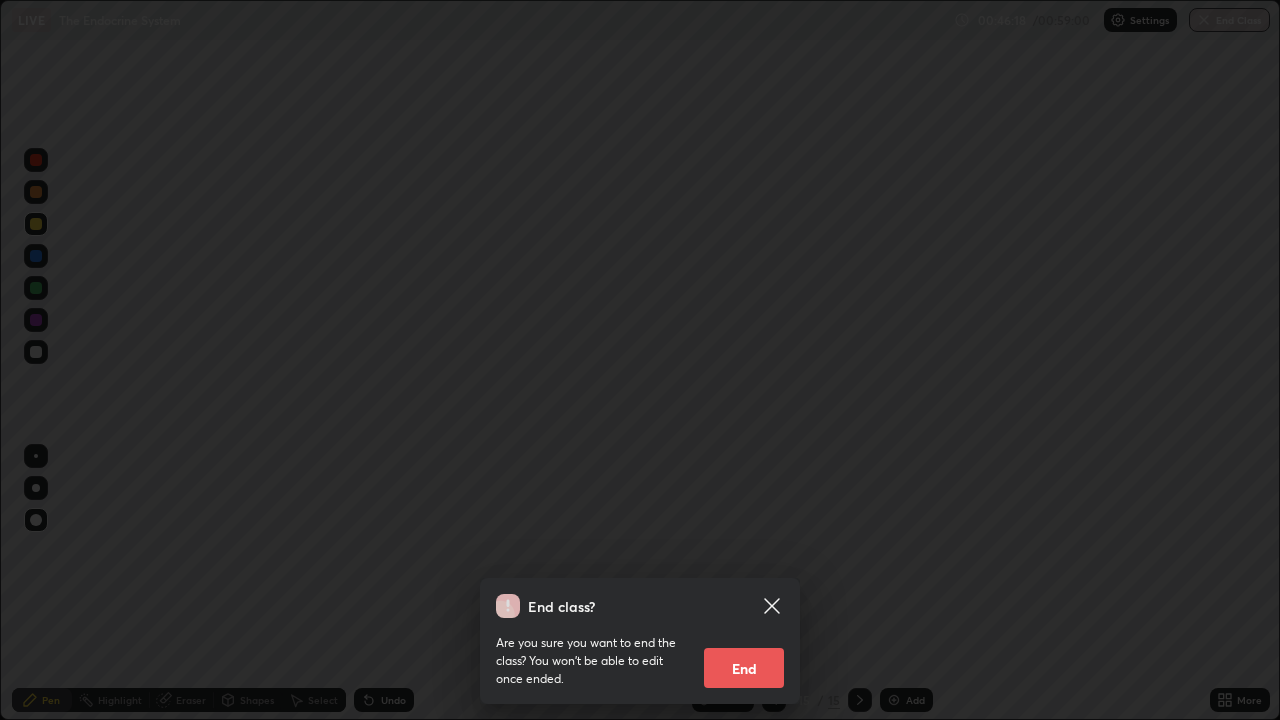 click on "End" at bounding box center (744, 668) 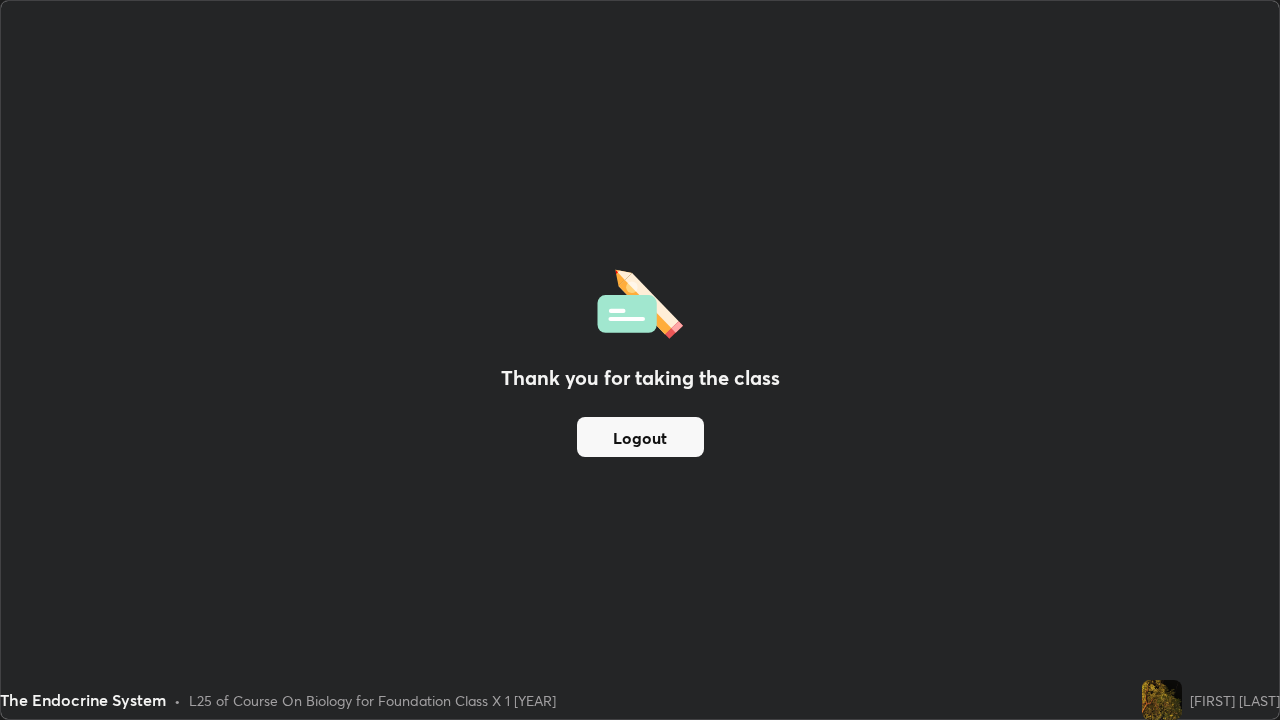click on "Thank you for taking the class Logout" at bounding box center (640, 360) 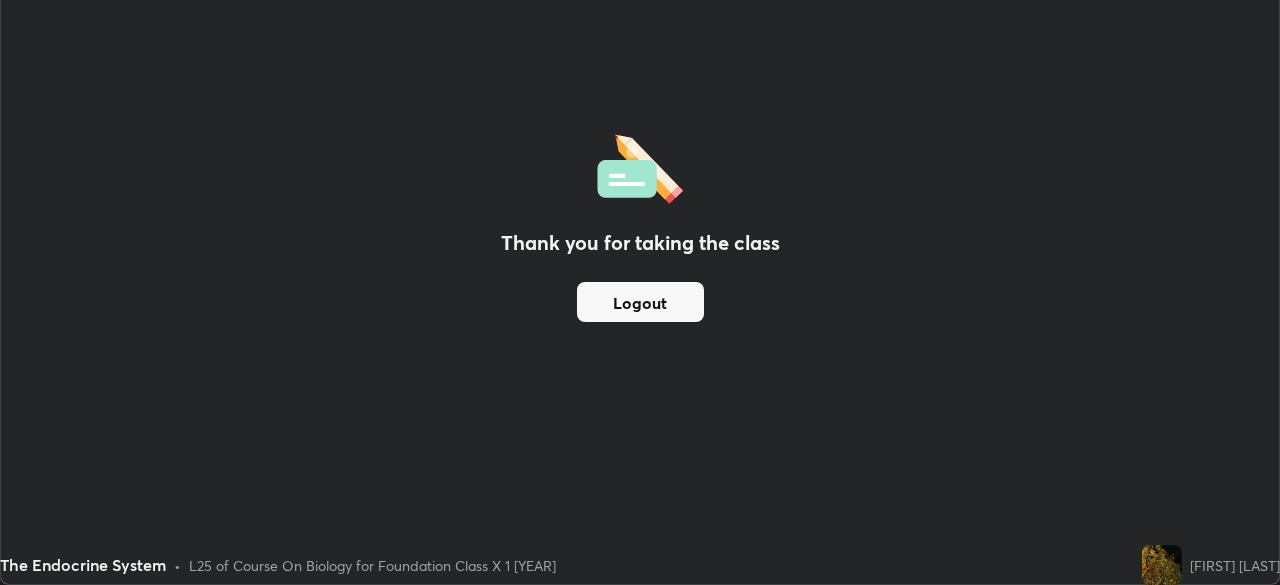 scroll, scrollTop: 585, scrollLeft: 1280, axis: both 